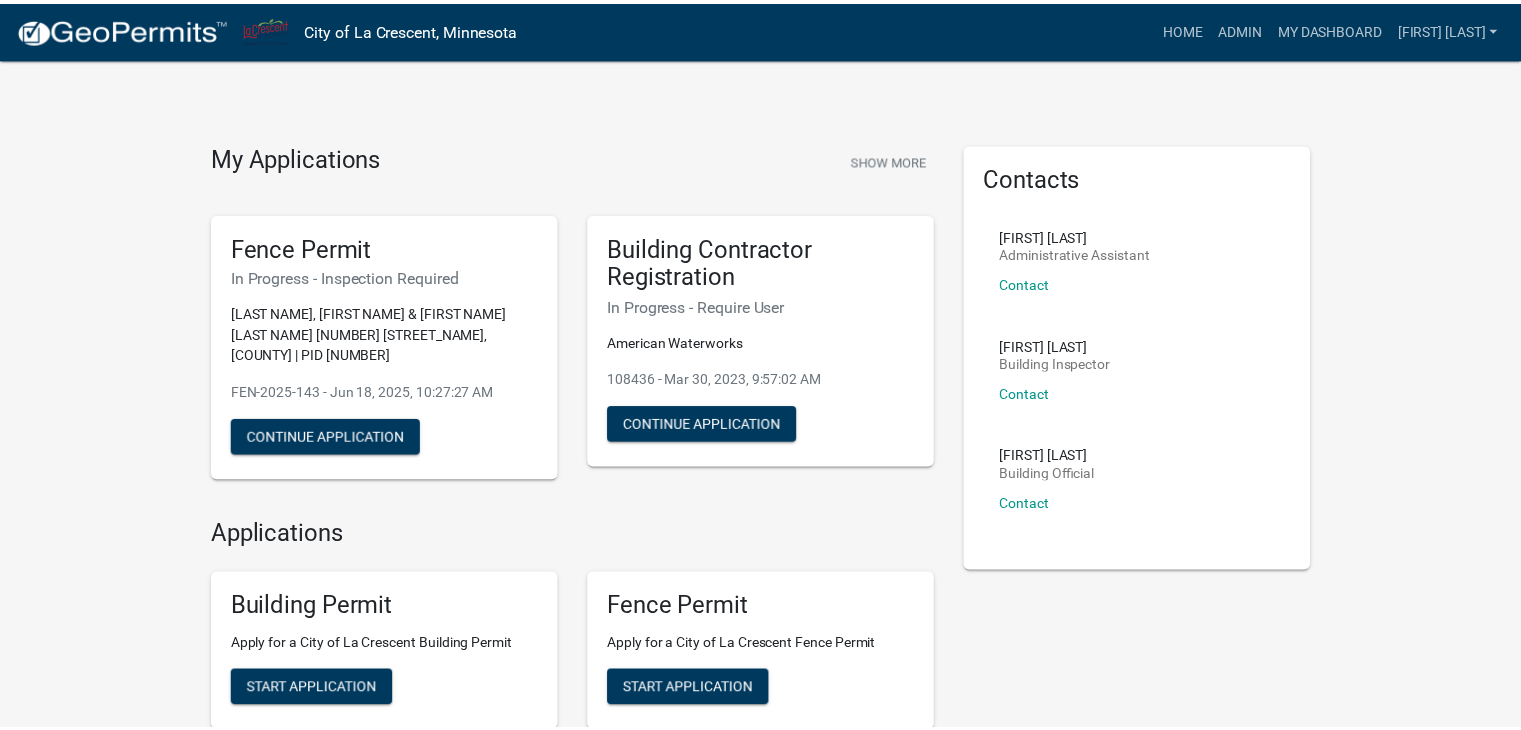 scroll, scrollTop: 0, scrollLeft: 0, axis: both 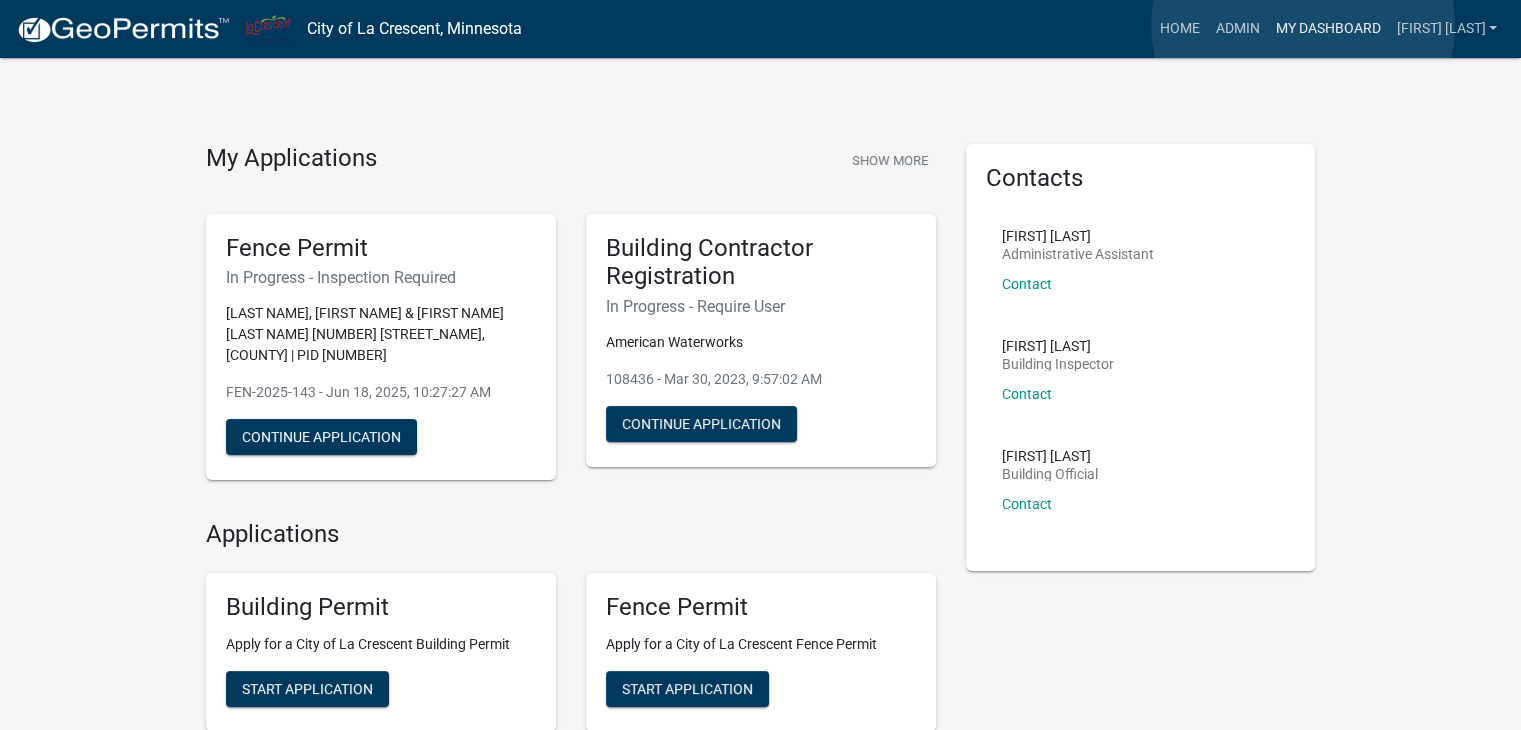 click on "My Dashboard" at bounding box center [1327, 29] 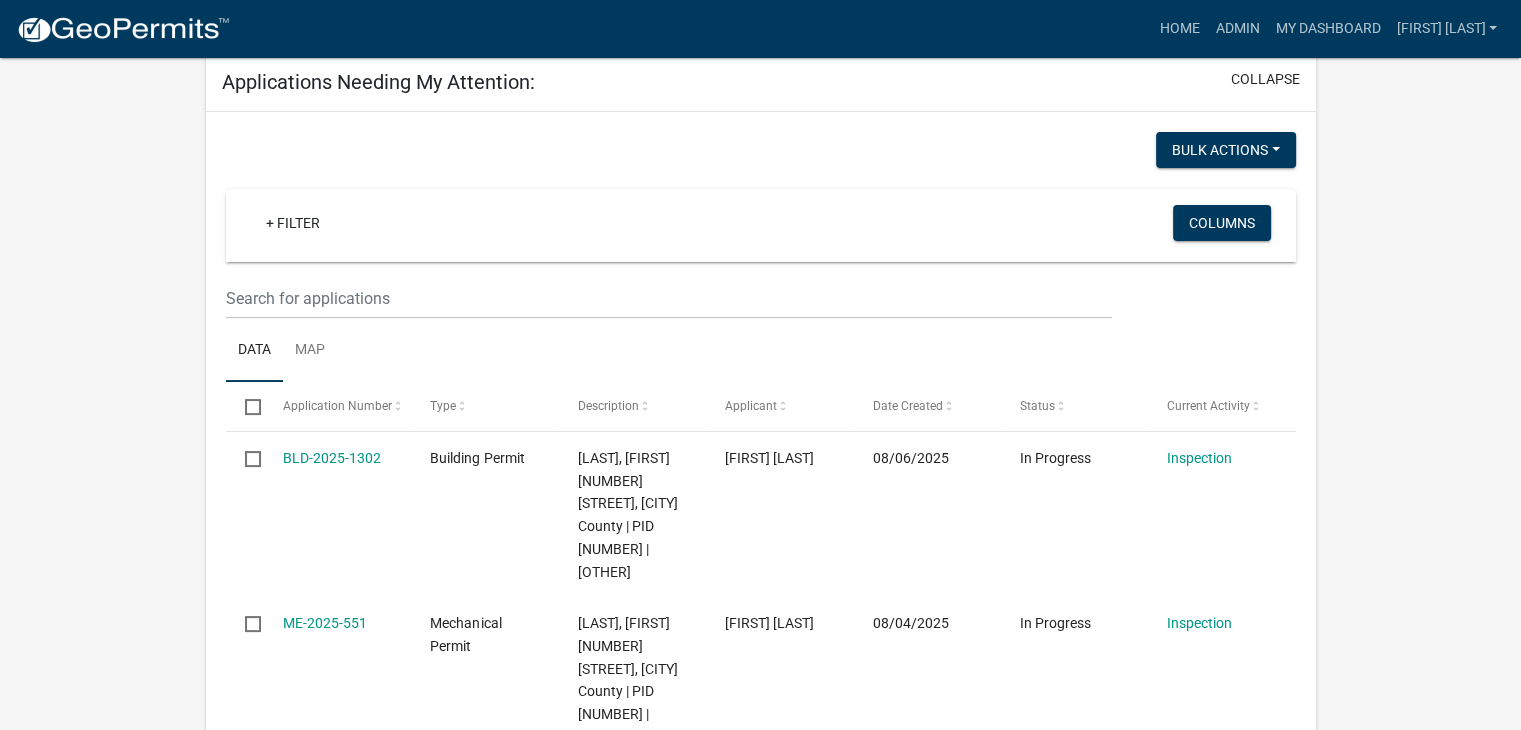 scroll, scrollTop: 272, scrollLeft: 0, axis: vertical 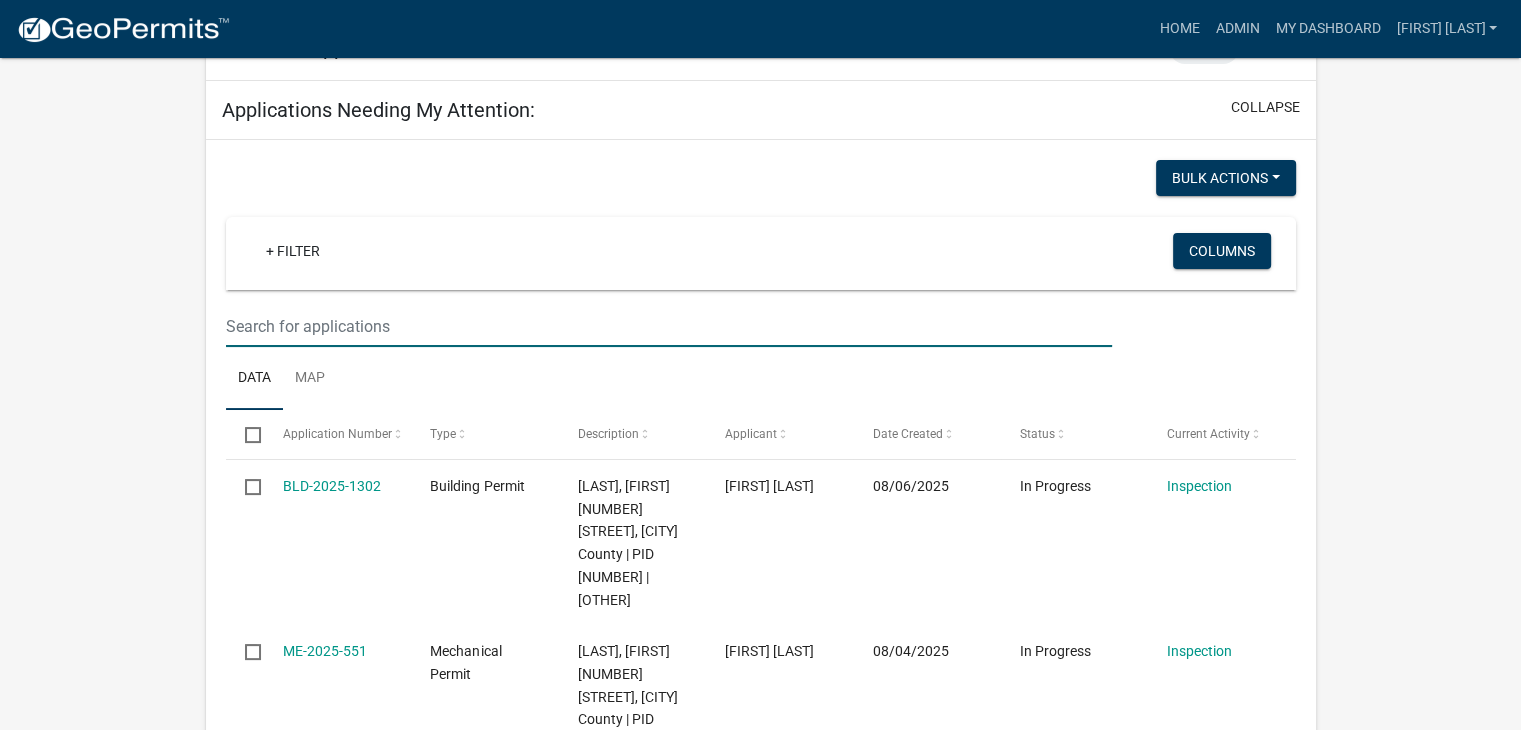 click at bounding box center [669, 326] 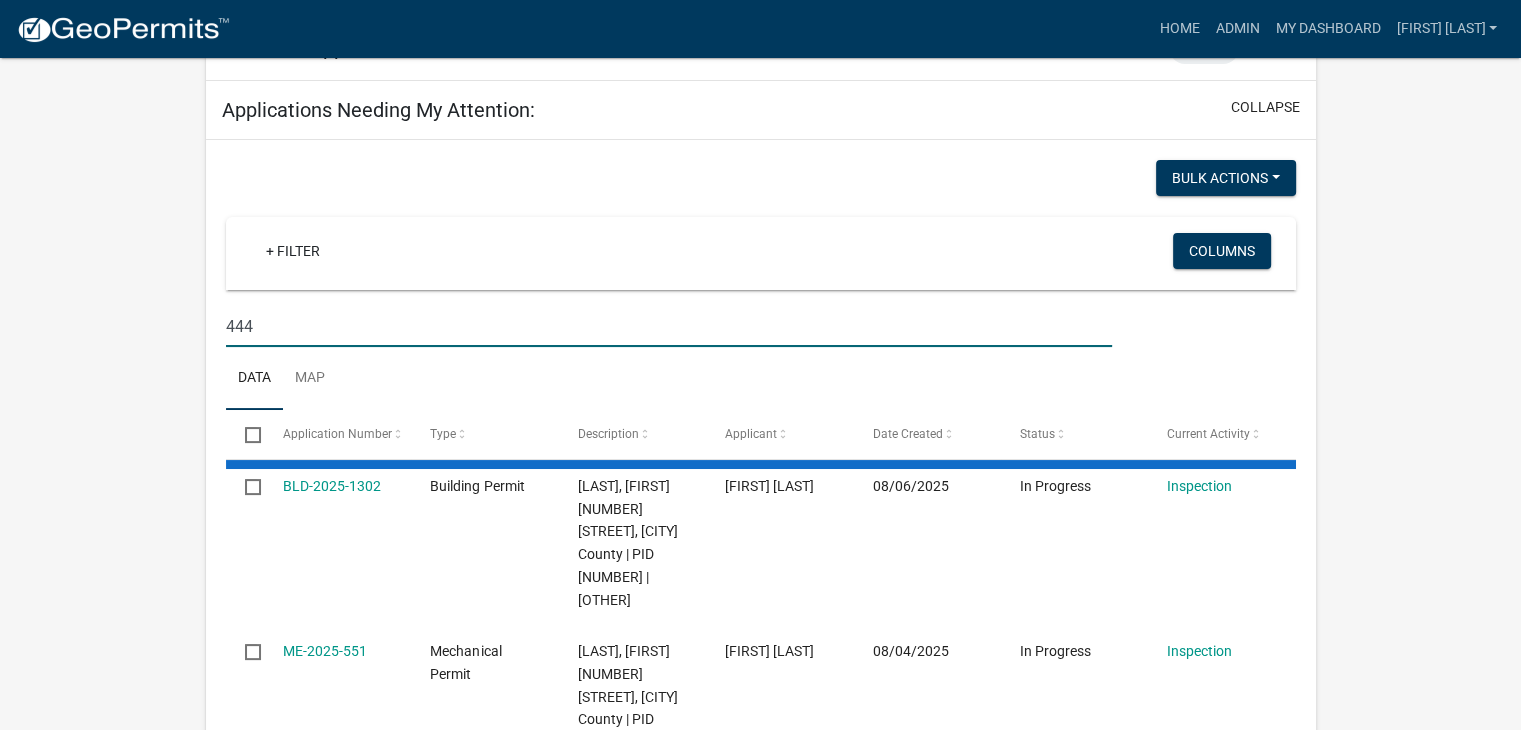 type on "444" 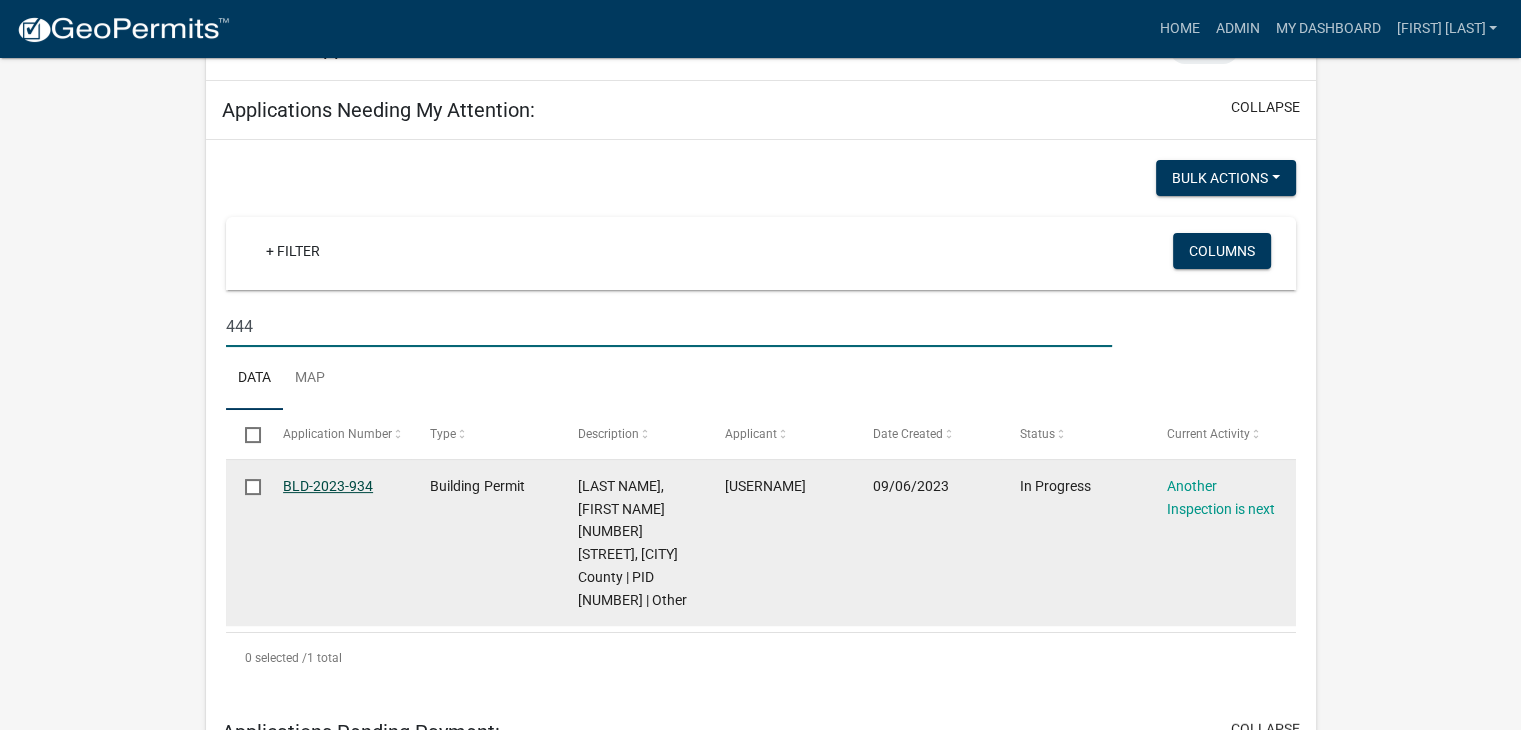 click on "BLD-2023-934" 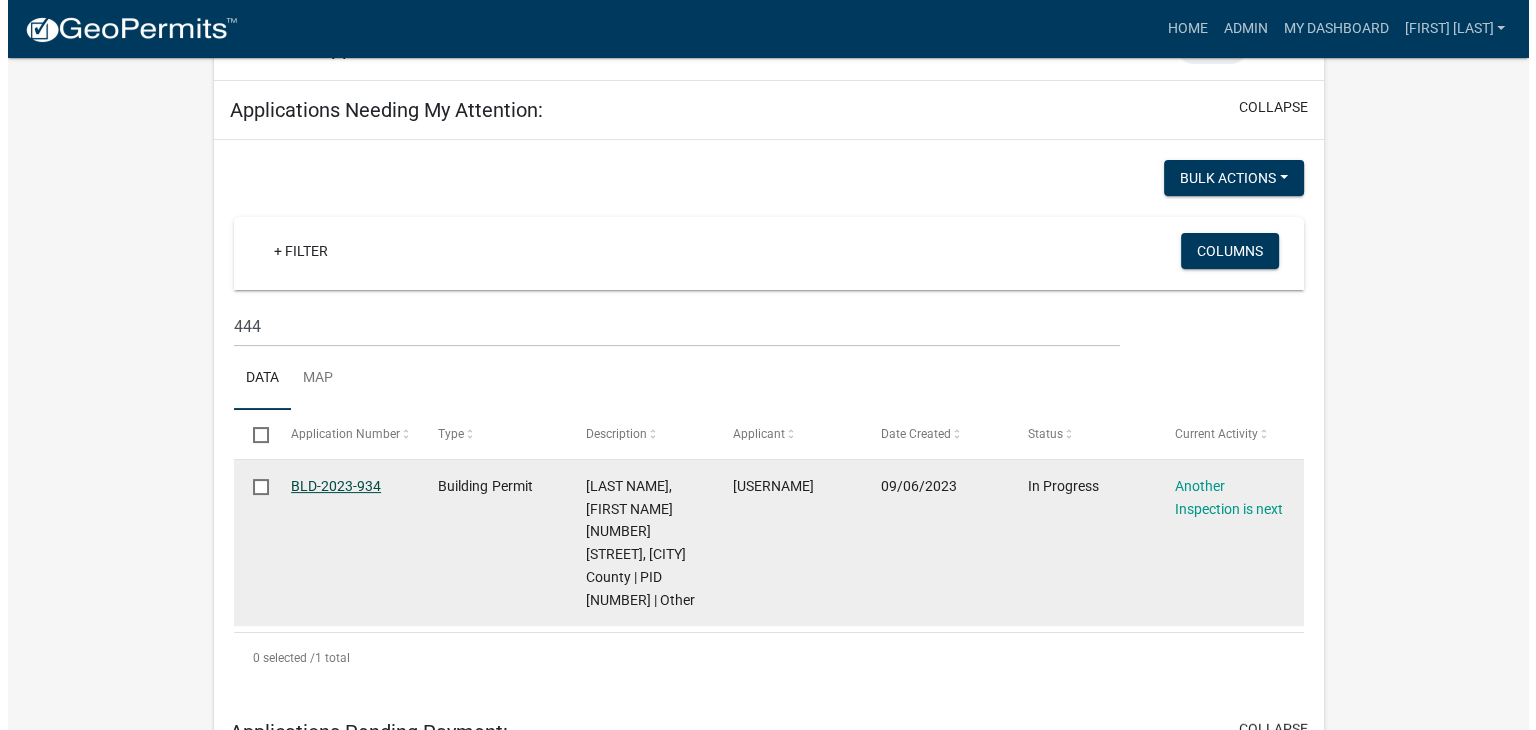 scroll, scrollTop: 0, scrollLeft: 0, axis: both 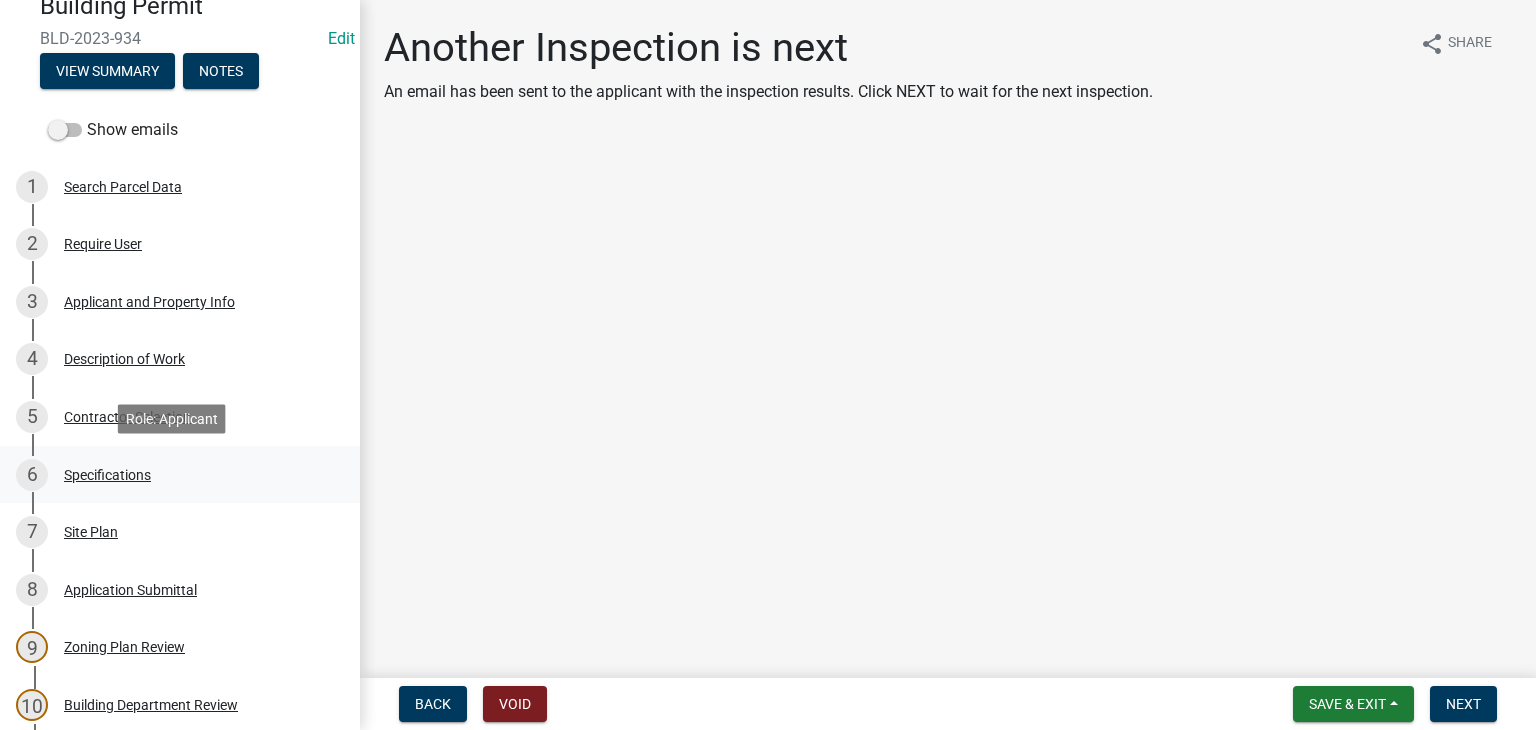 click on "Specifications" at bounding box center [107, 475] 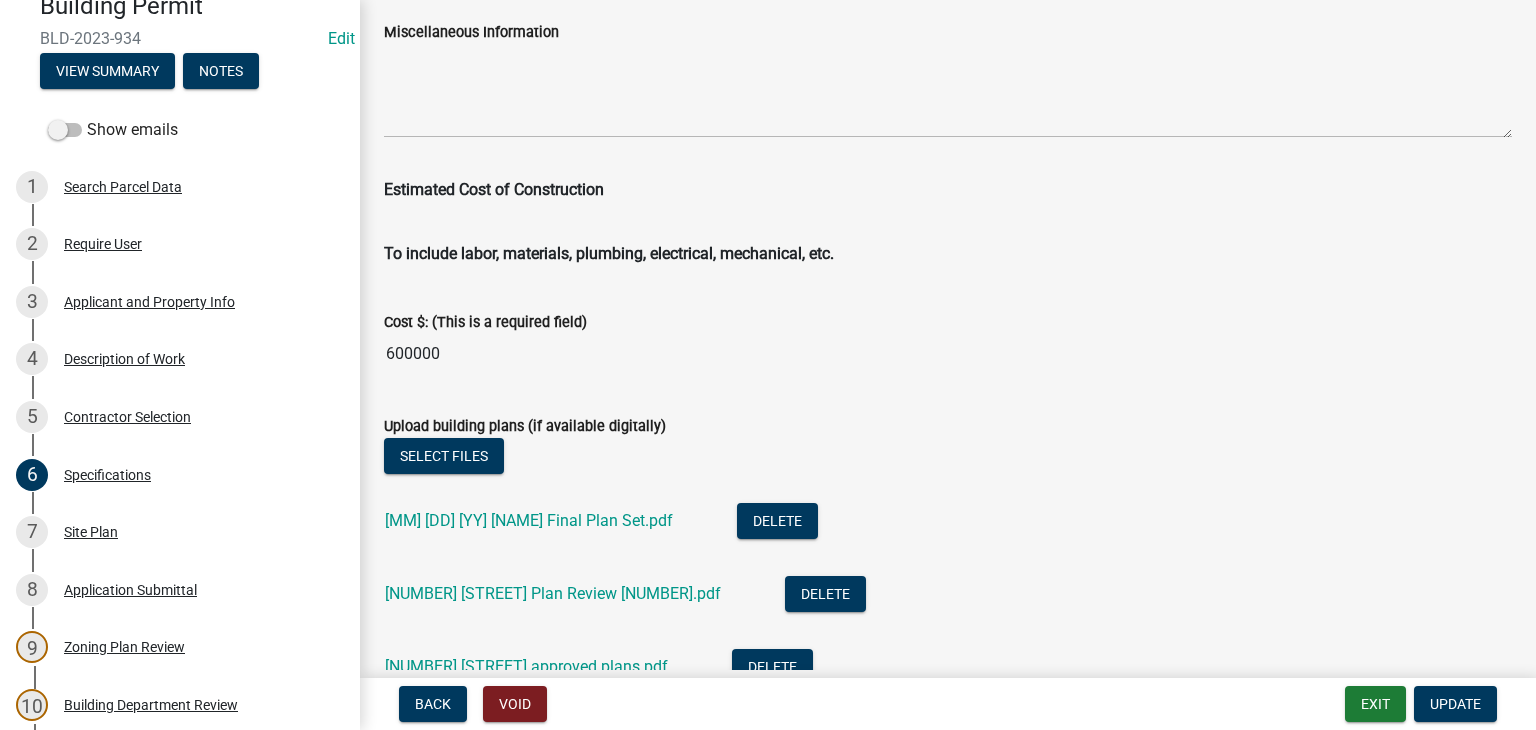scroll, scrollTop: 3318, scrollLeft: 0, axis: vertical 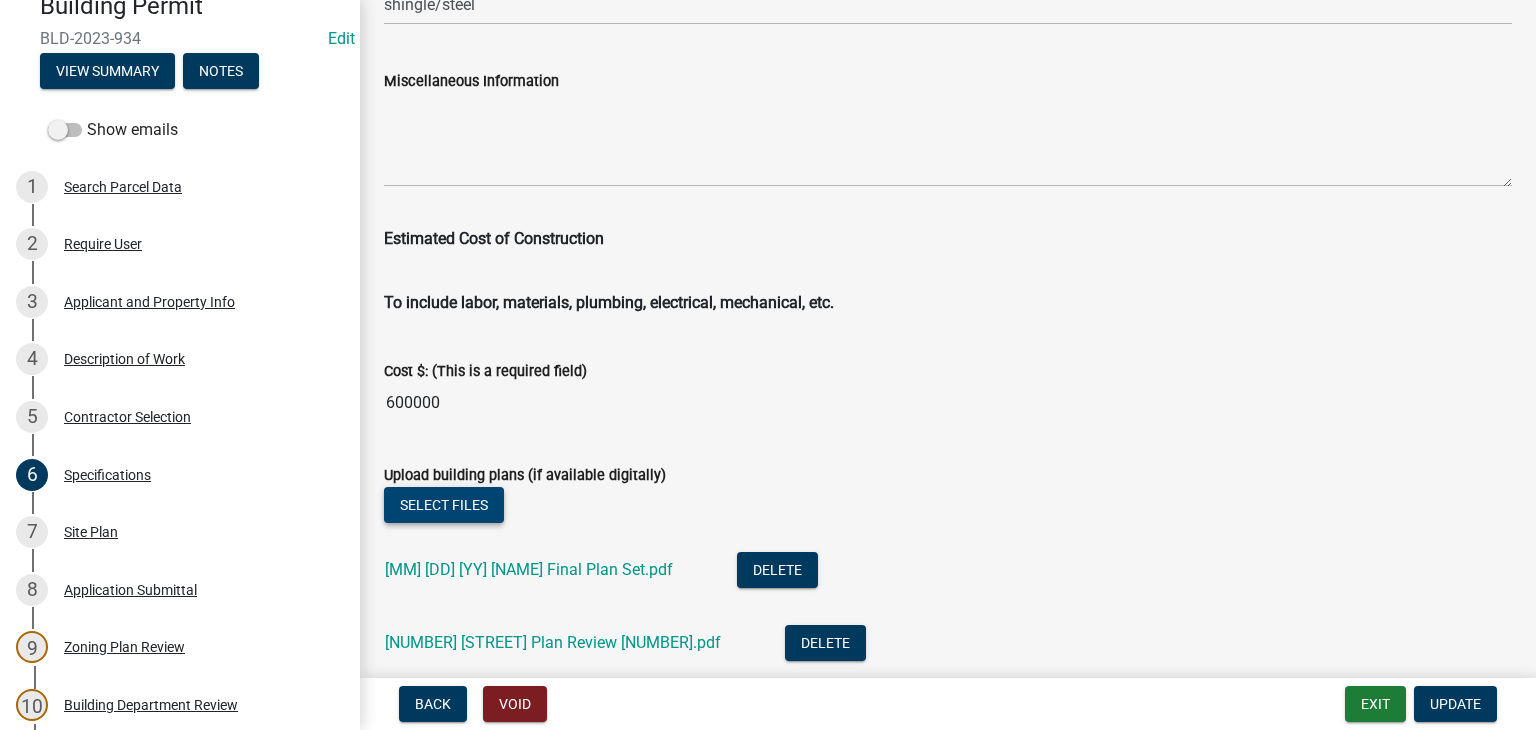 click on "Select files" 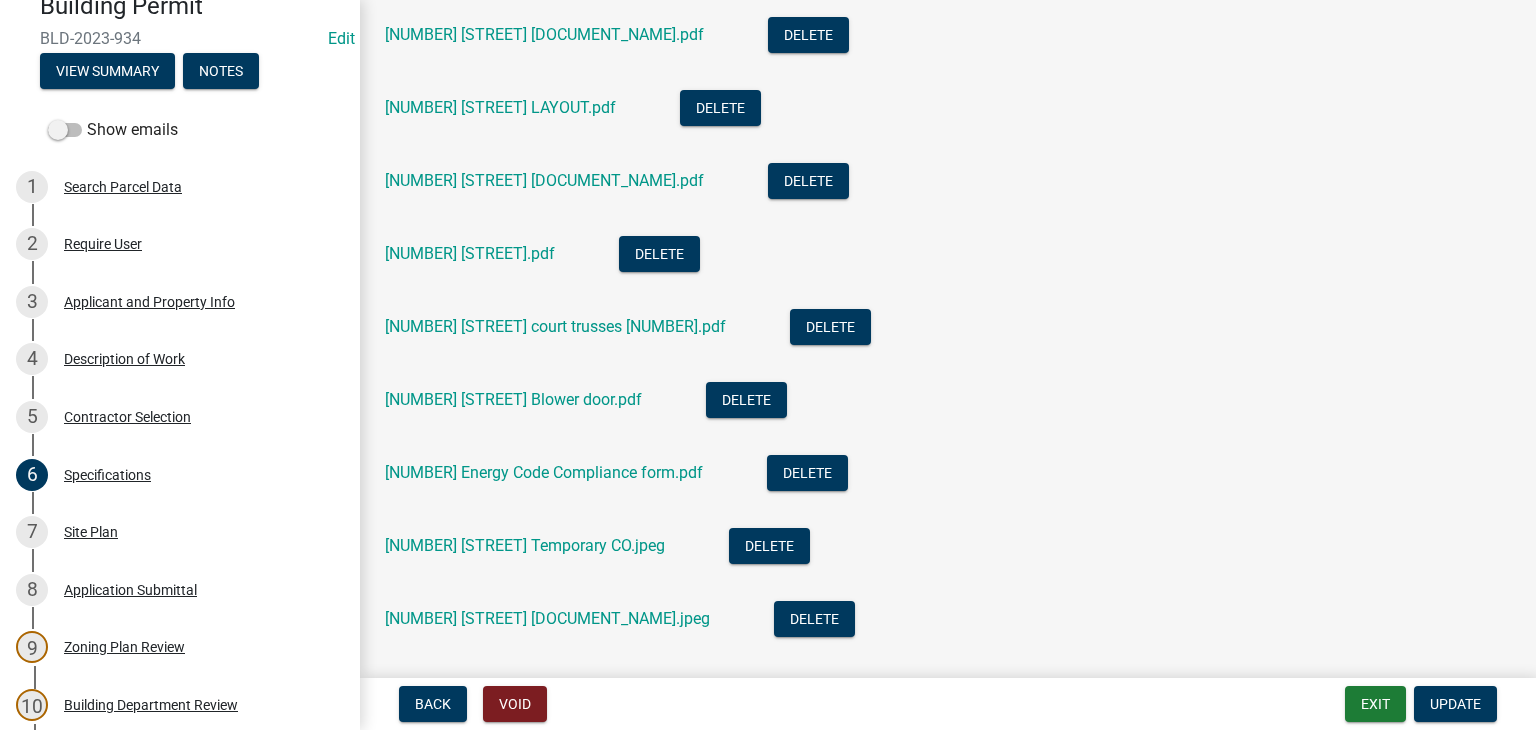 scroll, scrollTop: 4591, scrollLeft: 0, axis: vertical 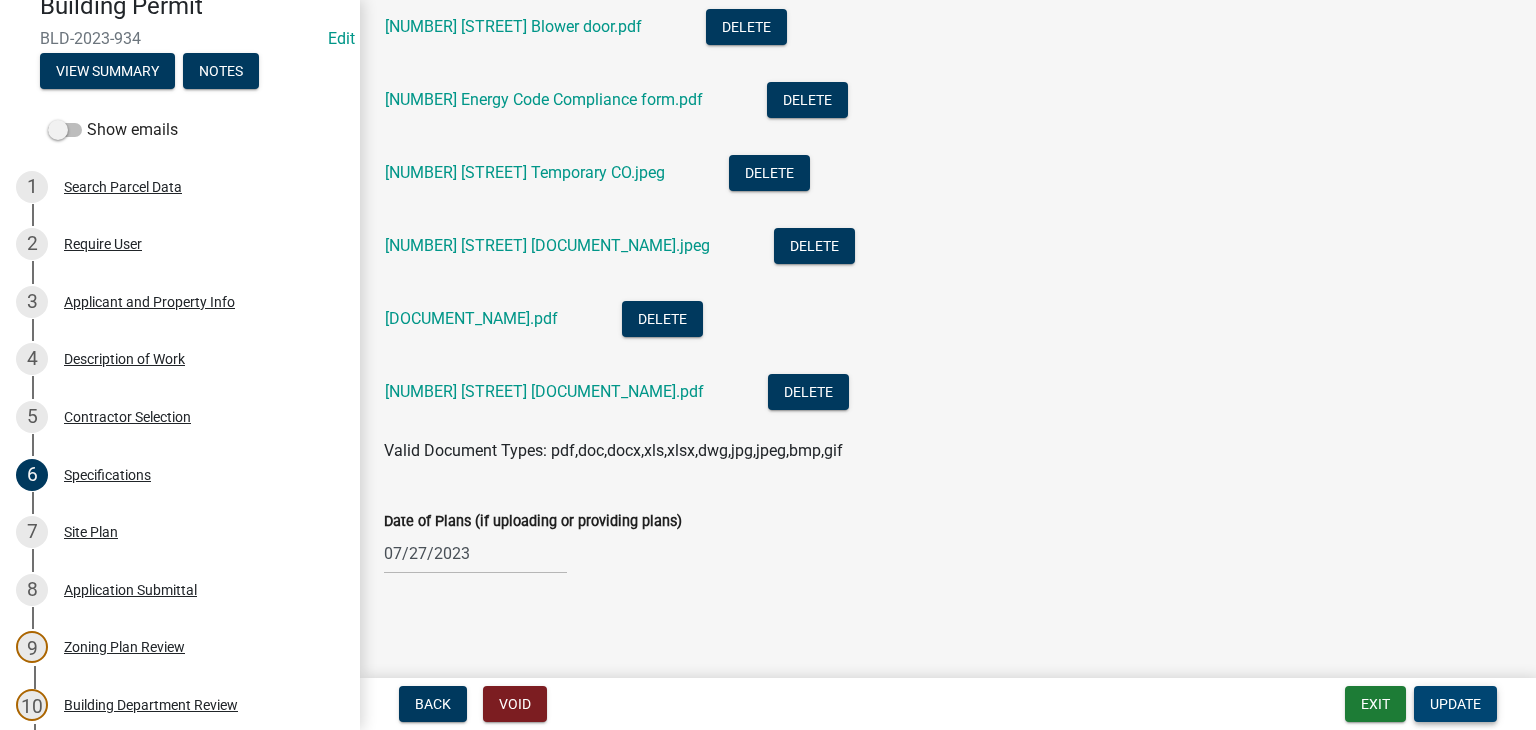 click on "Update" at bounding box center (1455, 704) 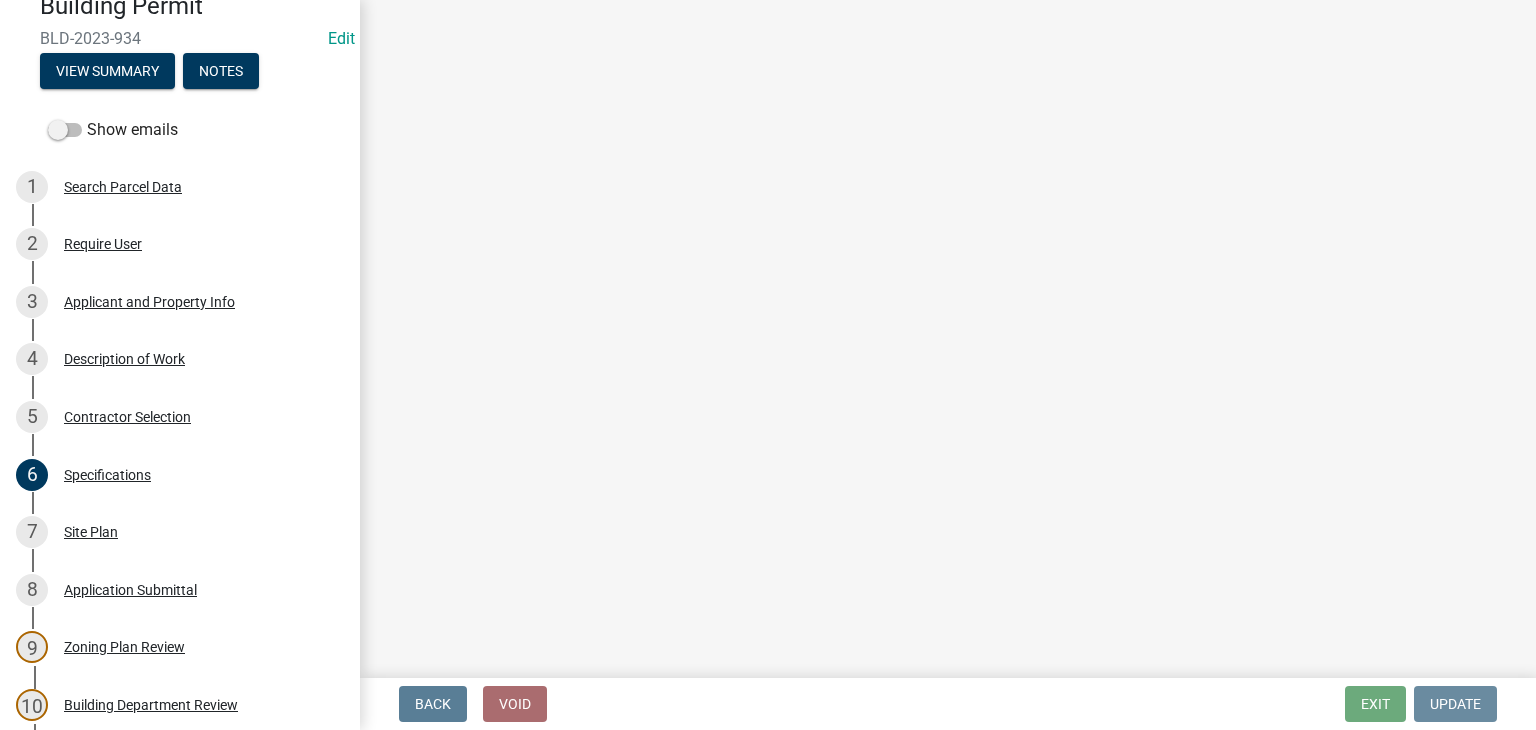 scroll, scrollTop: 0, scrollLeft: 0, axis: both 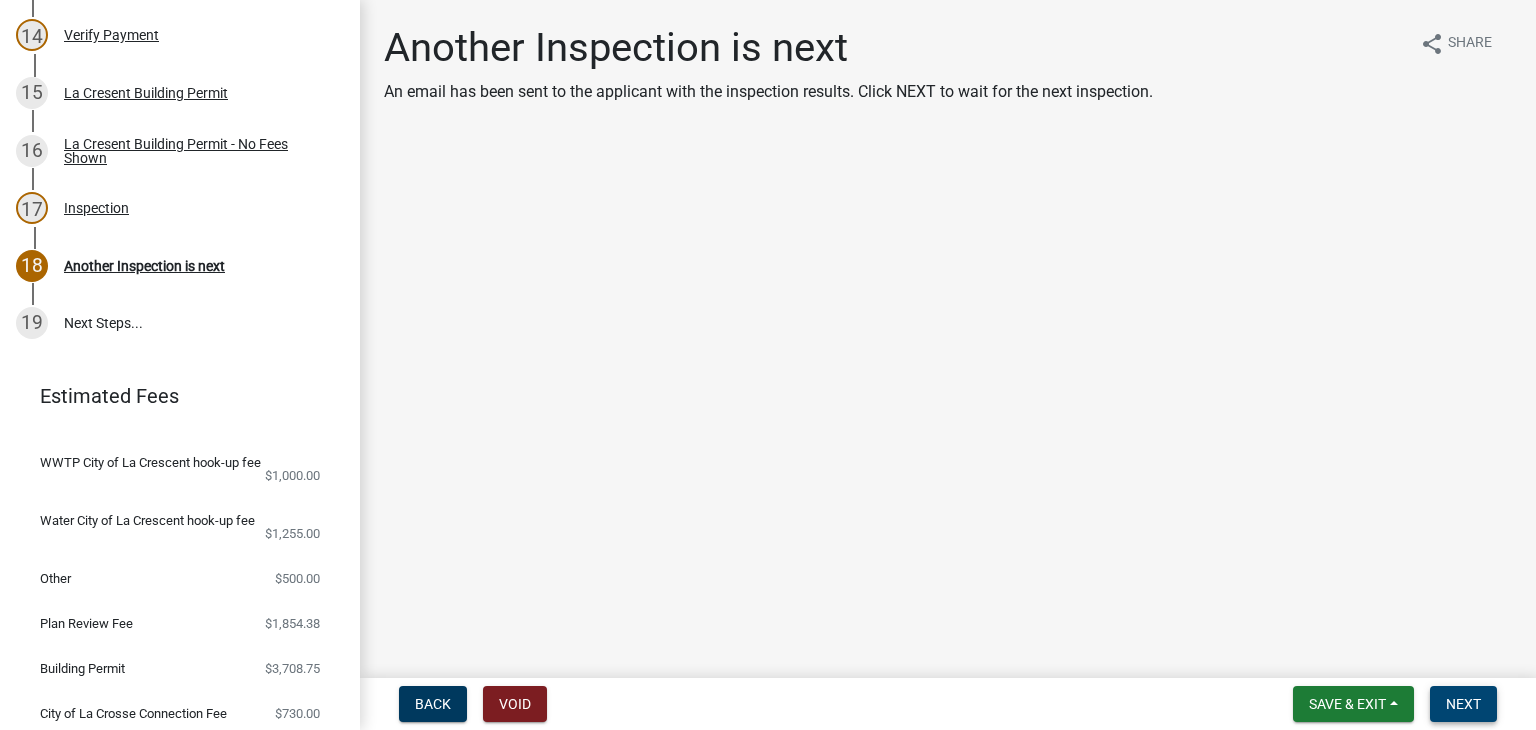 click on "Next" at bounding box center [1463, 704] 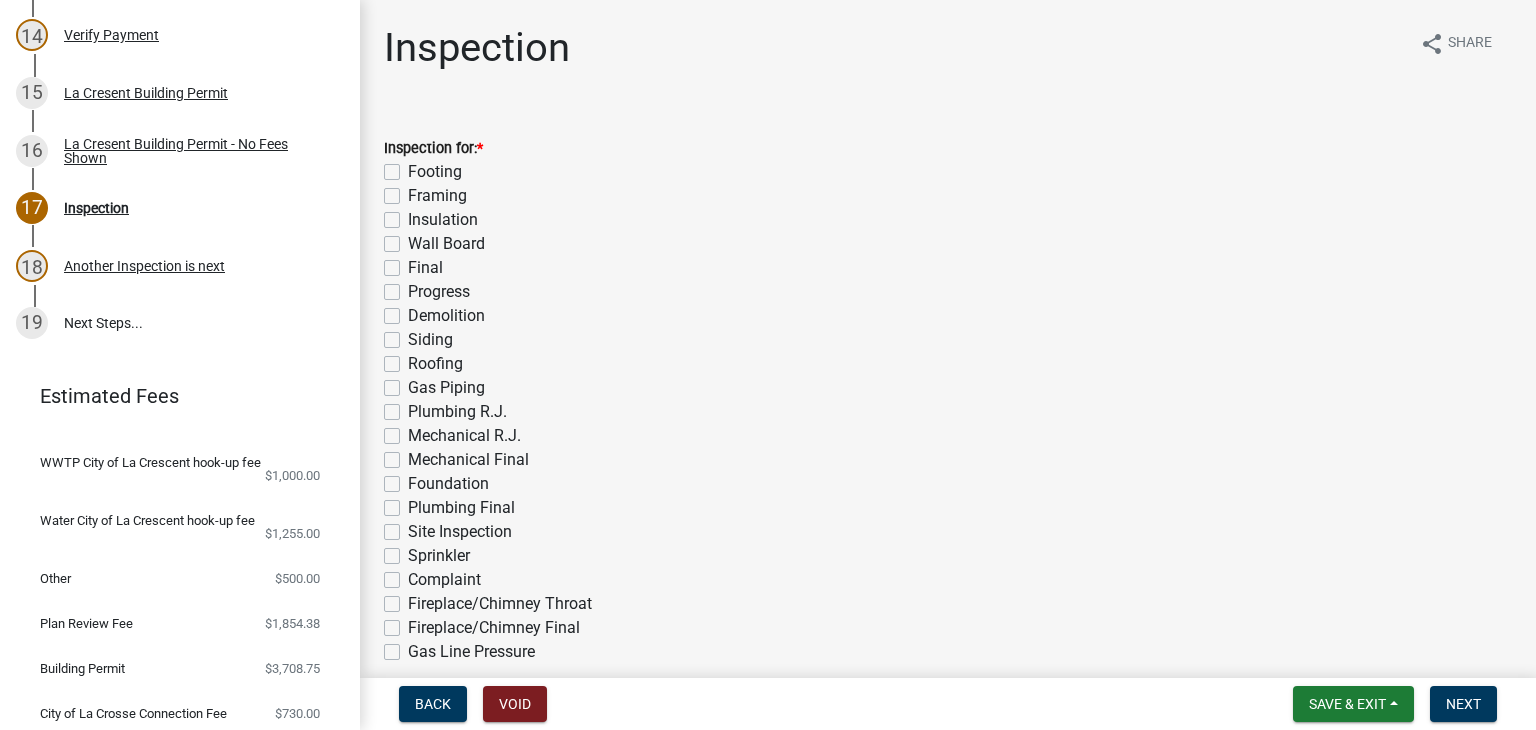 click on "Final" 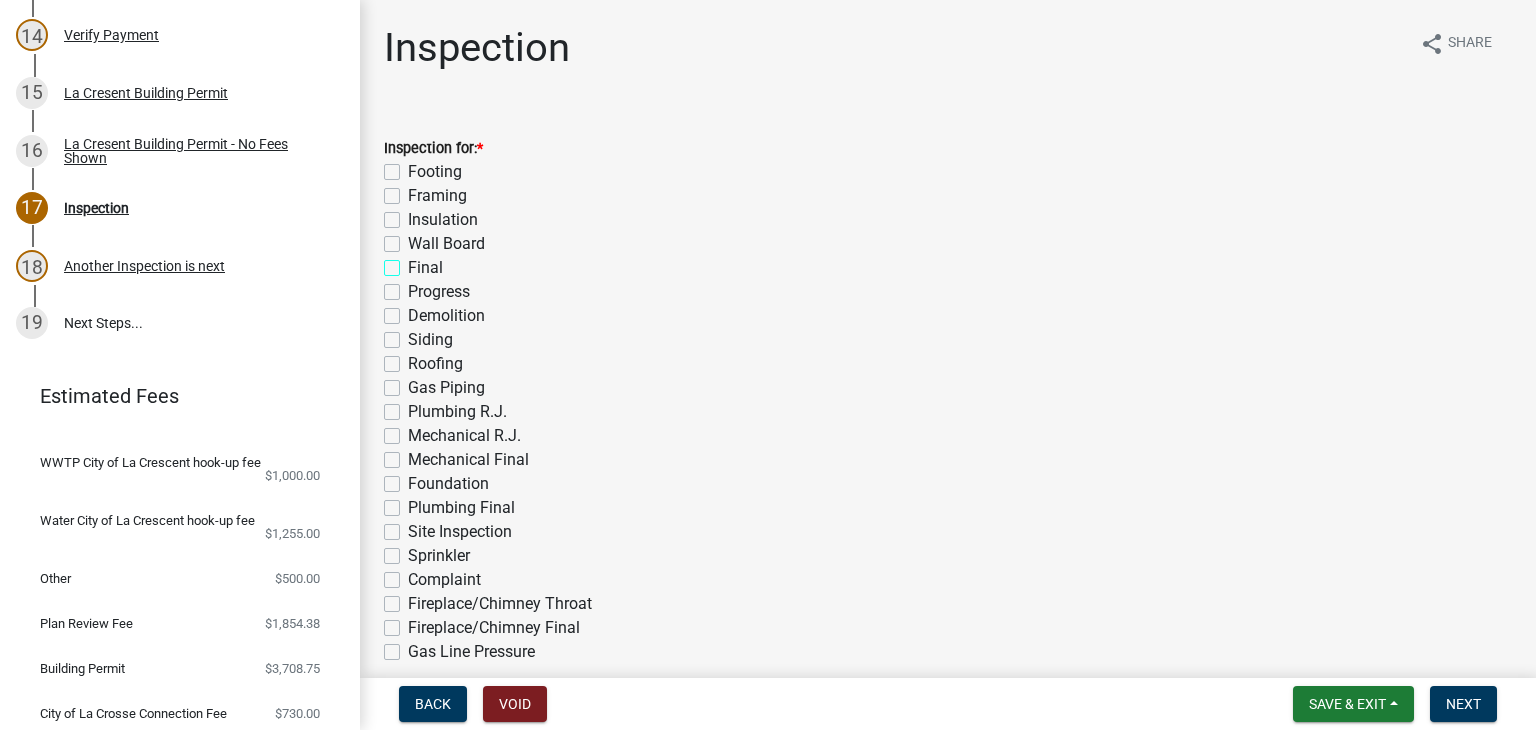 click on "Final" at bounding box center (414, 262) 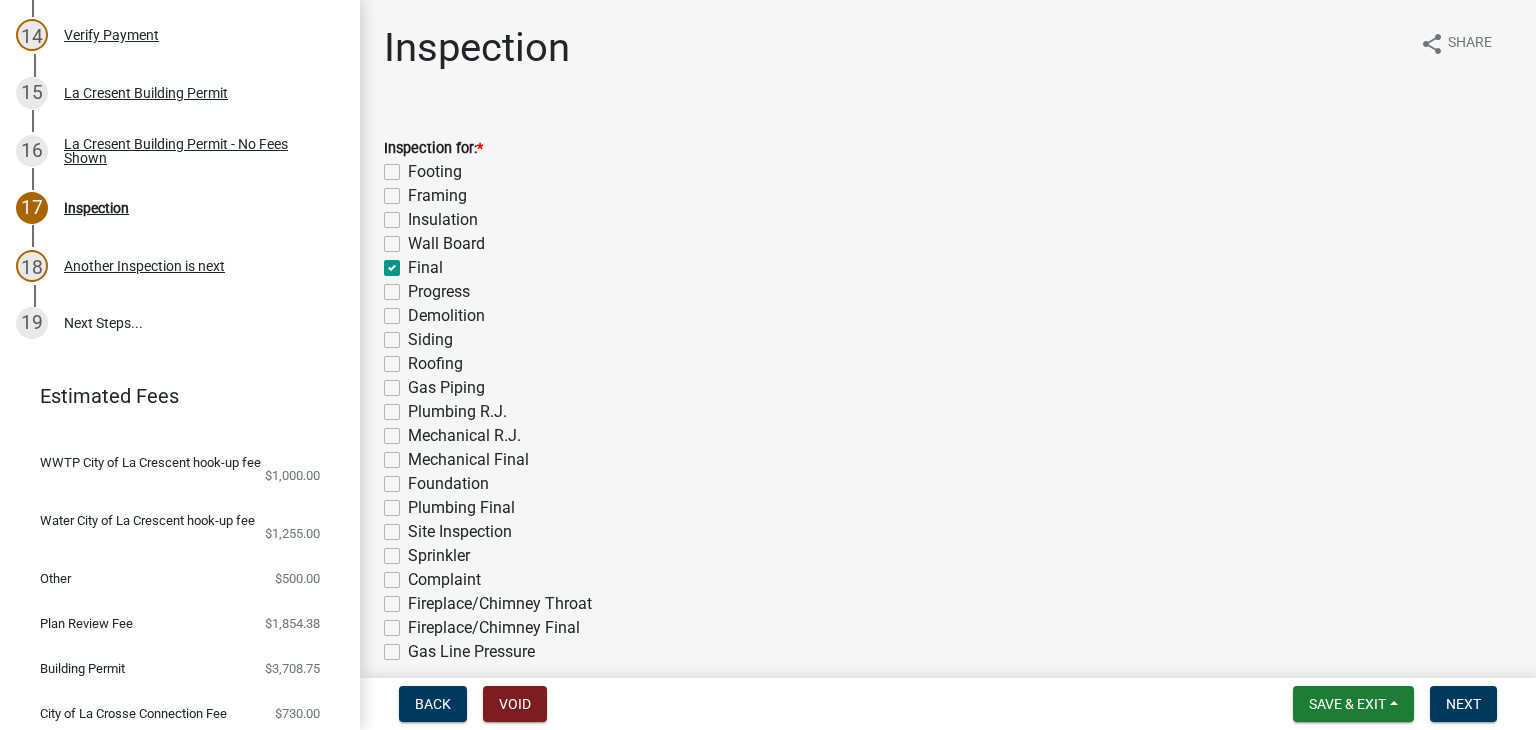 checkbox on "false" 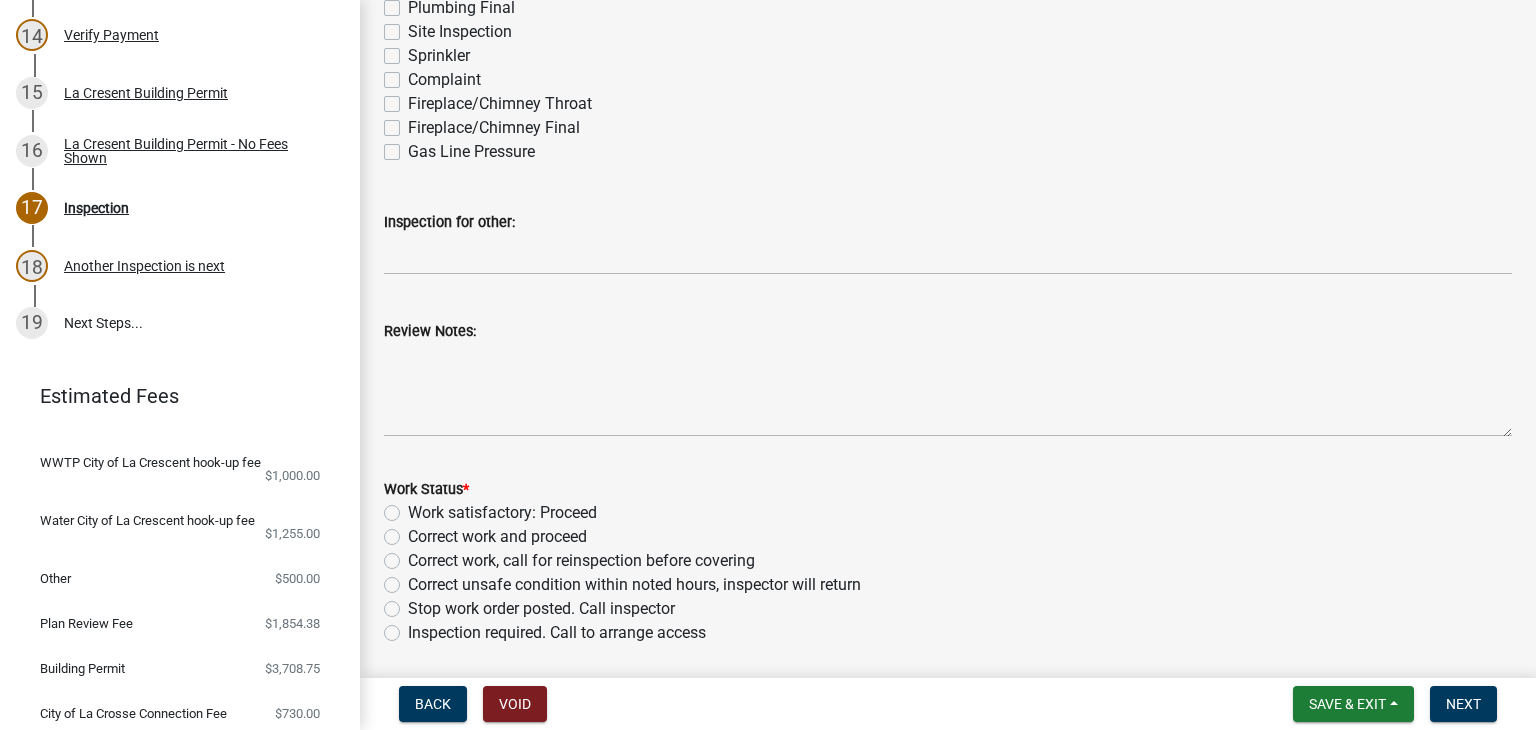 scroll, scrollTop: 600, scrollLeft: 0, axis: vertical 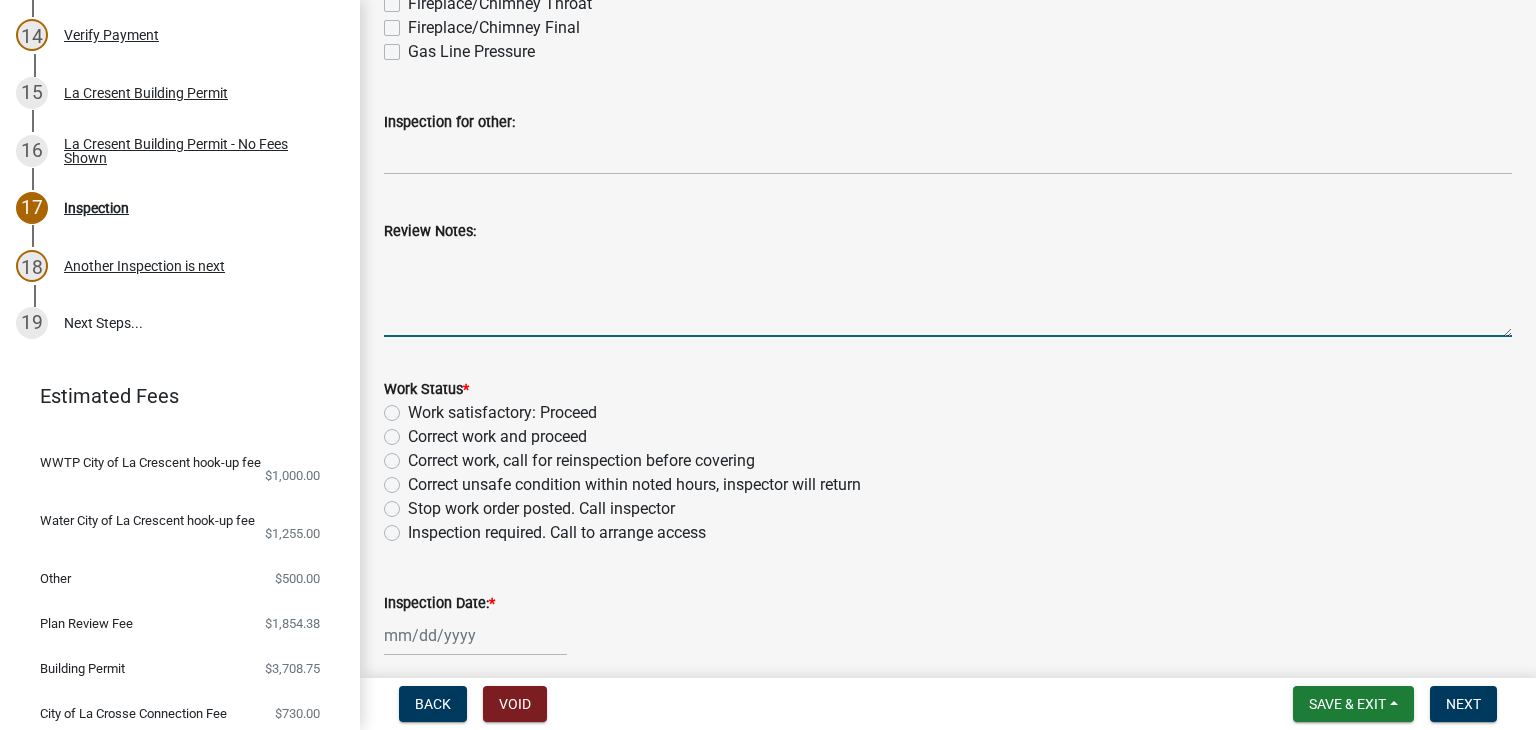 click on "Review Notes:" at bounding box center [948, 290] 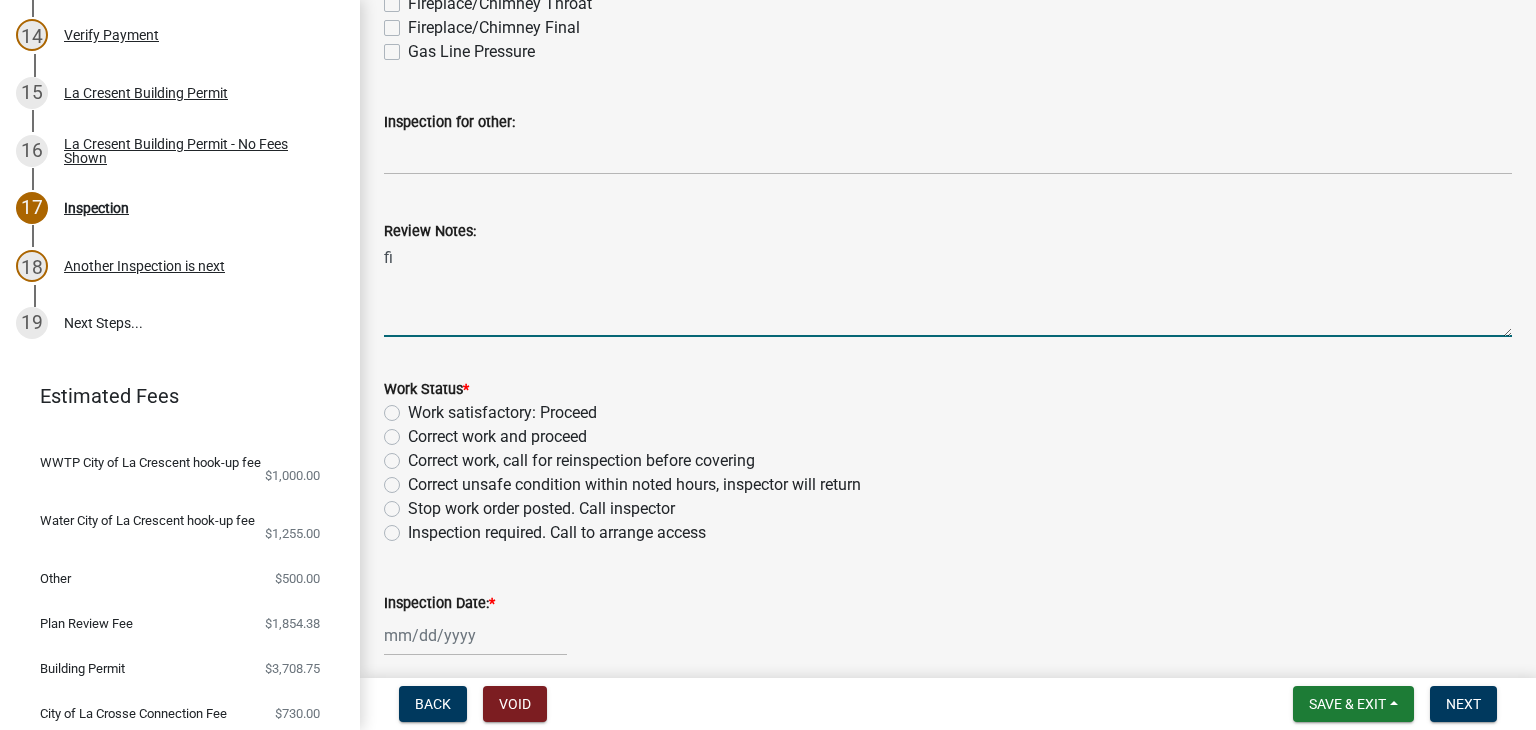 type on "f" 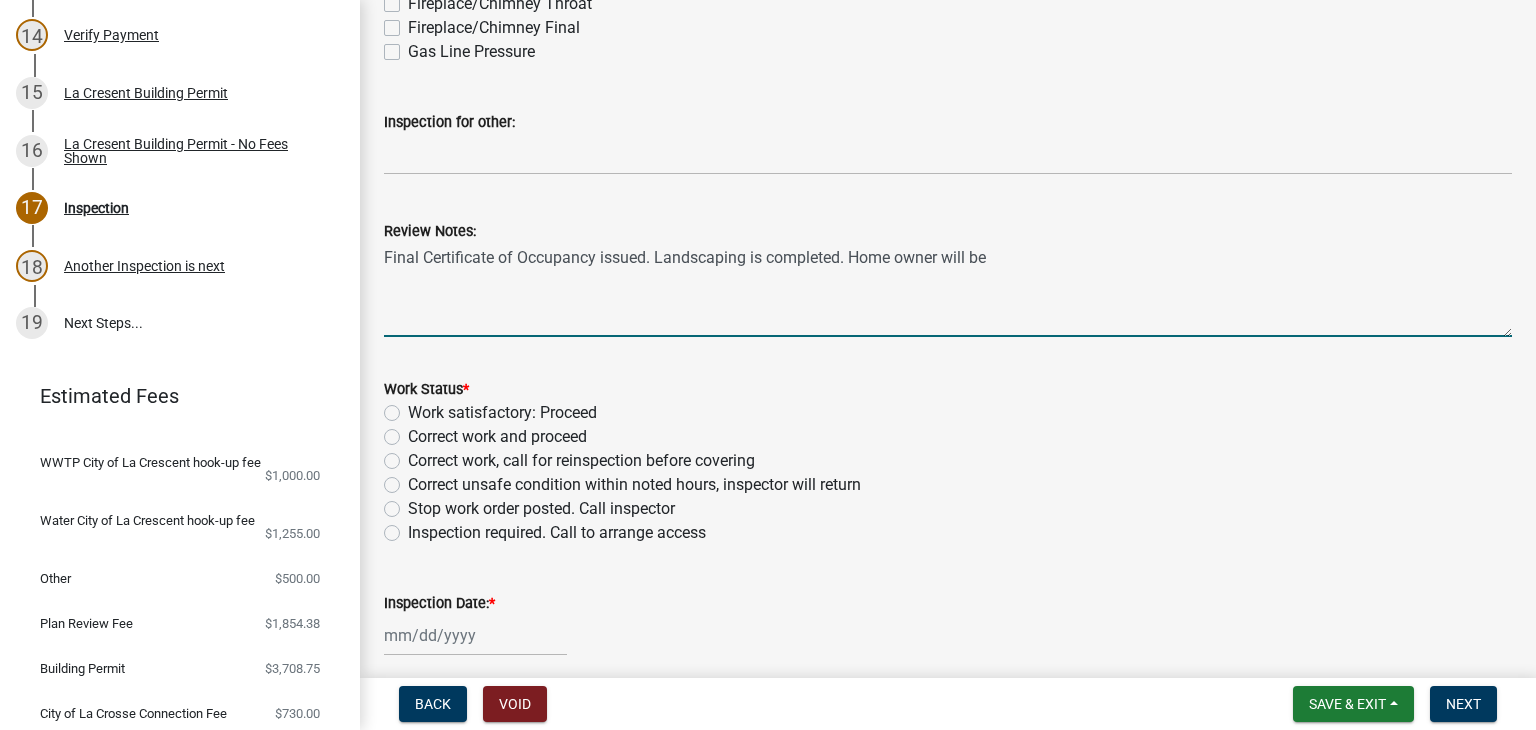 click on "Final Certificate of Occupancy issued. Landscaping is completed. Home owner will be" at bounding box center [948, 290] 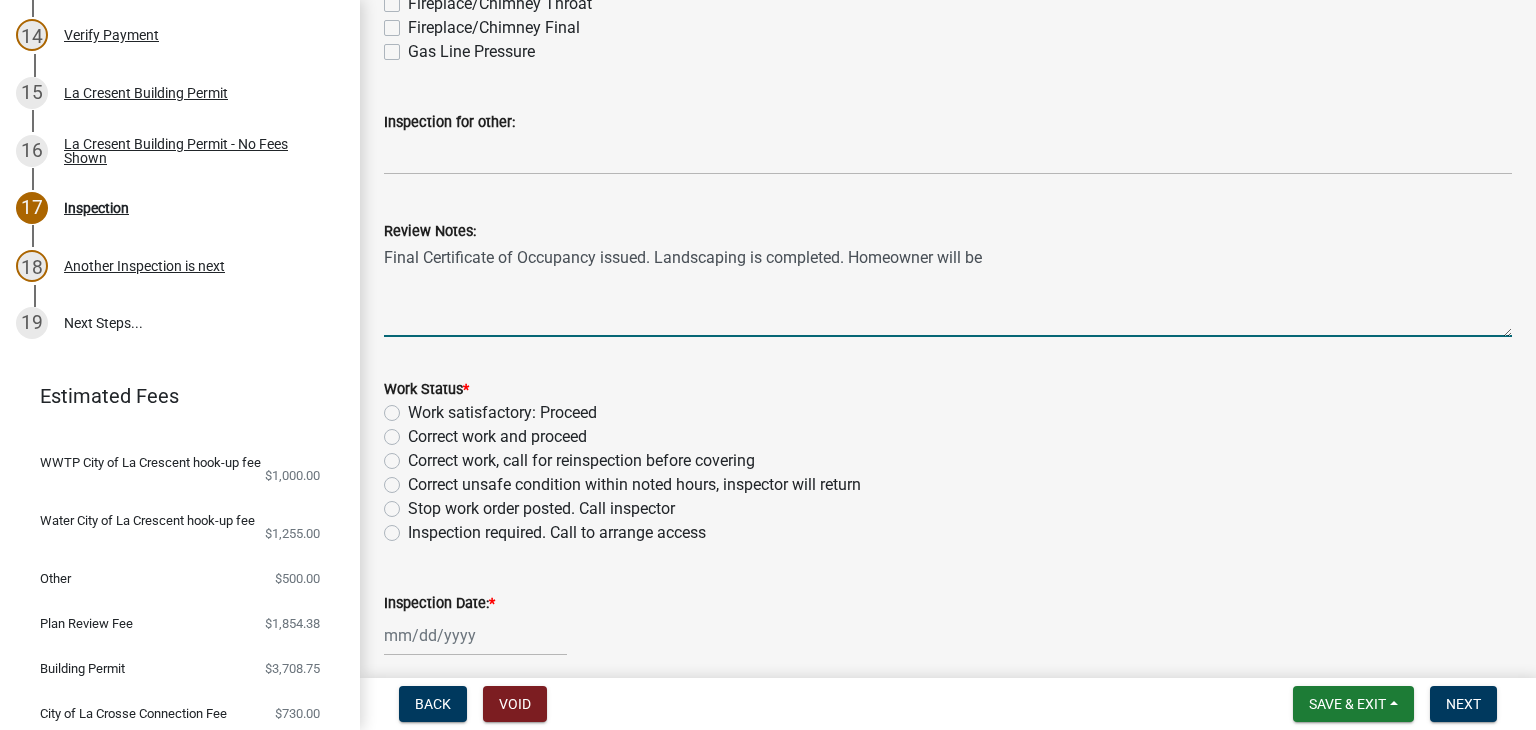click on "Final Certificate of Occupancy issued. Landscaping is completed. Homeowner will be" at bounding box center [948, 290] 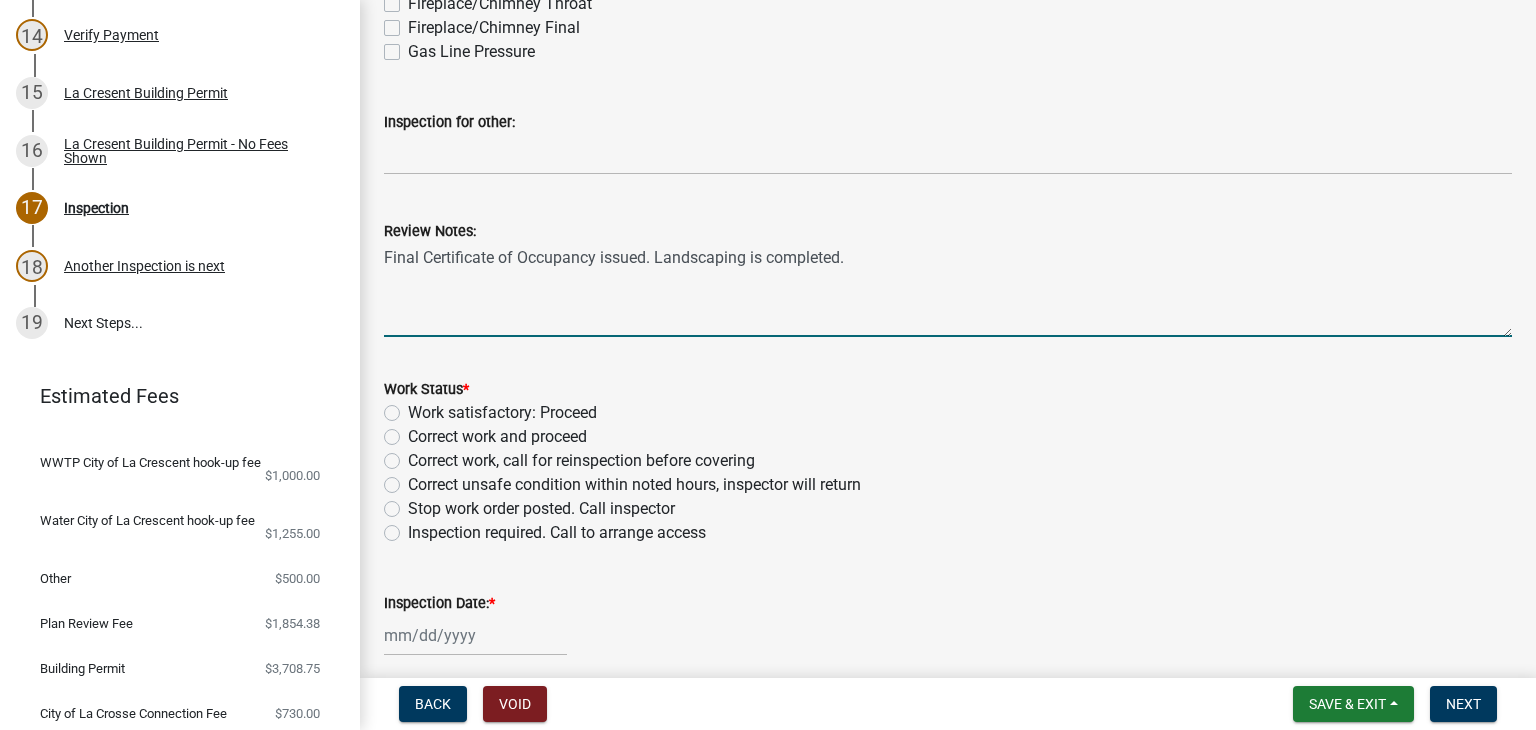 type on "Final Certificate of Occupancy issued. Landscaping is completed." 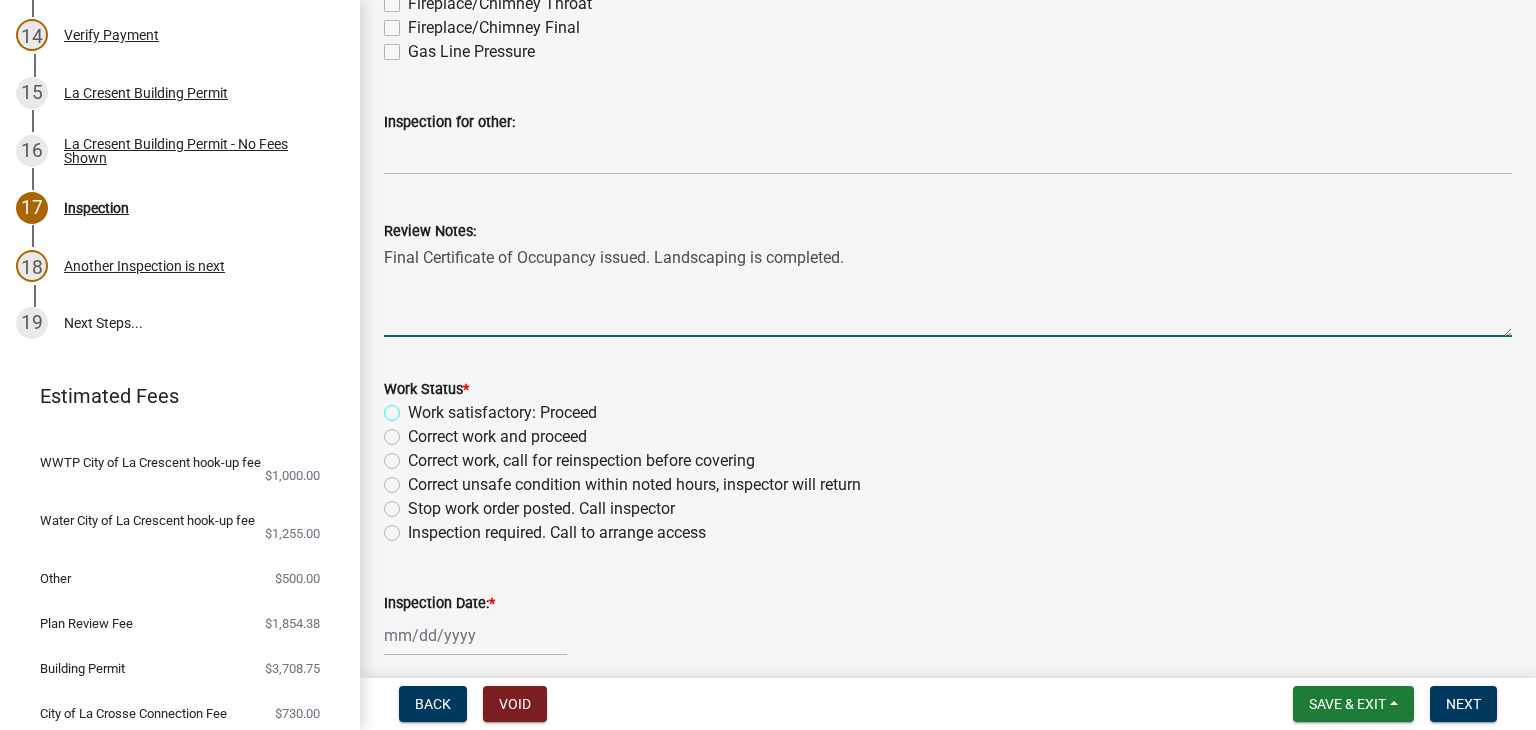 click on "Work satisfactory:  Proceed" at bounding box center (414, 407) 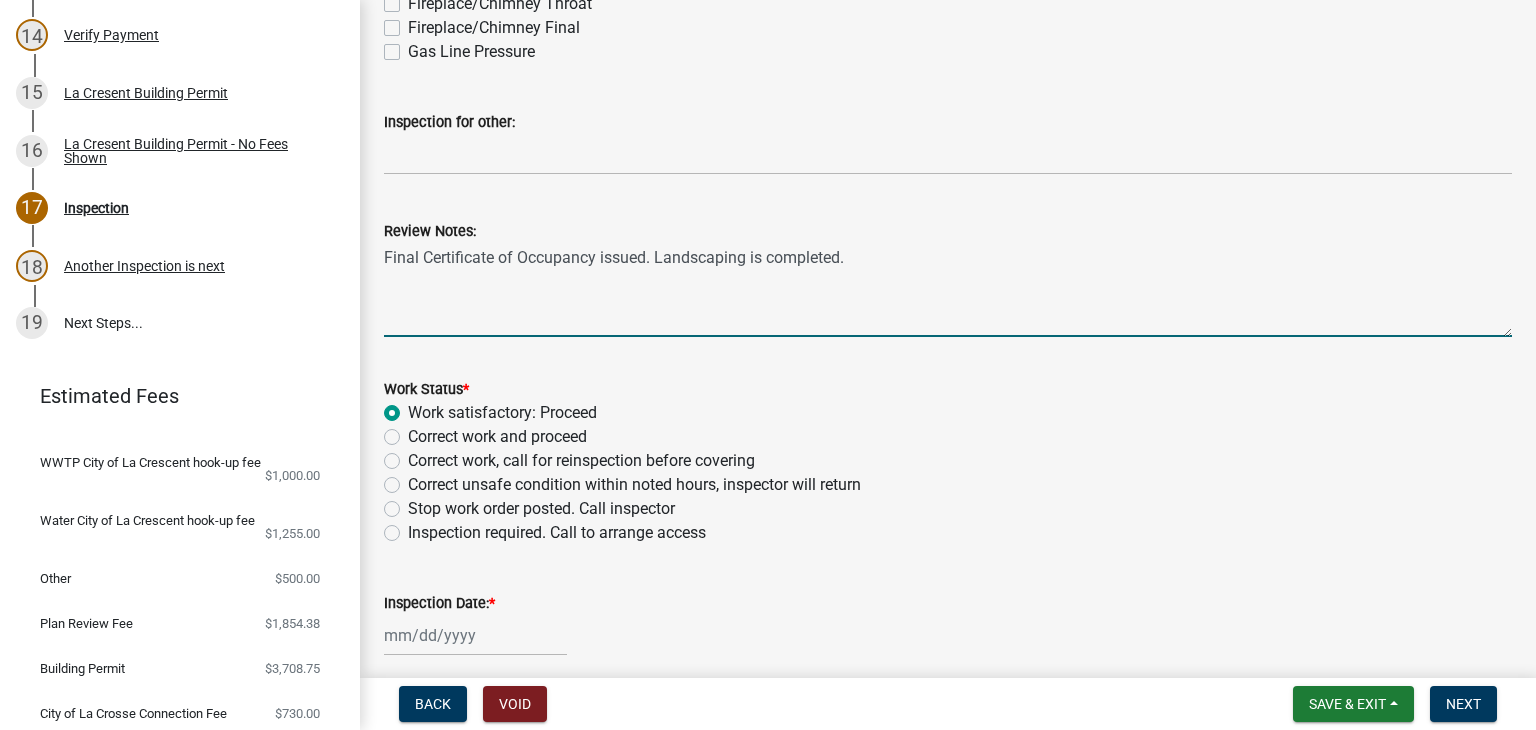 radio on "true" 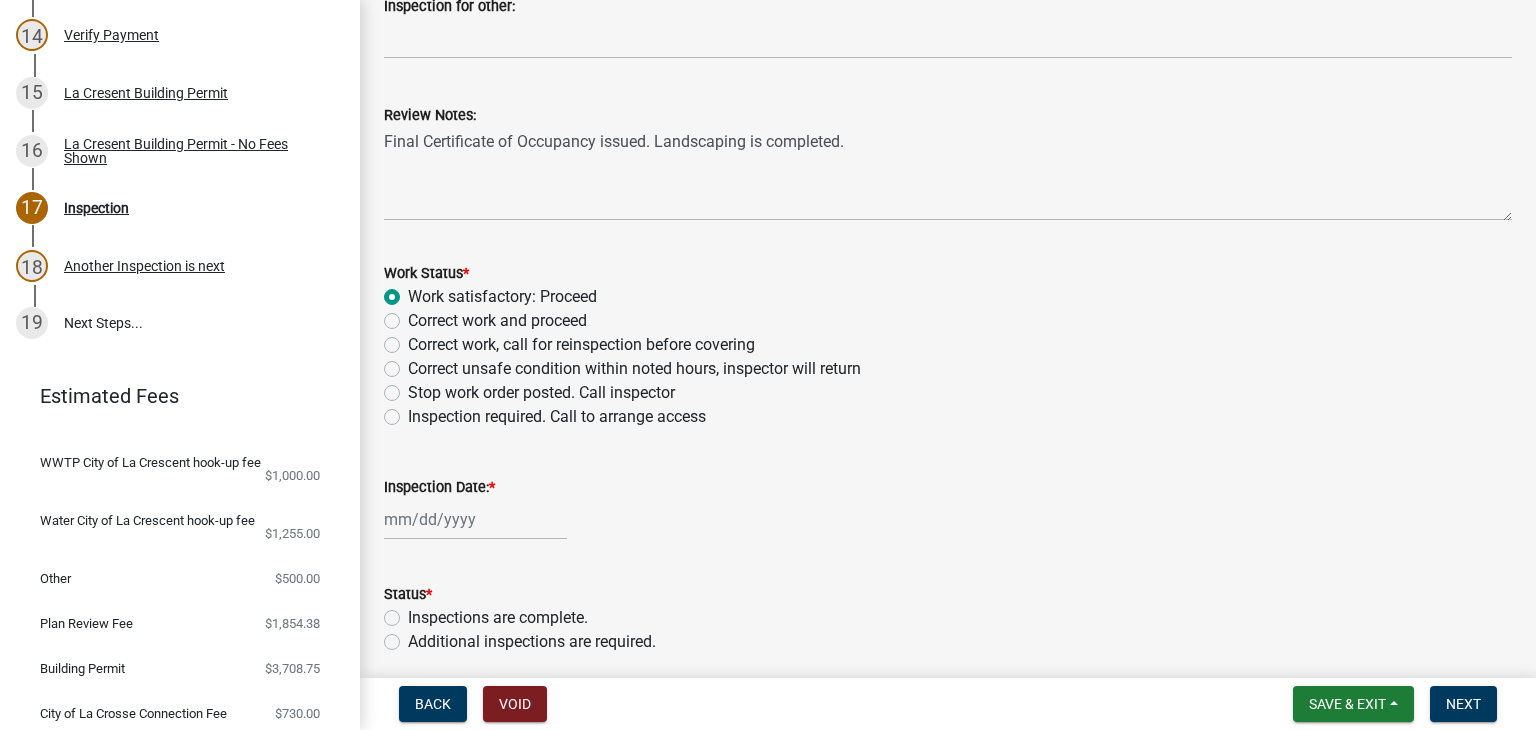 scroll, scrollTop: 796, scrollLeft: 0, axis: vertical 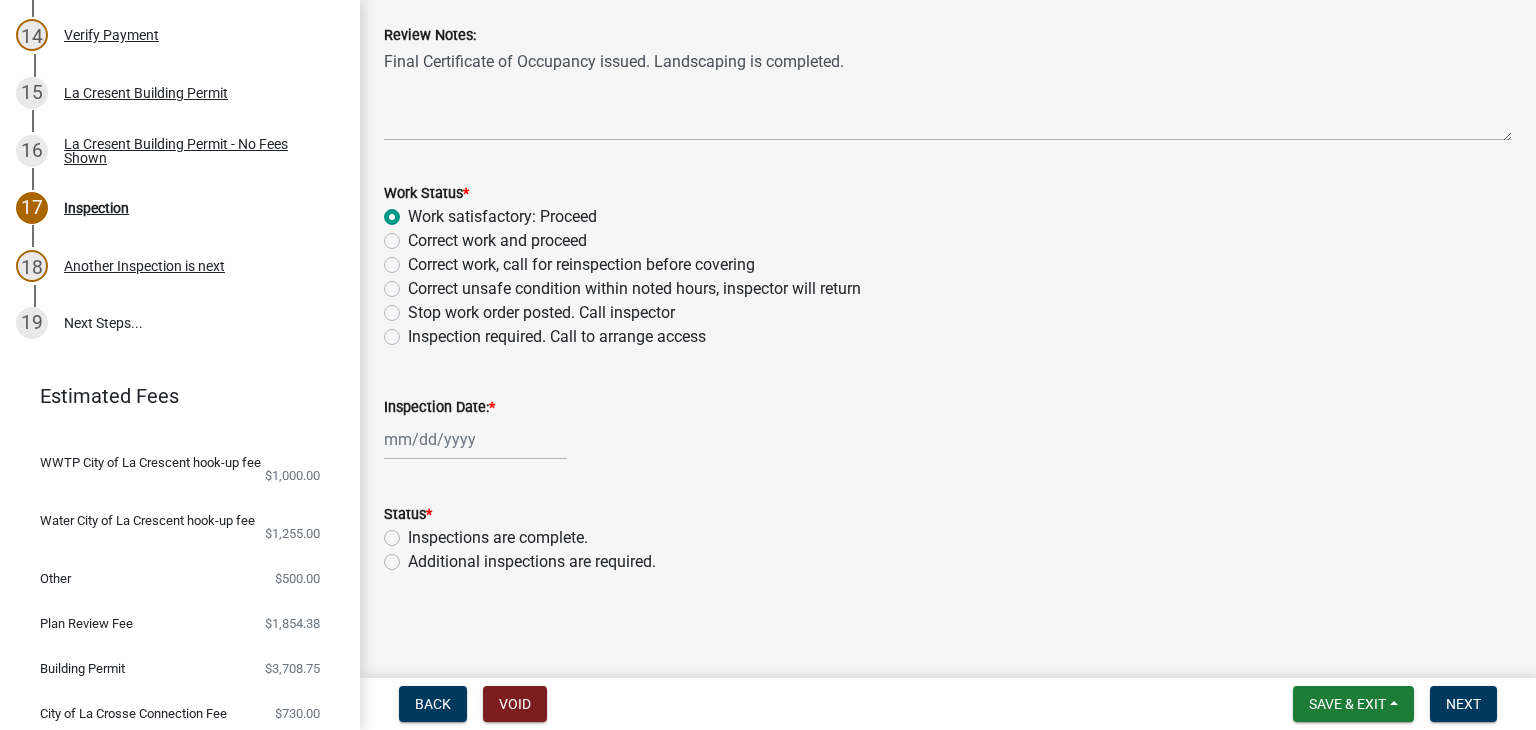 select on "8" 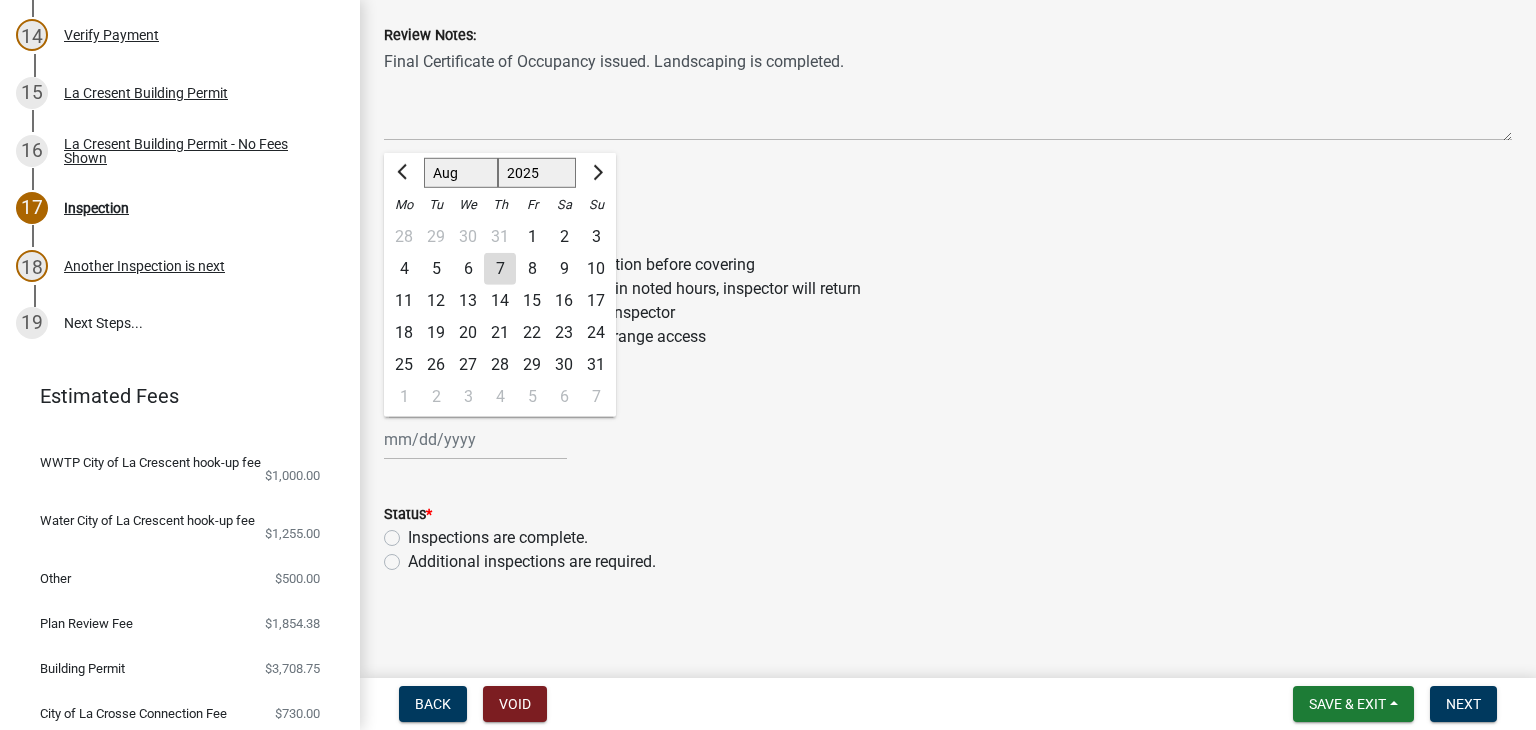 click on "Jan Feb Mar Apr May Jun Jul Aug Sep Oct Nov Dec 1525 1526 1527 1528 1529 1530 1531 1532 1533 1534 1535 1536 1537 1538 1539 1540 1541 1542 1543 1544 1545 1546 1547 1548 1549 1550 1551 1552 1553 1554 1555 1556 1557 1558 1559 1560 1561 1562 1563 1564 1565 1566 1567 1568 1569 1570 1571 1572 1573 1574 1575 1576 1577 1578 1579 1580 1581 1582 1583 1584 1585 1586 1587 1588 1589 1590 1591 1592 1593 1594 1595 1596 1597 1598 1599 1600 1601 1602 1603 1604 1605 1606 1607 1608 1609 1610 1611 1612 1613 1614 1615 1616 1617 1618 1619 1620 1621 1622 1623 1624 1625 1626 1627 1628 1629 1630 1631 1632 1633 1634 1635 1636 1637 1638 1639 1640 1641 1642 1643 1644 1645 1646 1647 1648 1649 1650 1651 1652 1653 1654 1655 1656 1657 1658 1659 1660 1661 1662 1663 1664 1665 1666 1667 1668 1669 1670 1671 1672 1673 1674 1675 1676 1677 1678 1679 1680 1681 1682 1683 1684 1685 1686 1687 1688 1689 1690 1691 1692 1693 1694 1695 1696 1697 1698 1699 1700 1701 1702 1703 1704 1705 1706 1707 1708 1709 1710 1711 1712 1713 1714 1715 1716 1717 1718 1719 1" 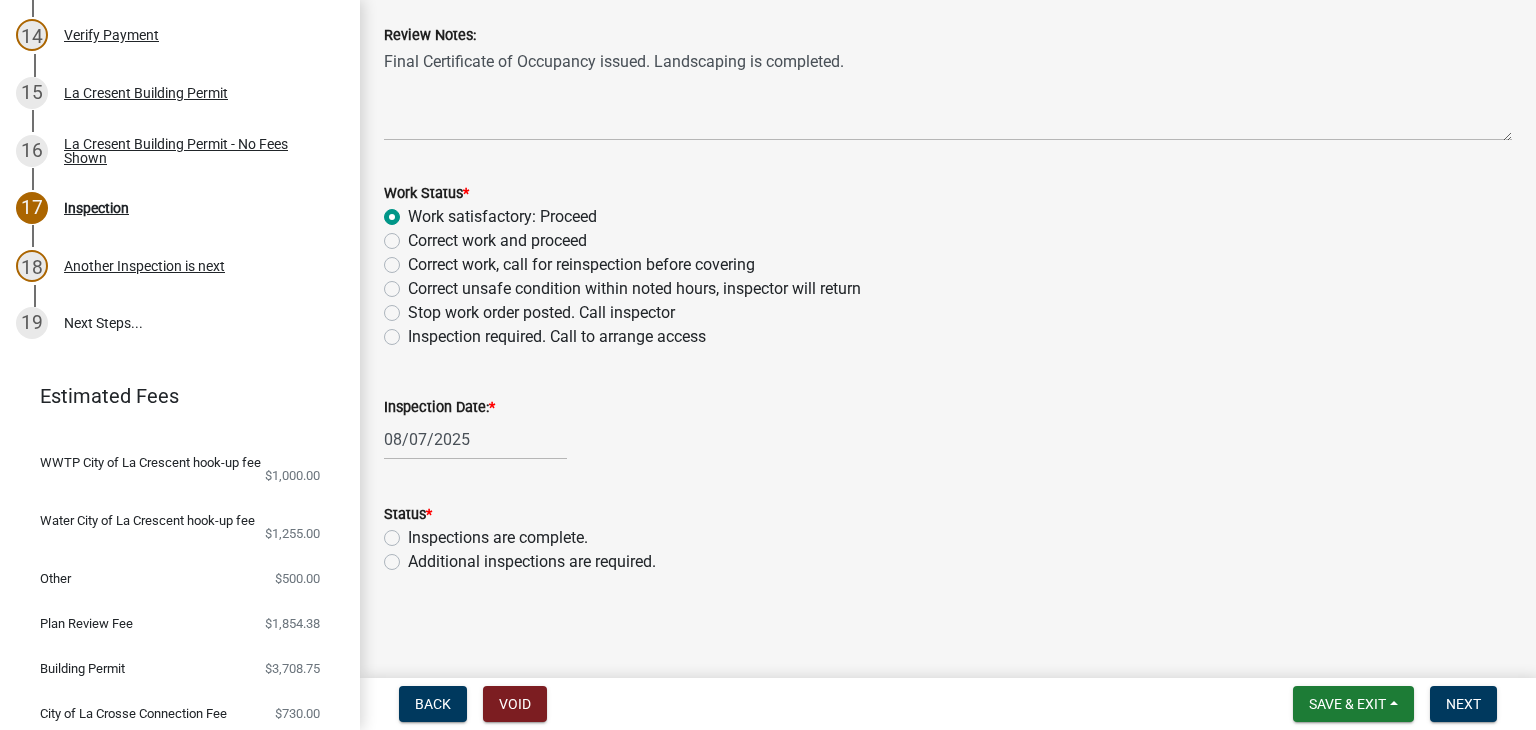 click on "Inspections are complete." 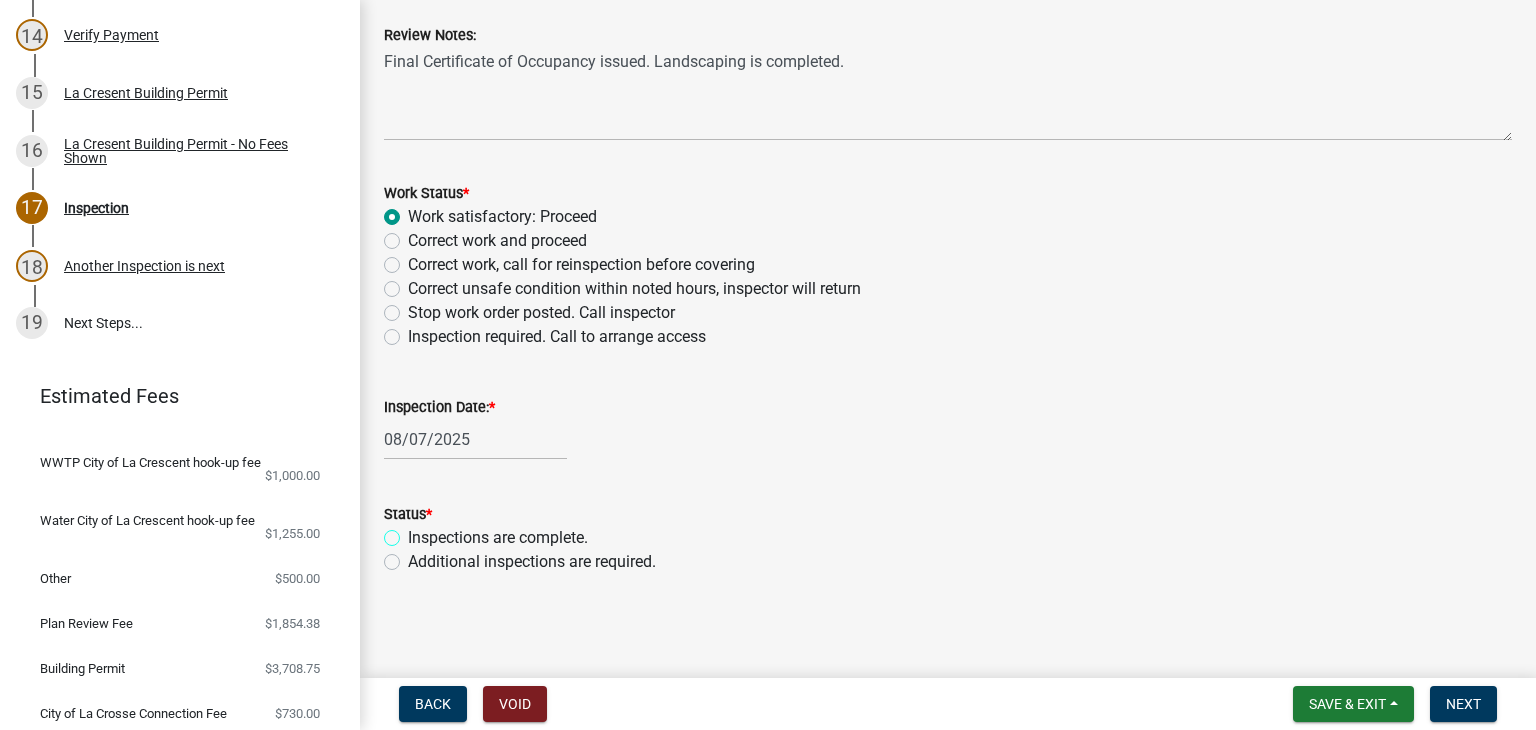 click on "Inspections are complete." at bounding box center (414, 532) 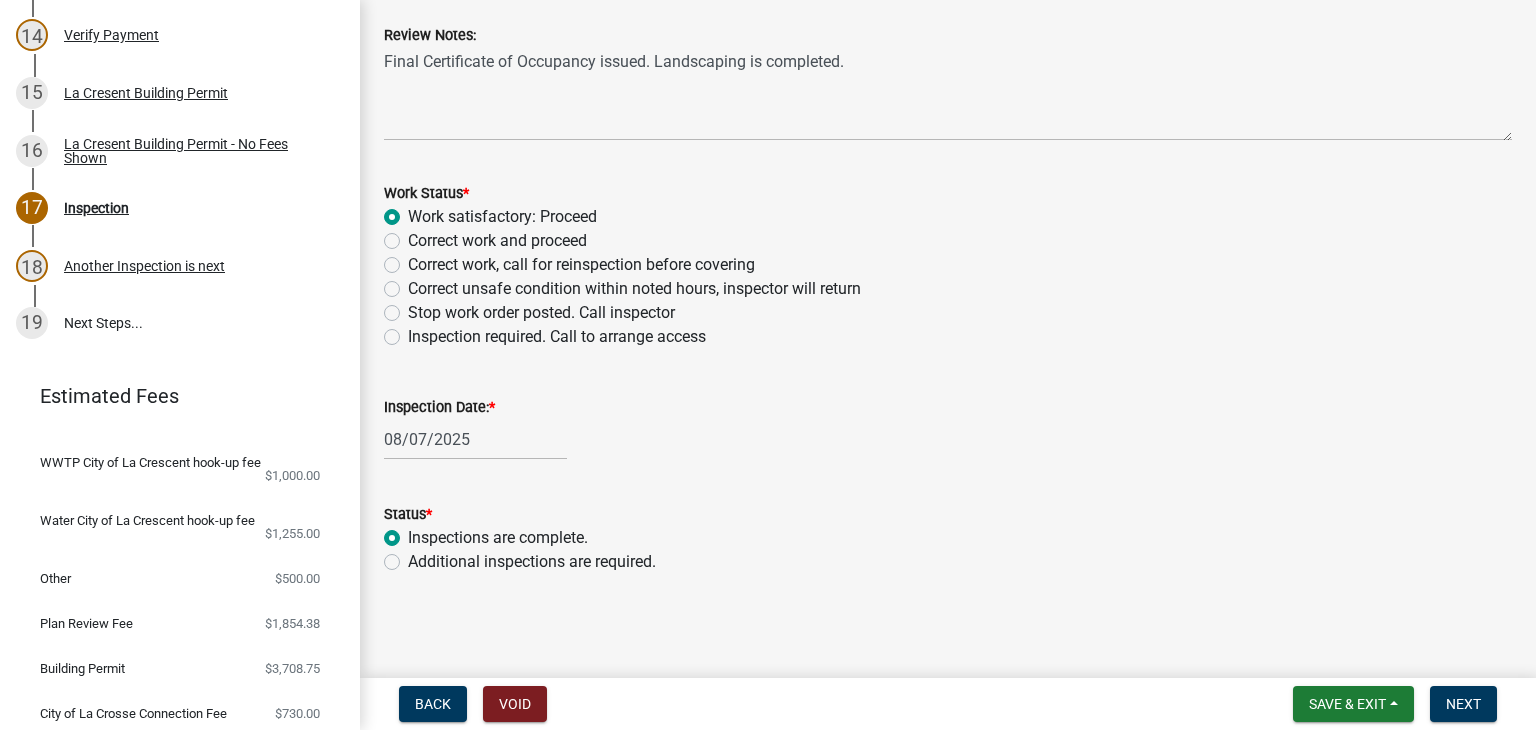 radio on "true" 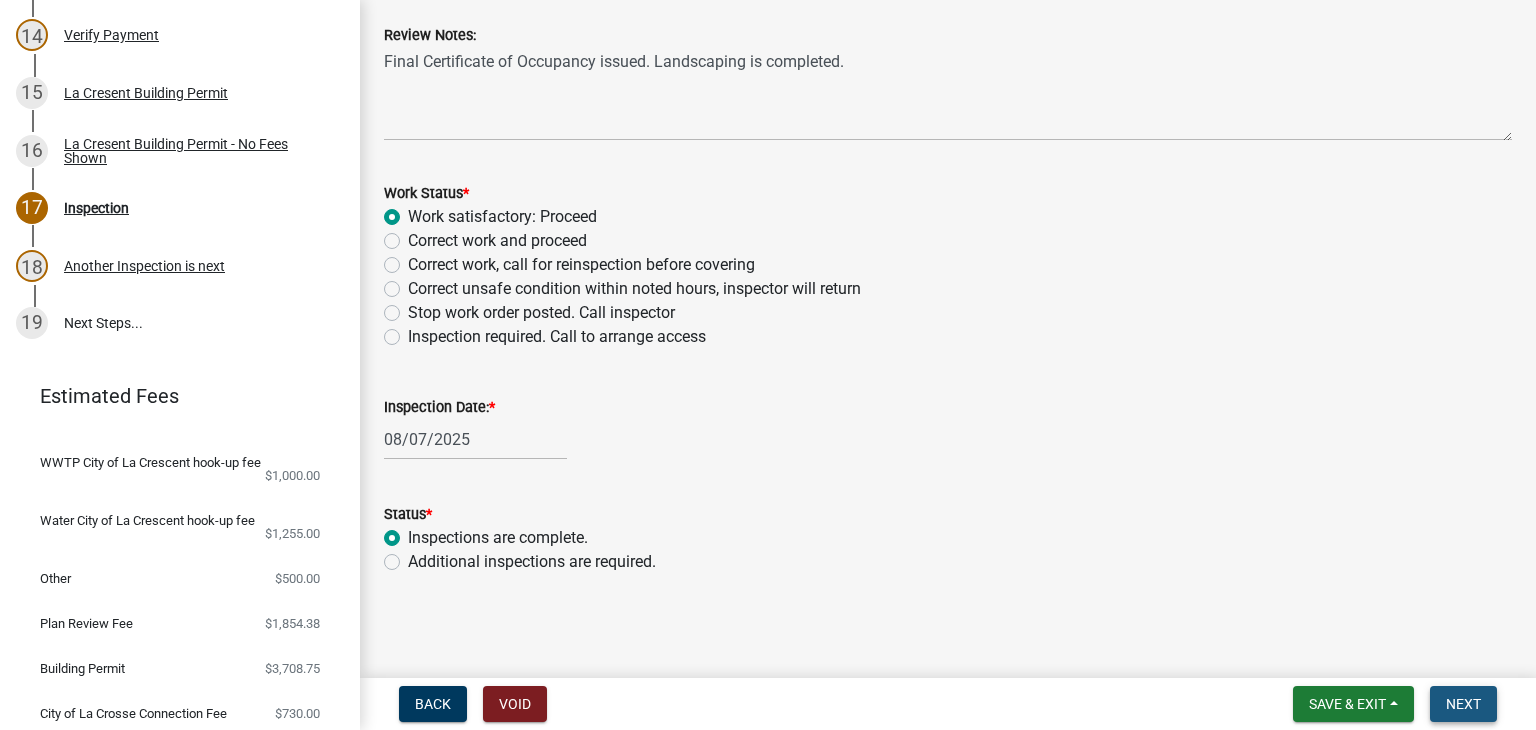 click on "Next" at bounding box center (1463, 704) 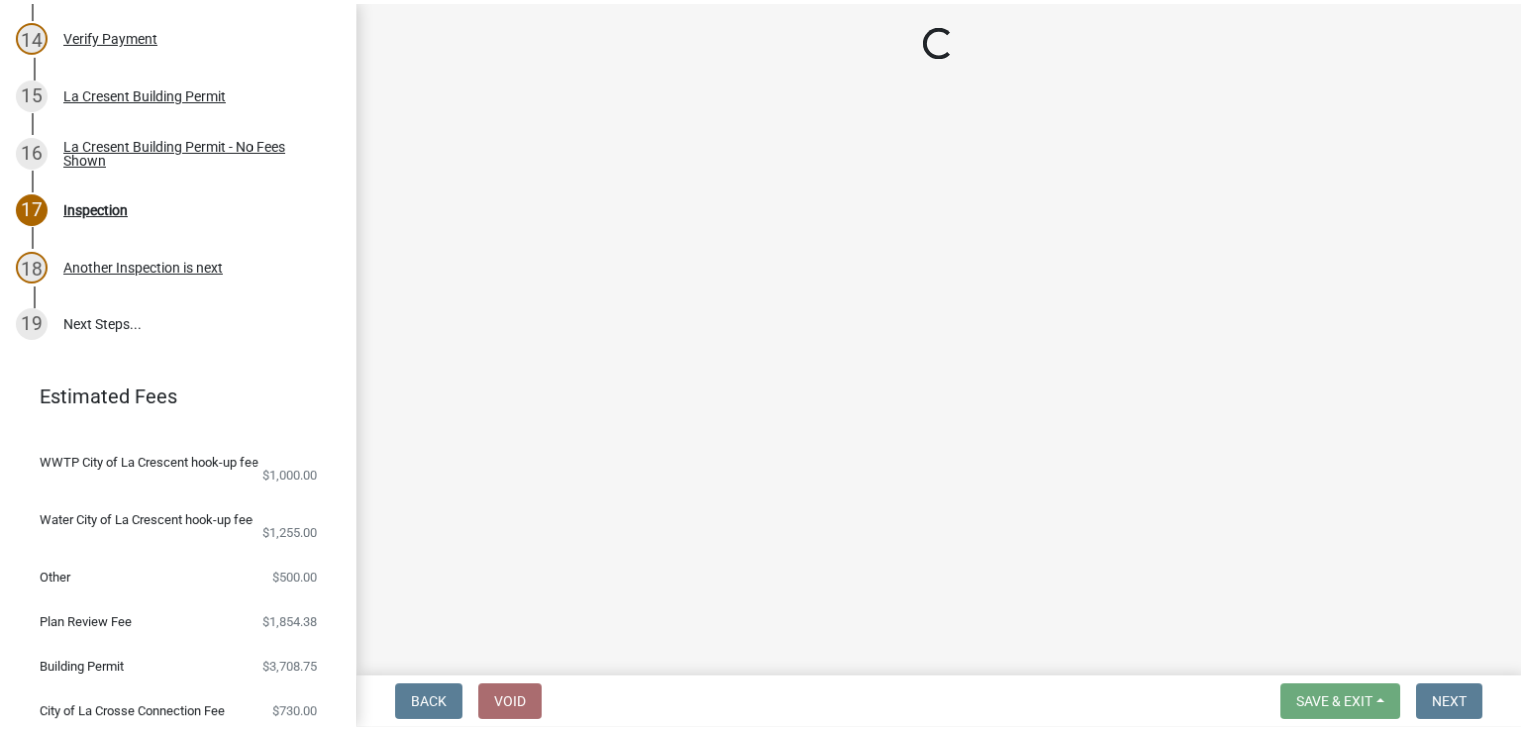 scroll, scrollTop: 1157, scrollLeft: 0, axis: vertical 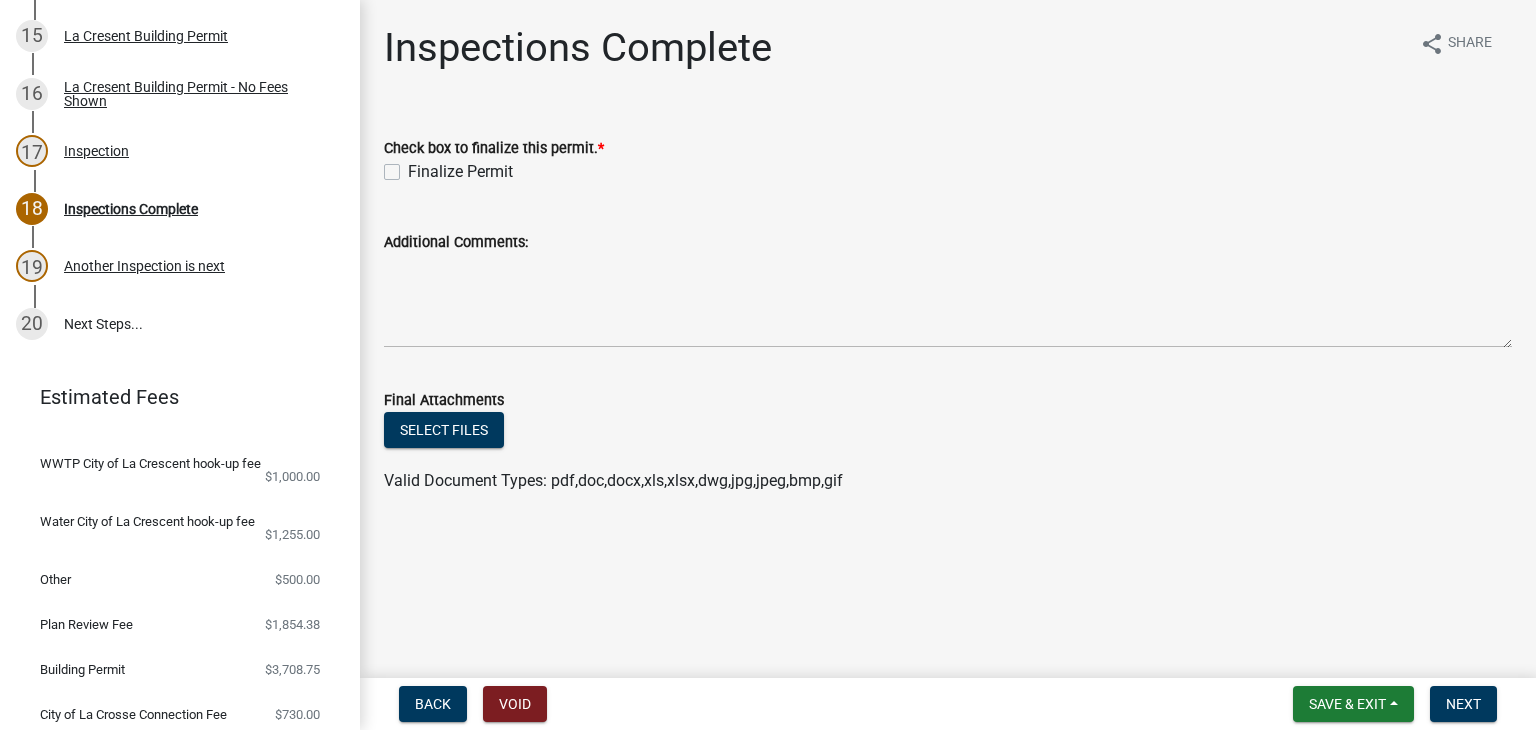 click on "Finalize Permit" 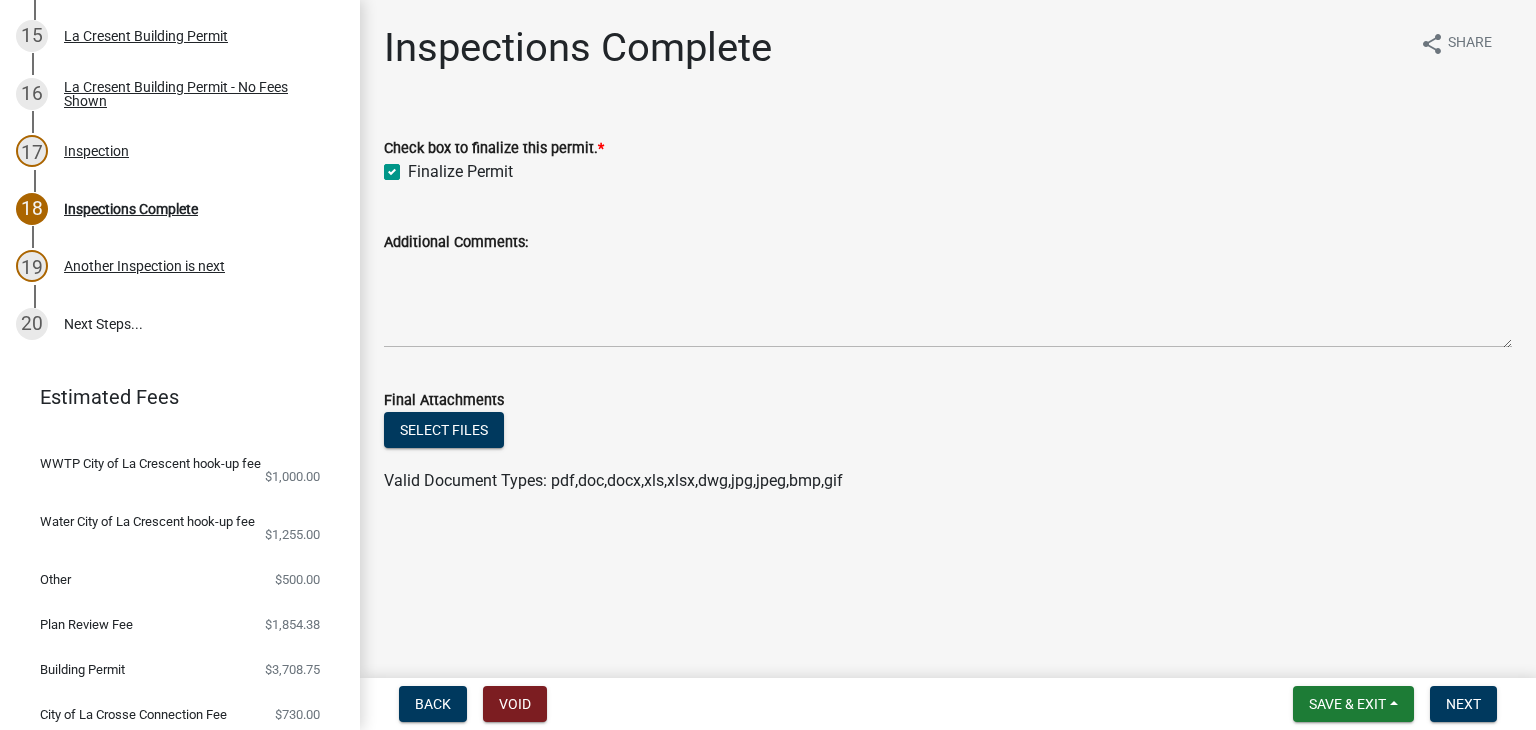 checkbox on "true" 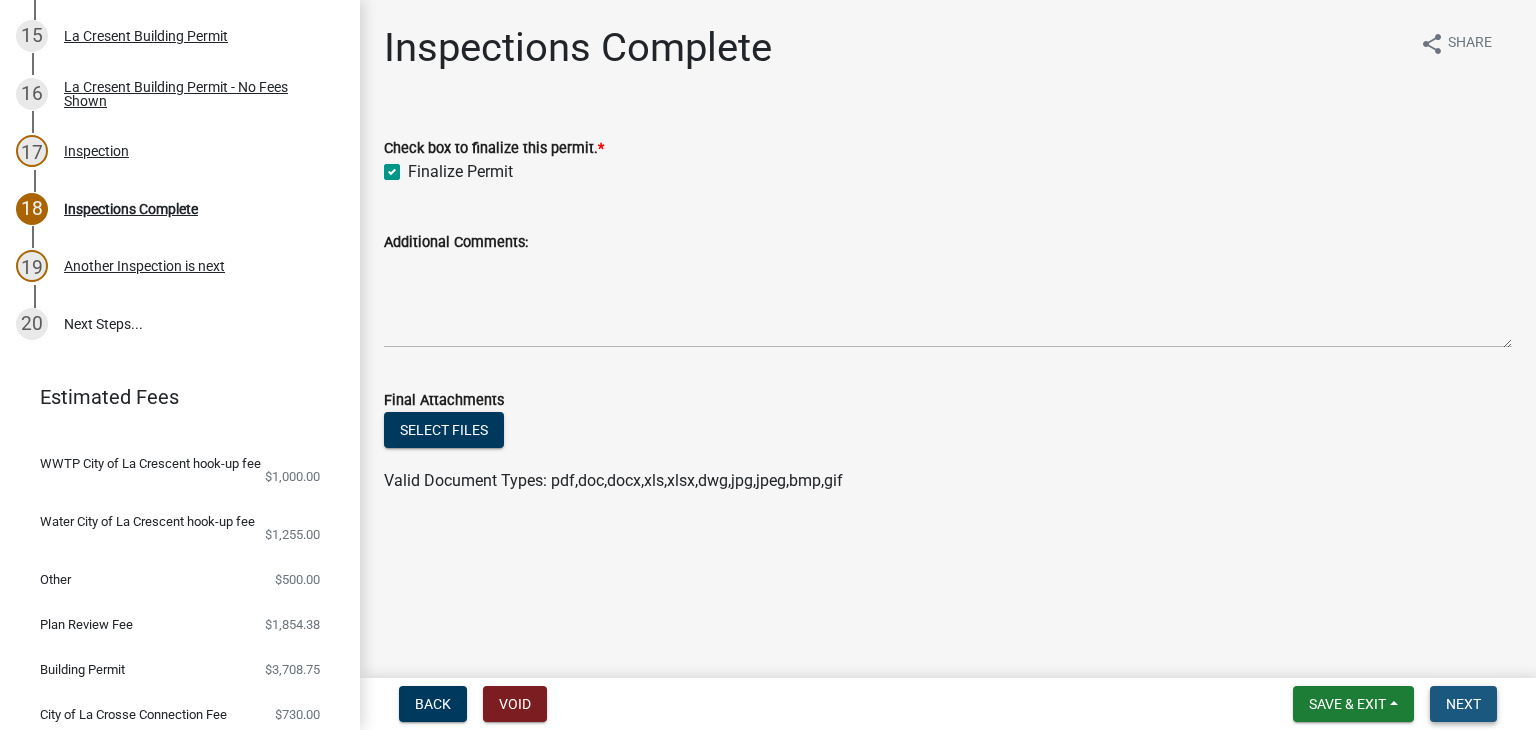 click on "Next" at bounding box center (1463, 704) 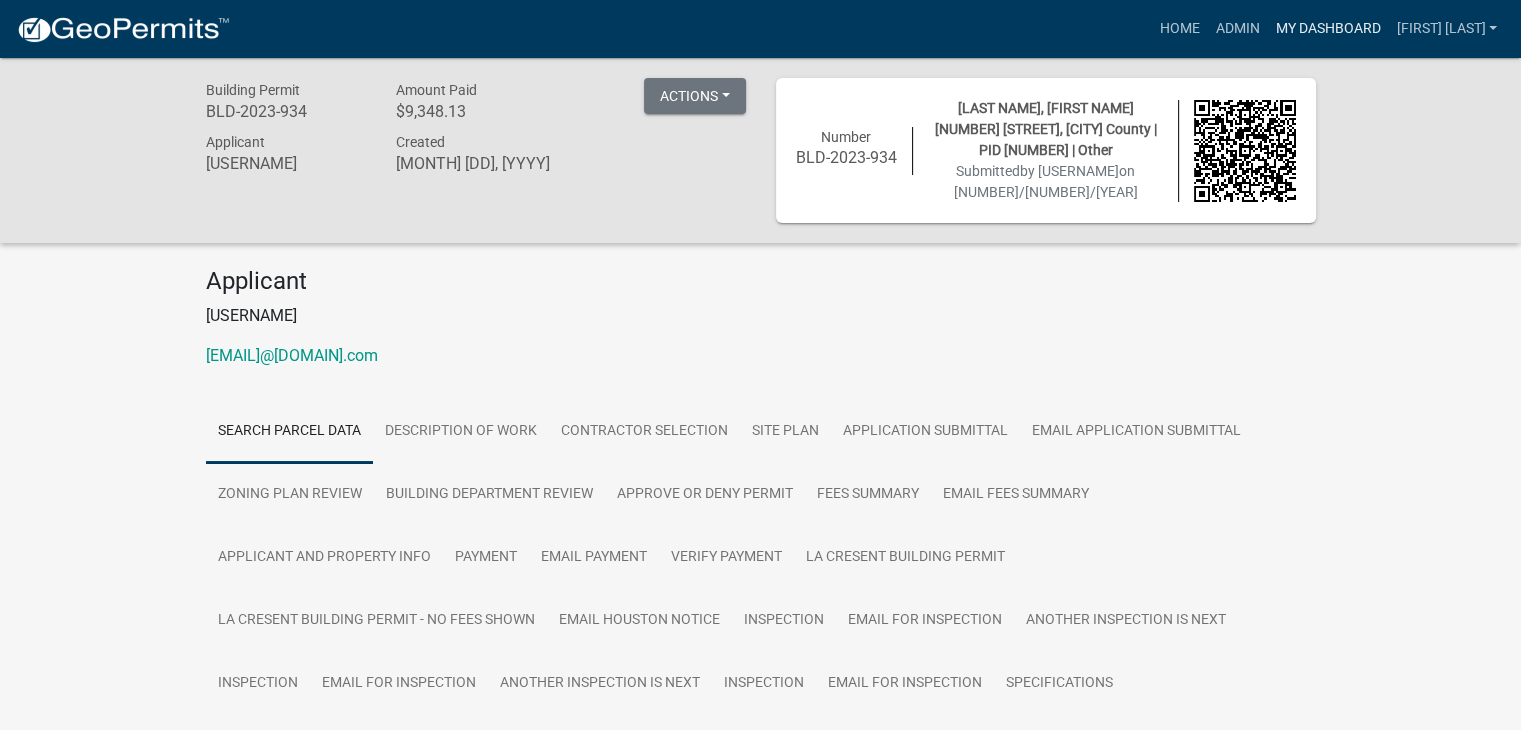 click on "My Dashboard" at bounding box center [1327, 29] 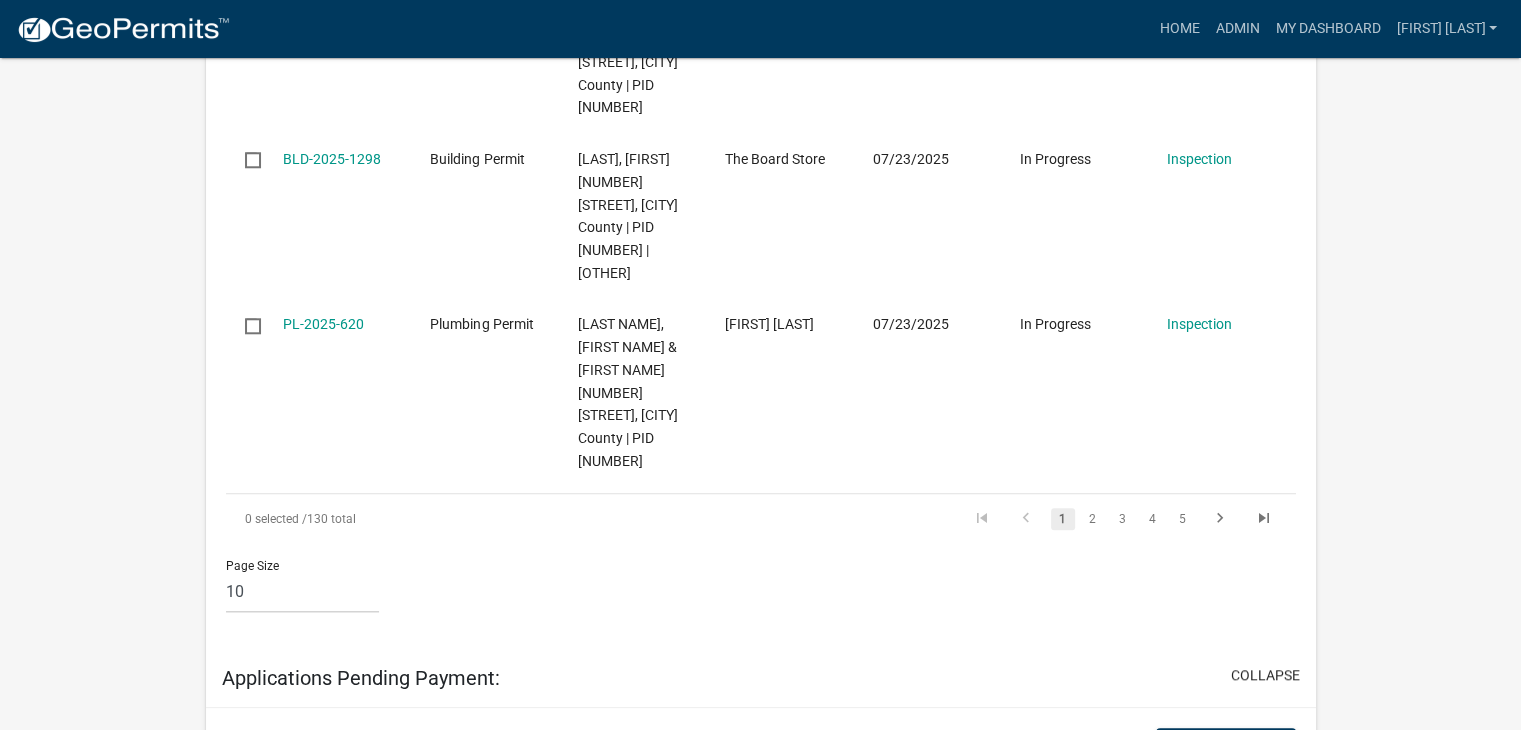 scroll, scrollTop: 1900, scrollLeft: 0, axis: vertical 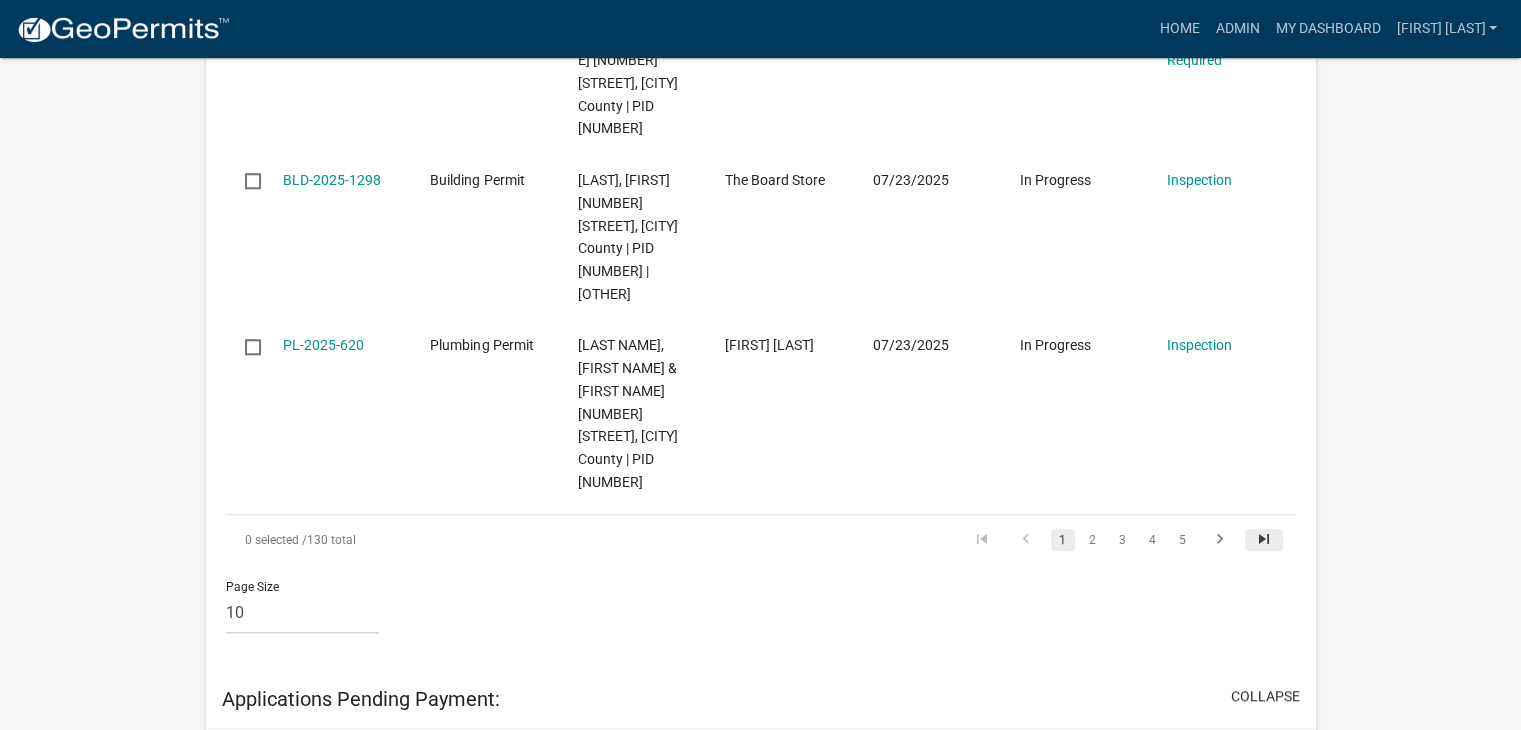 click 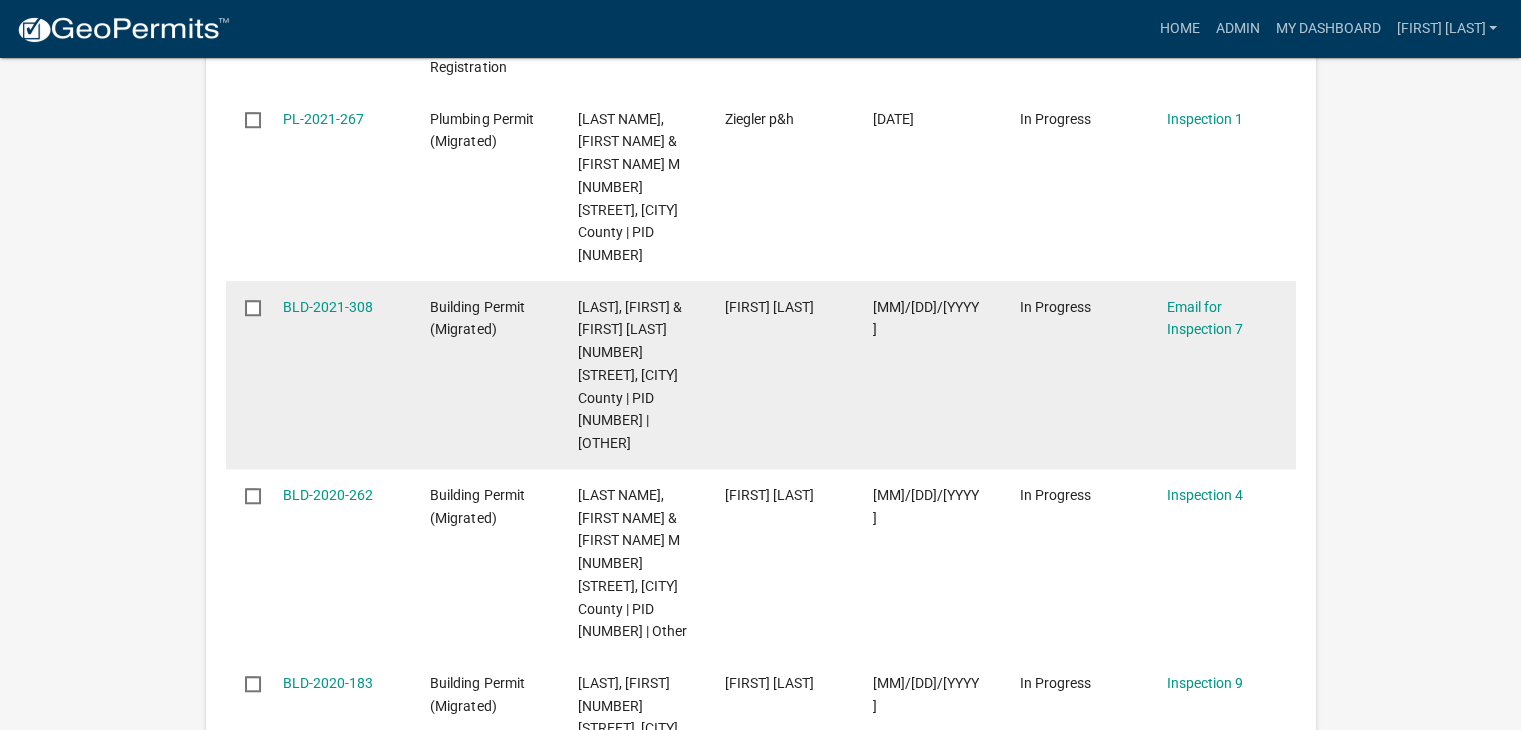 scroll, scrollTop: 1654, scrollLeft: 0, axis: vertical 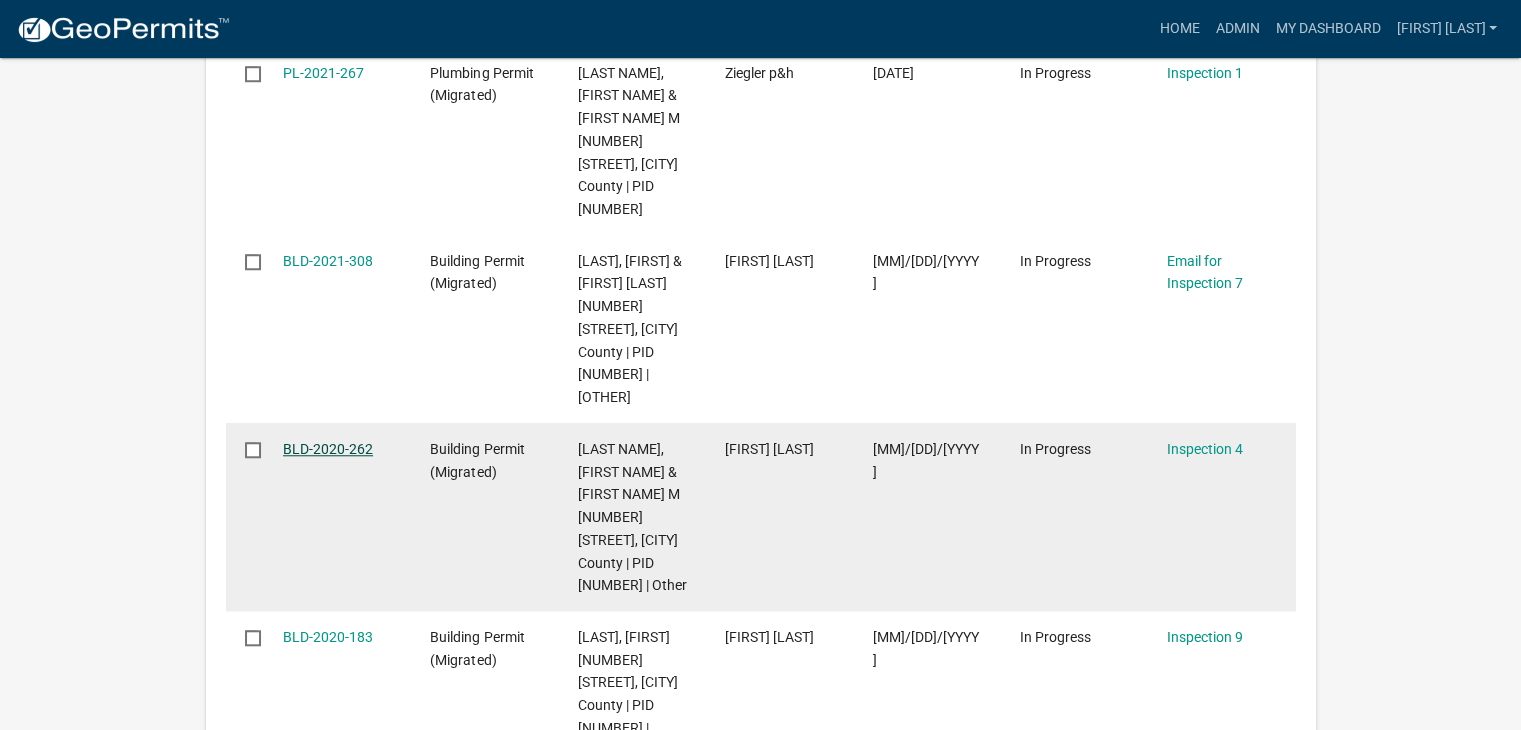 click on "BLD-2020-262" 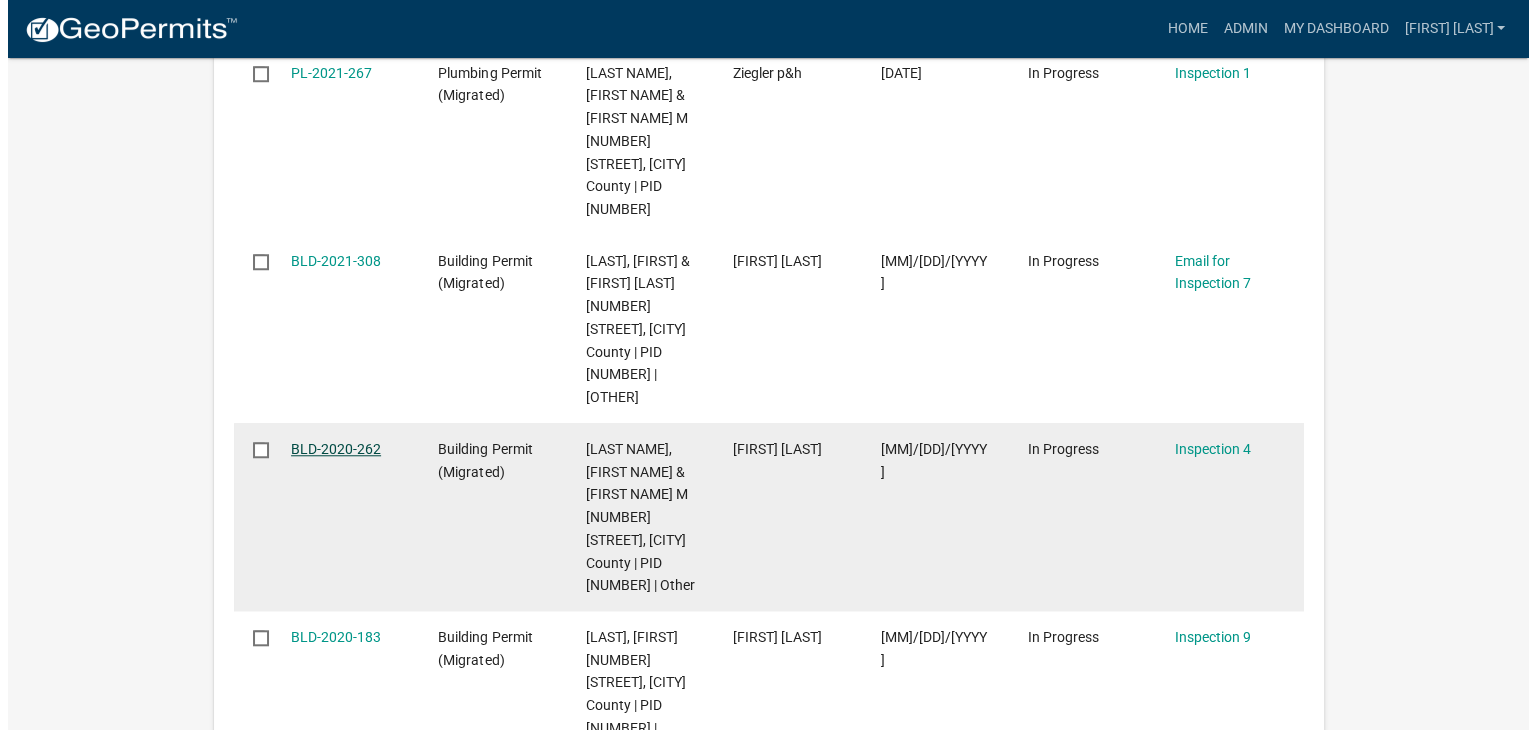 scroll, scrollTop: 0, scrollLeft: 0, axis: both 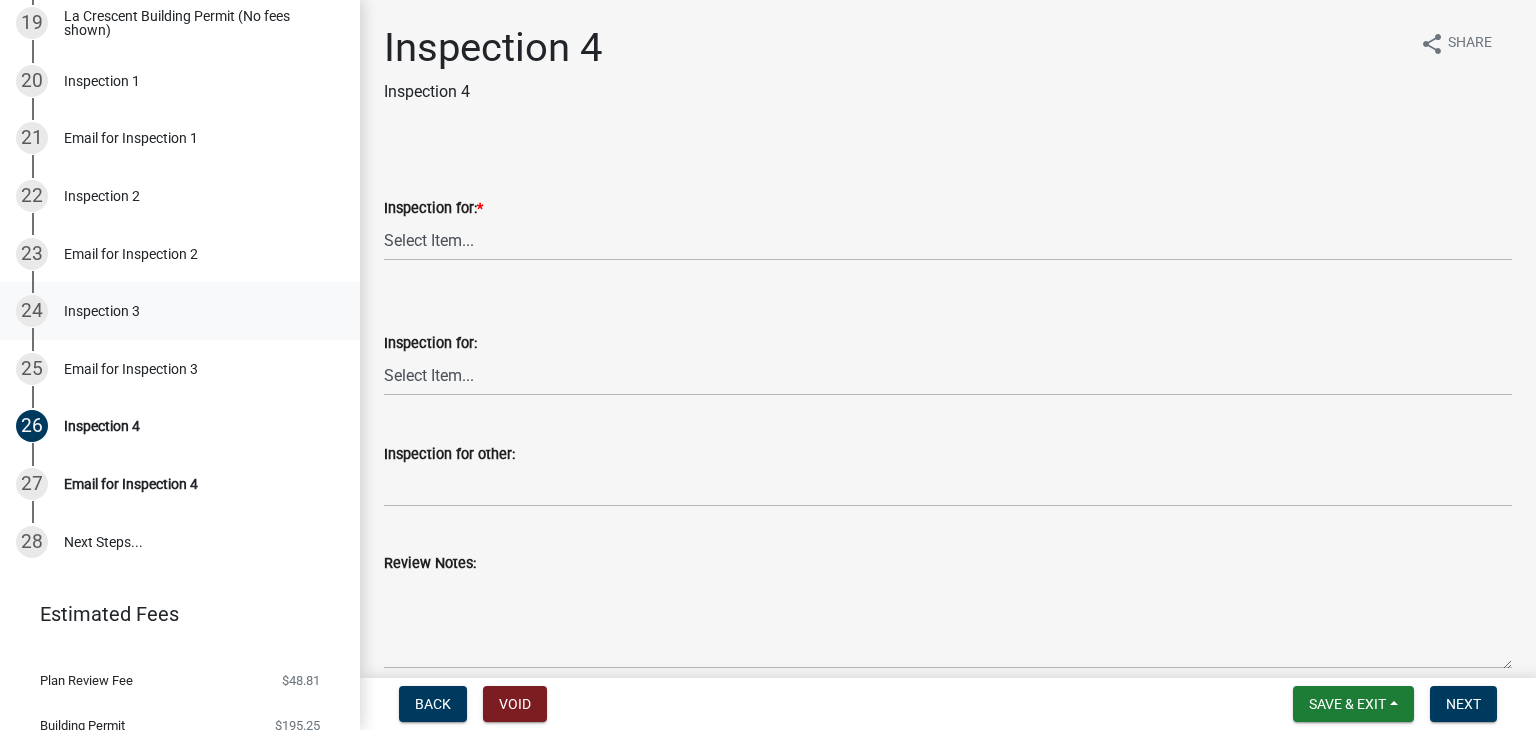 click on "[NUMBER]     Inspection [NUMBER]" at bounding box center [172, 311] 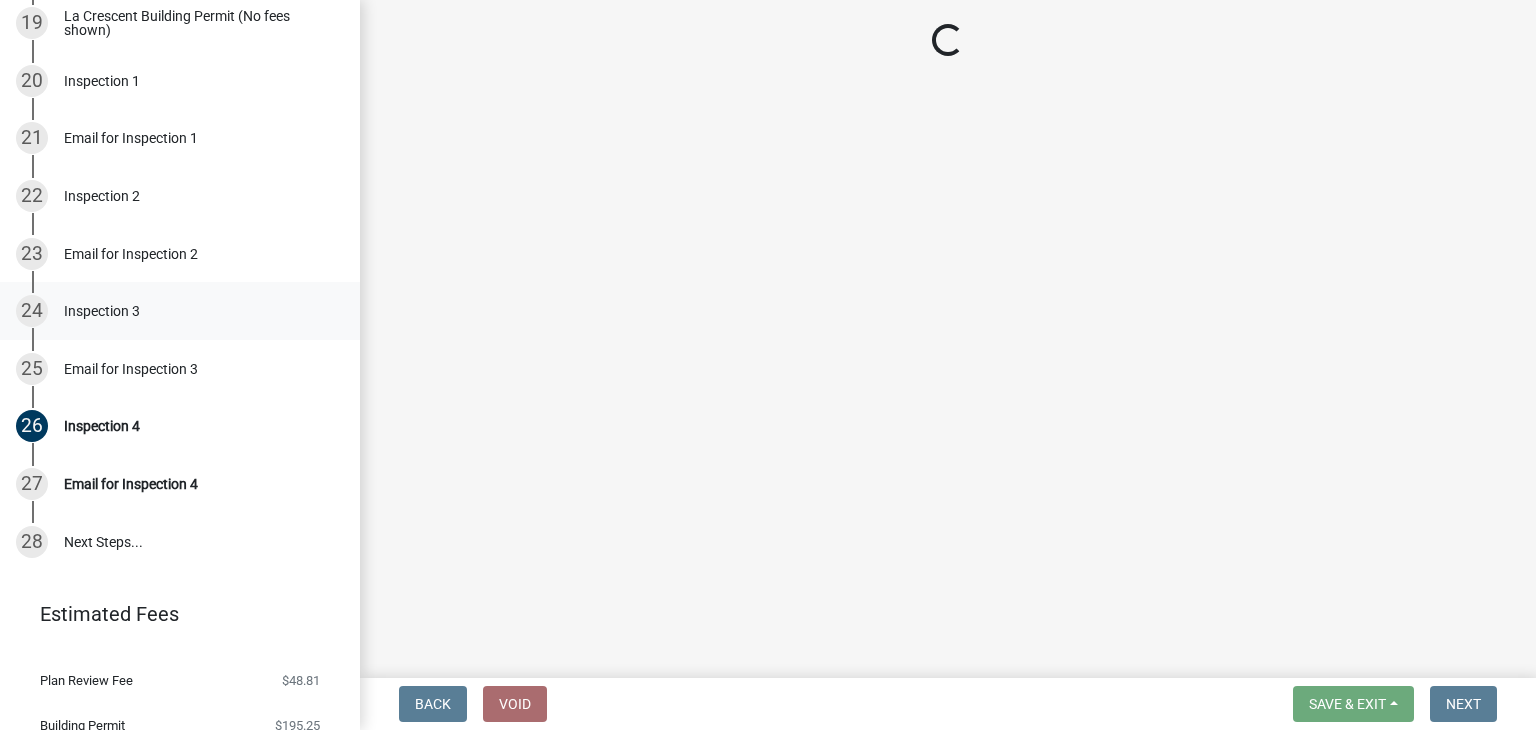 select on "5ef6d2c1-b124-4cf6-b36b-f6c601cad116" 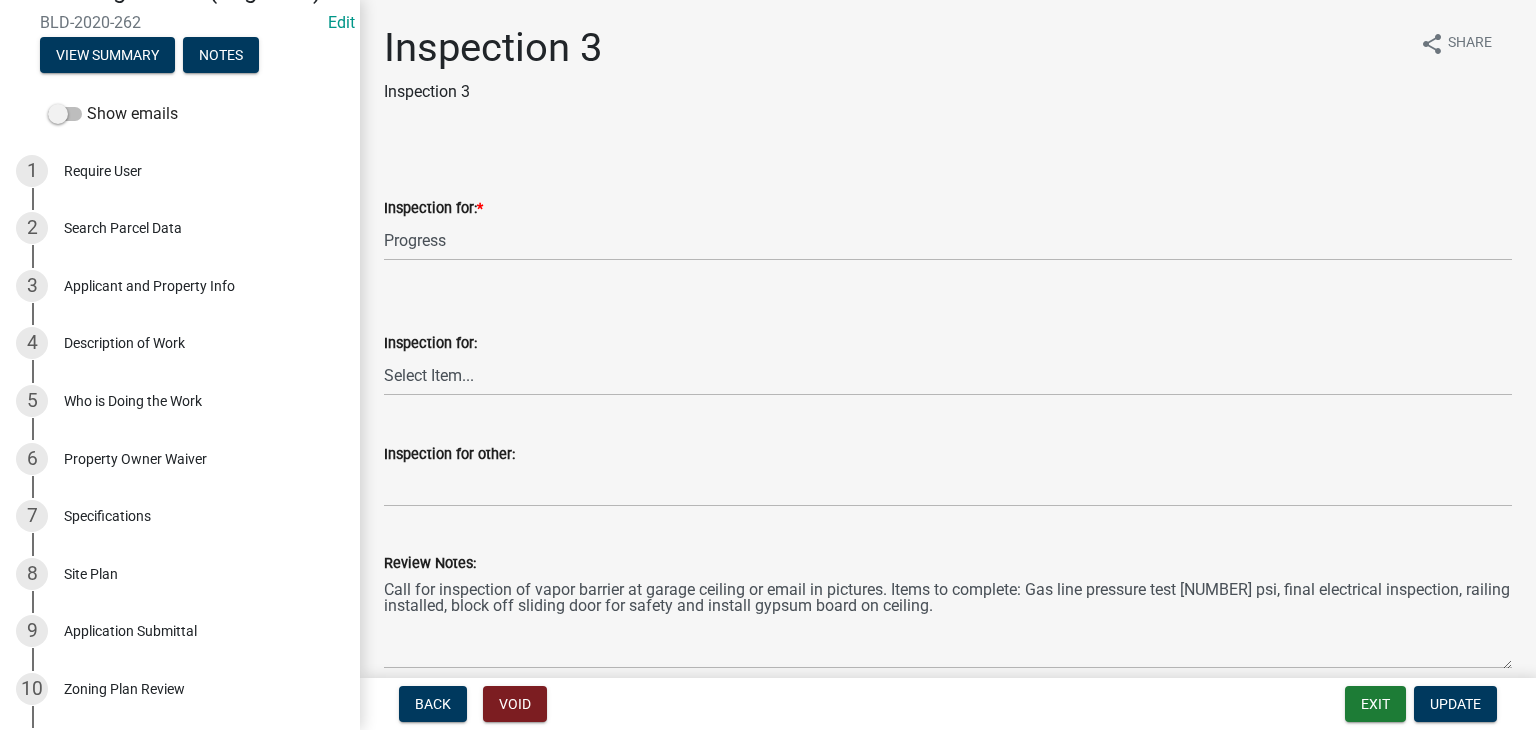 scroll, scrollTop: 200, scrollLeft: 0, axis: vertical 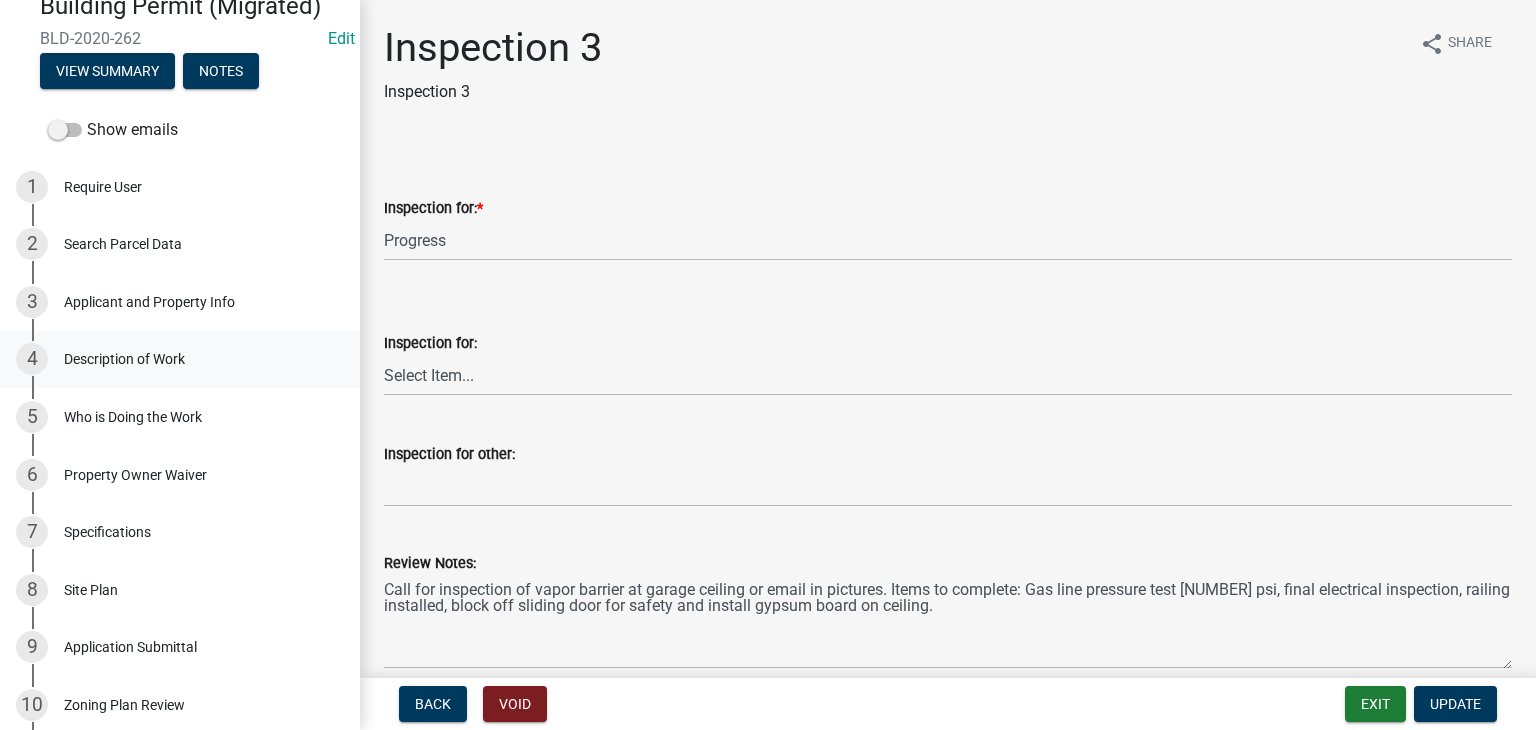click on "Description of Work" at bounding box center (124, 359) 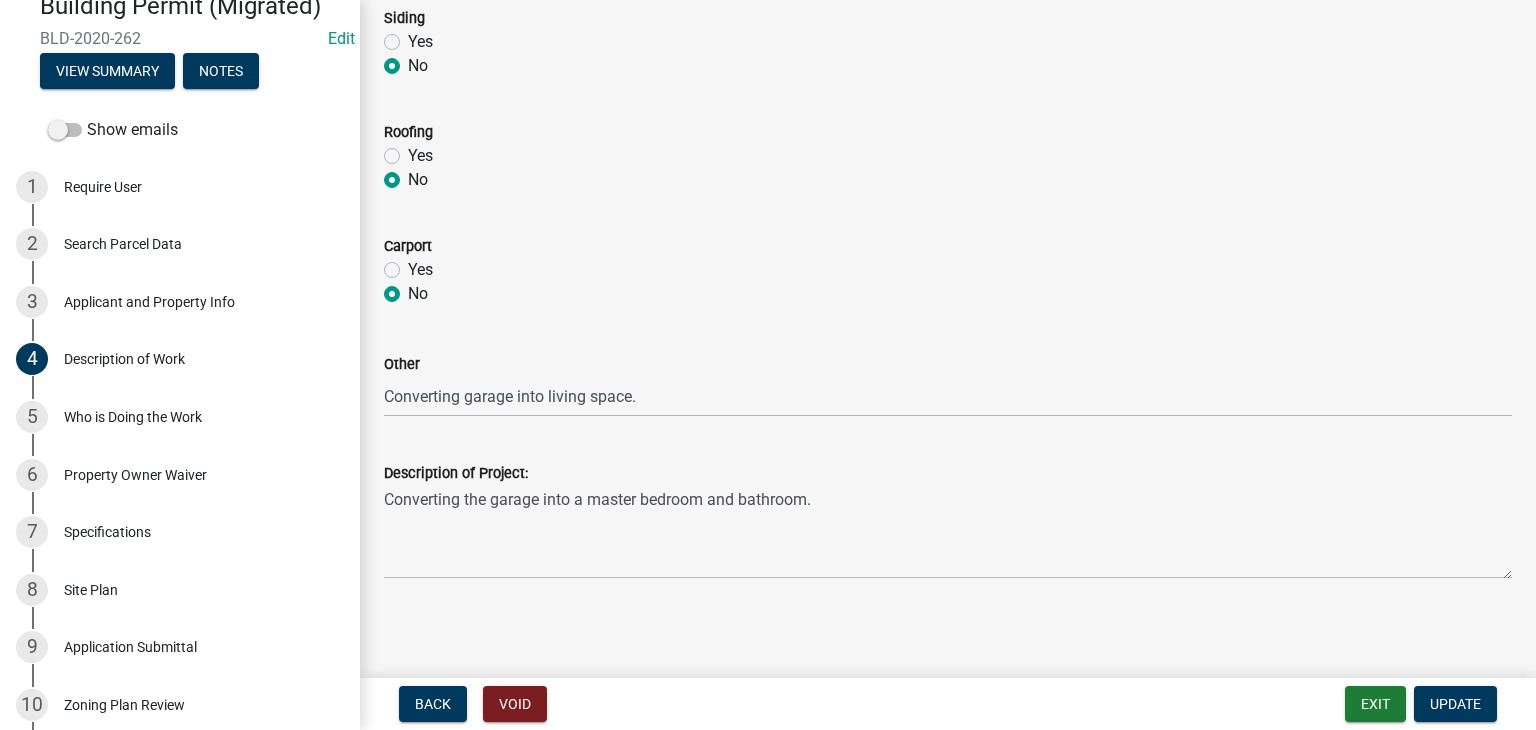 scroll, scrollTop: 1003, scrollLeft: 0, axis: vertical 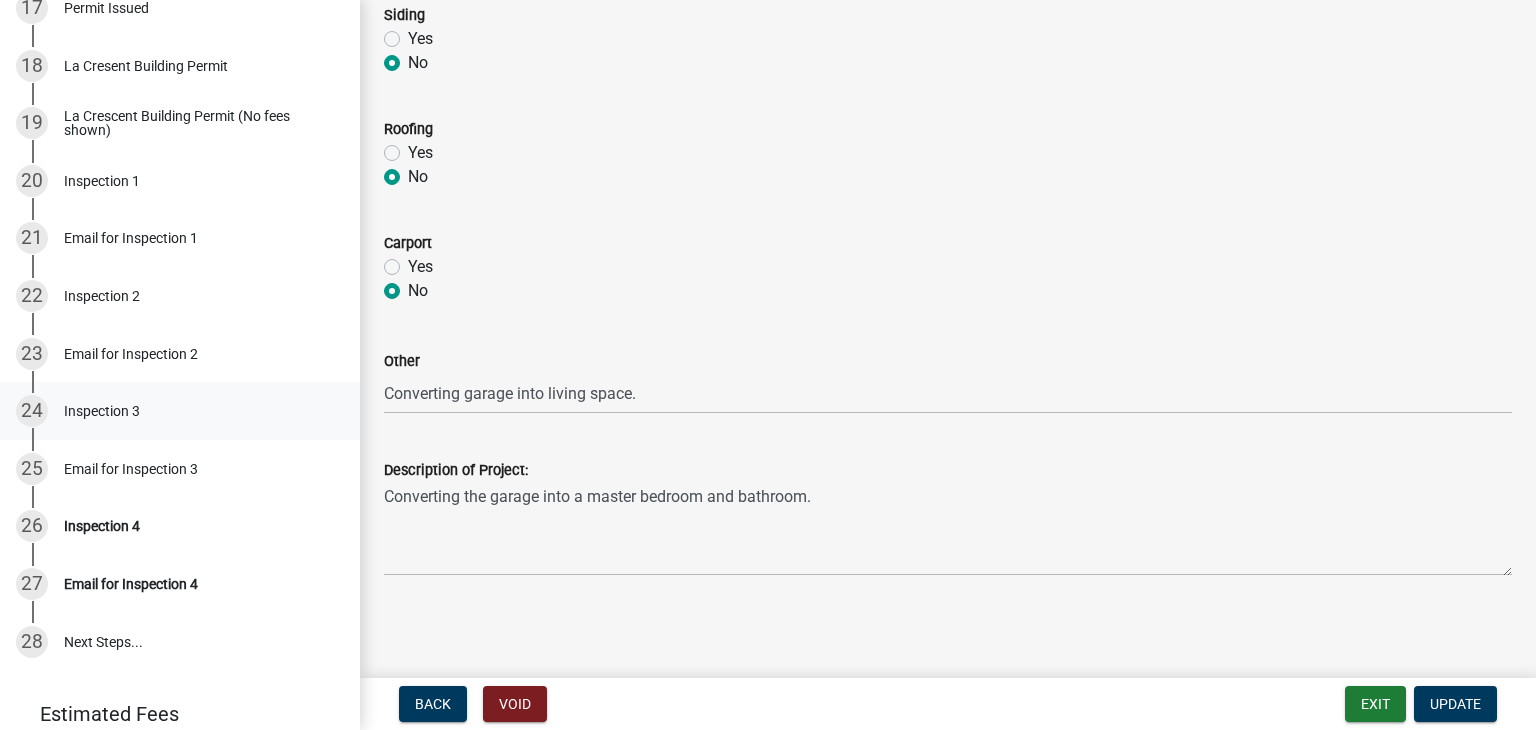 click on "Inspection 3" at bounding box center [102, 411] 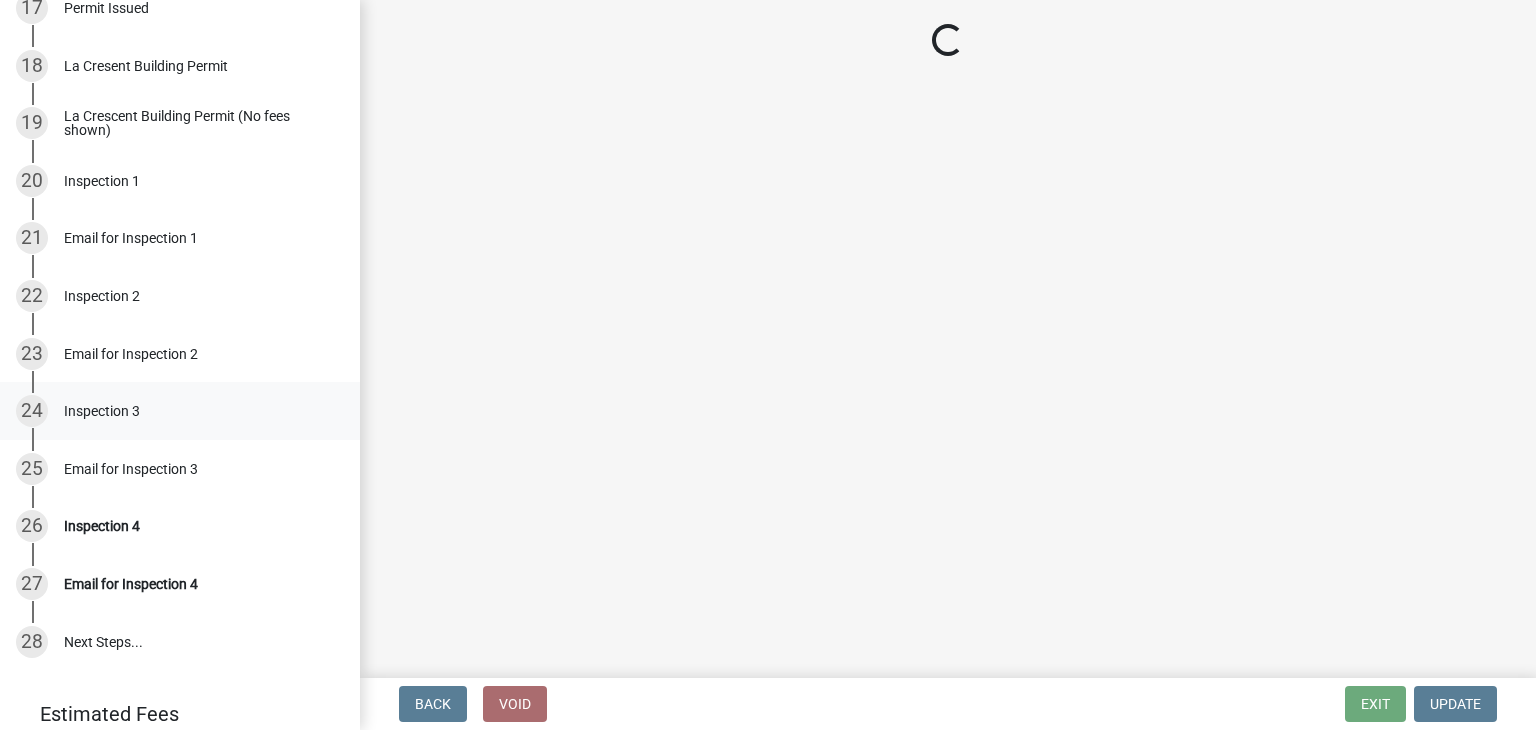 select on "5ef6d2c1-b124-4cf6-b36b-f6c601cad116" 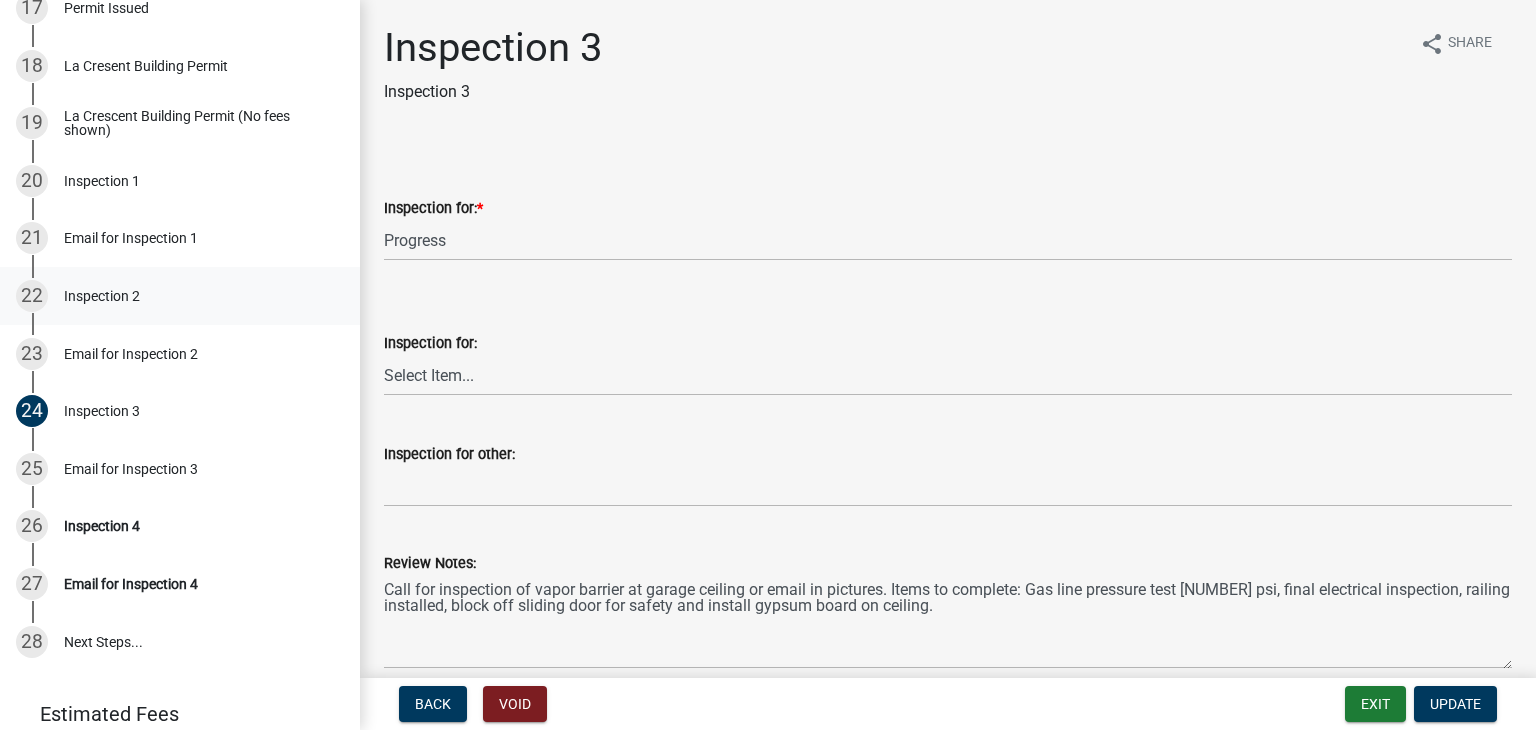 click on "Inspection 2" at bounding box center (102, 296) 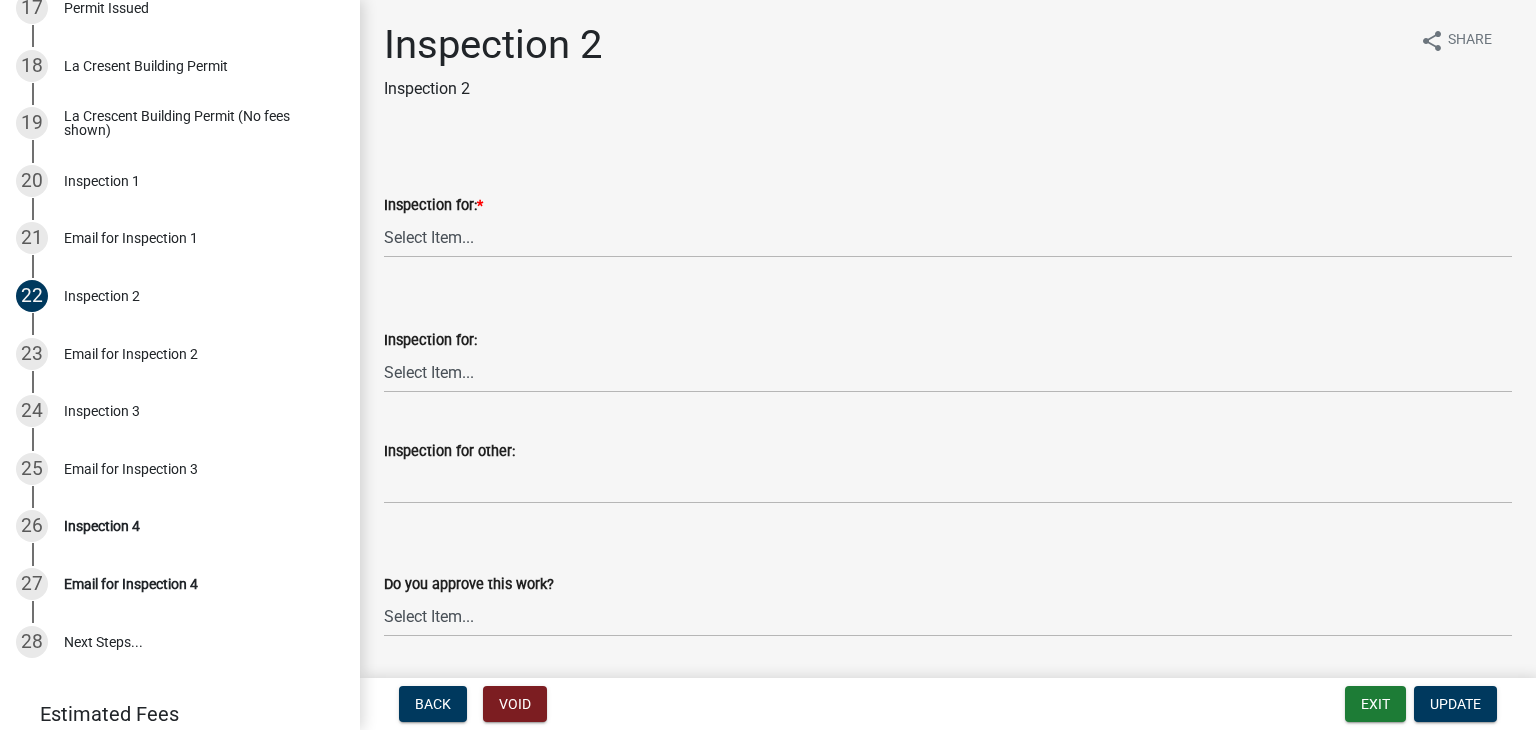 scroll, scrollTop: 0, scrollLeft: 0, axis: both 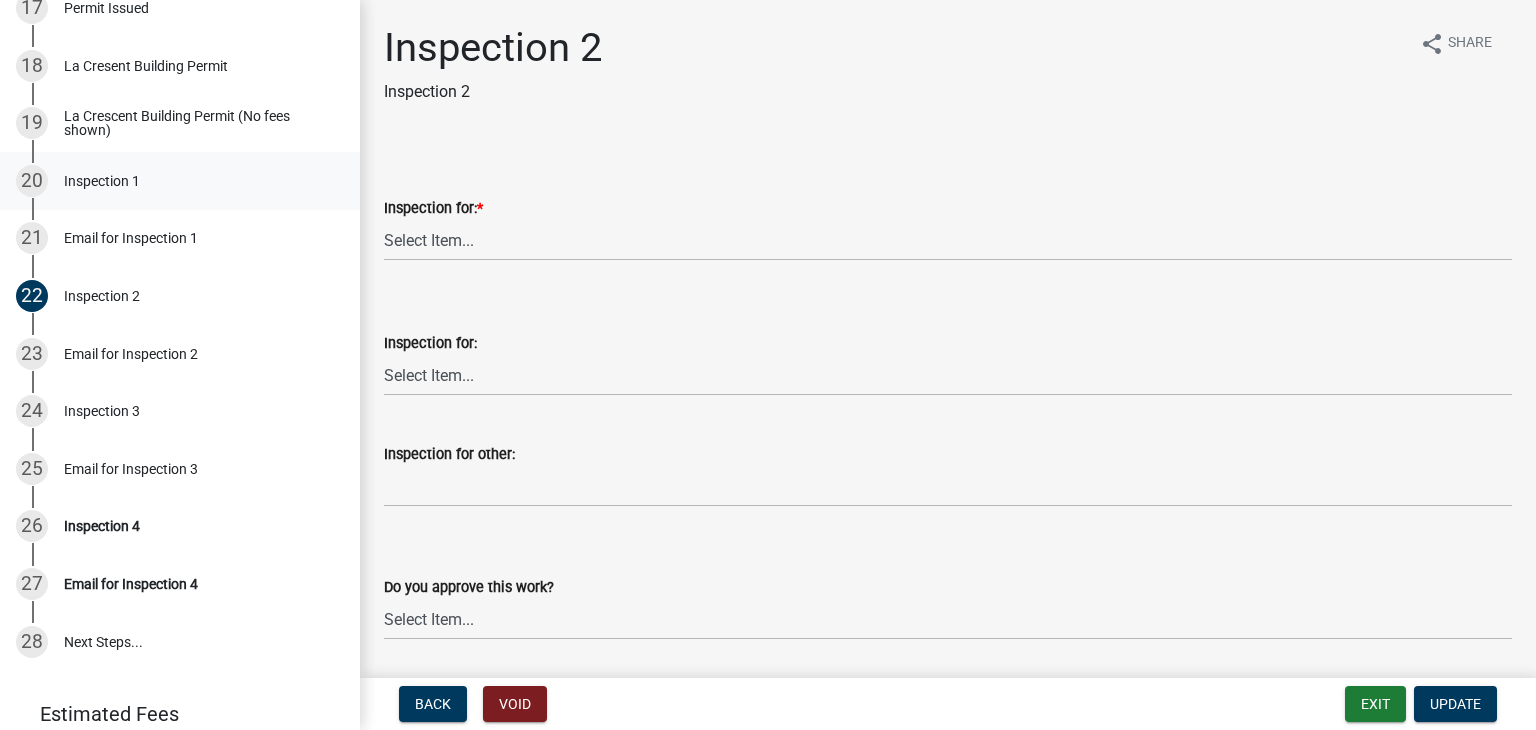 click on "Inspection 1" at bounding box center [102, 181] 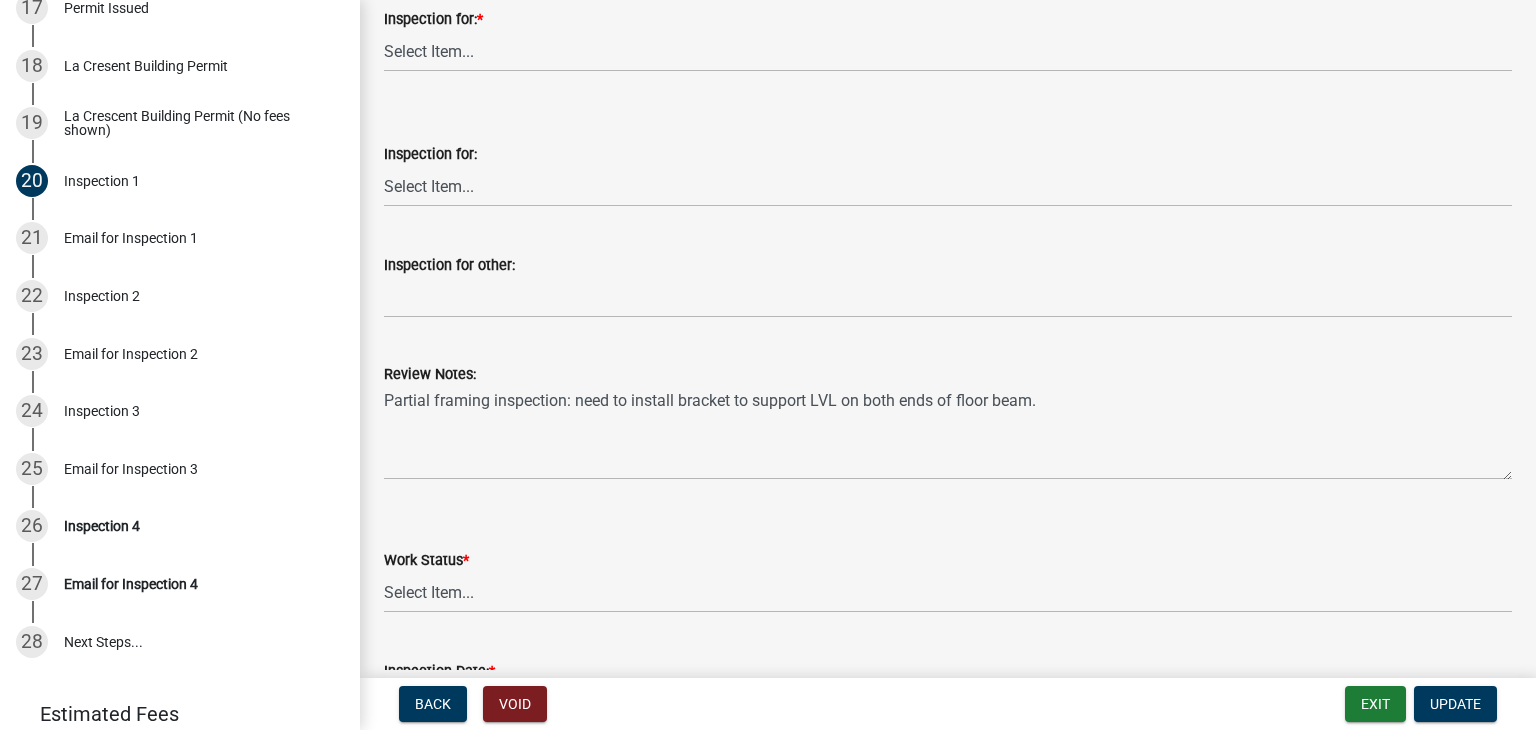 scroll, scrollTop: 200, scrollLeft: 0, axis: vertical 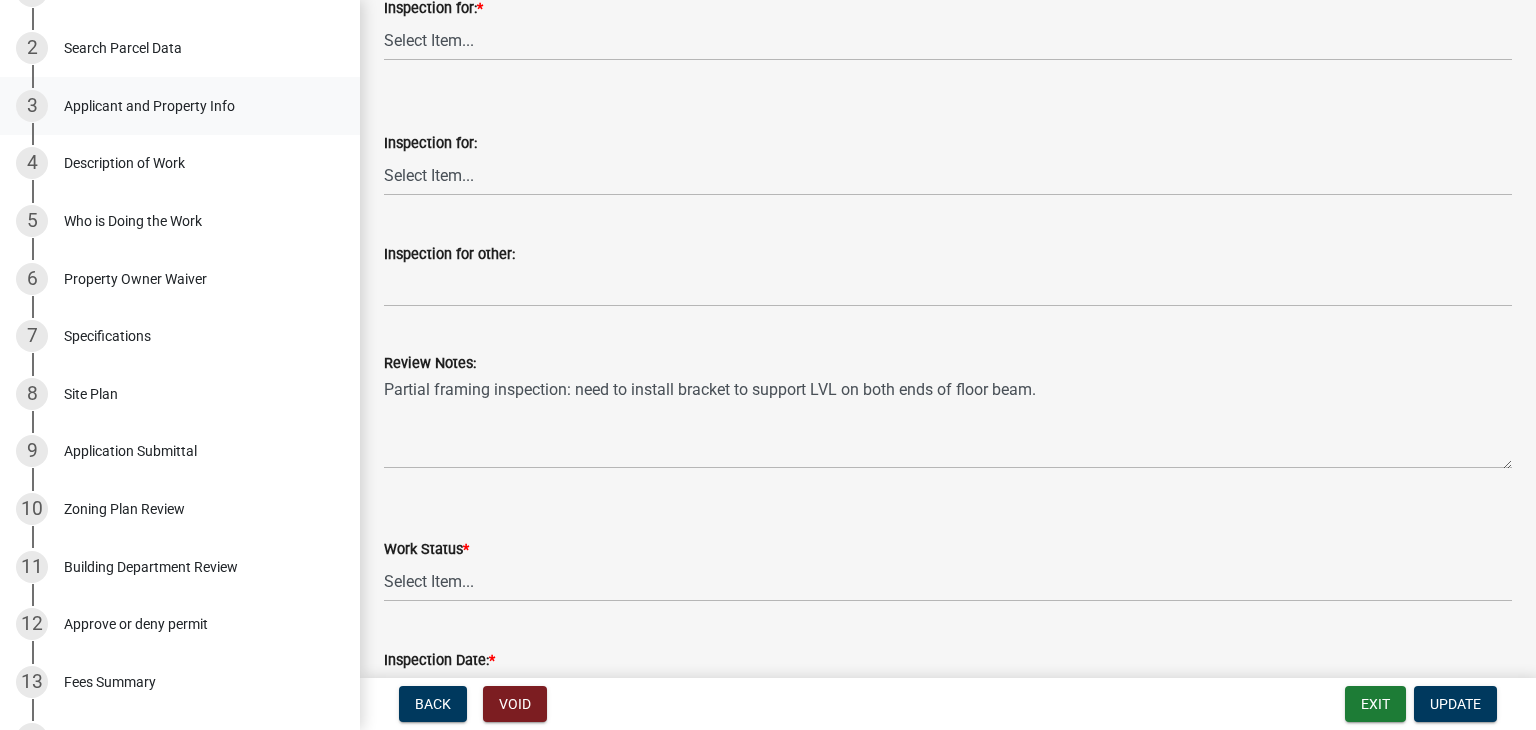 click on "Applicant and Property Info" at bounding box center [149, 106] 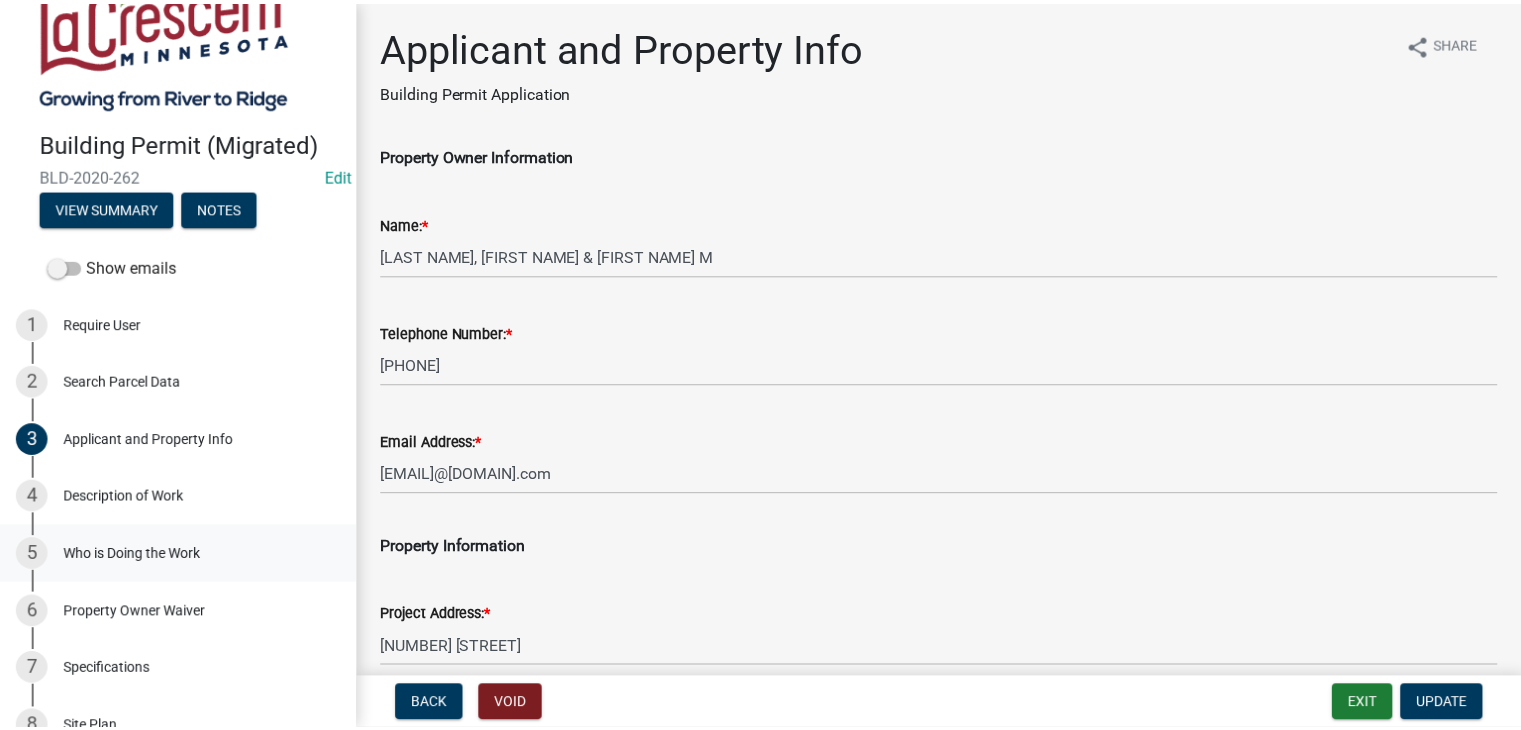 scroll, scrollTop: 0, scrollLeft: 0, axis: both 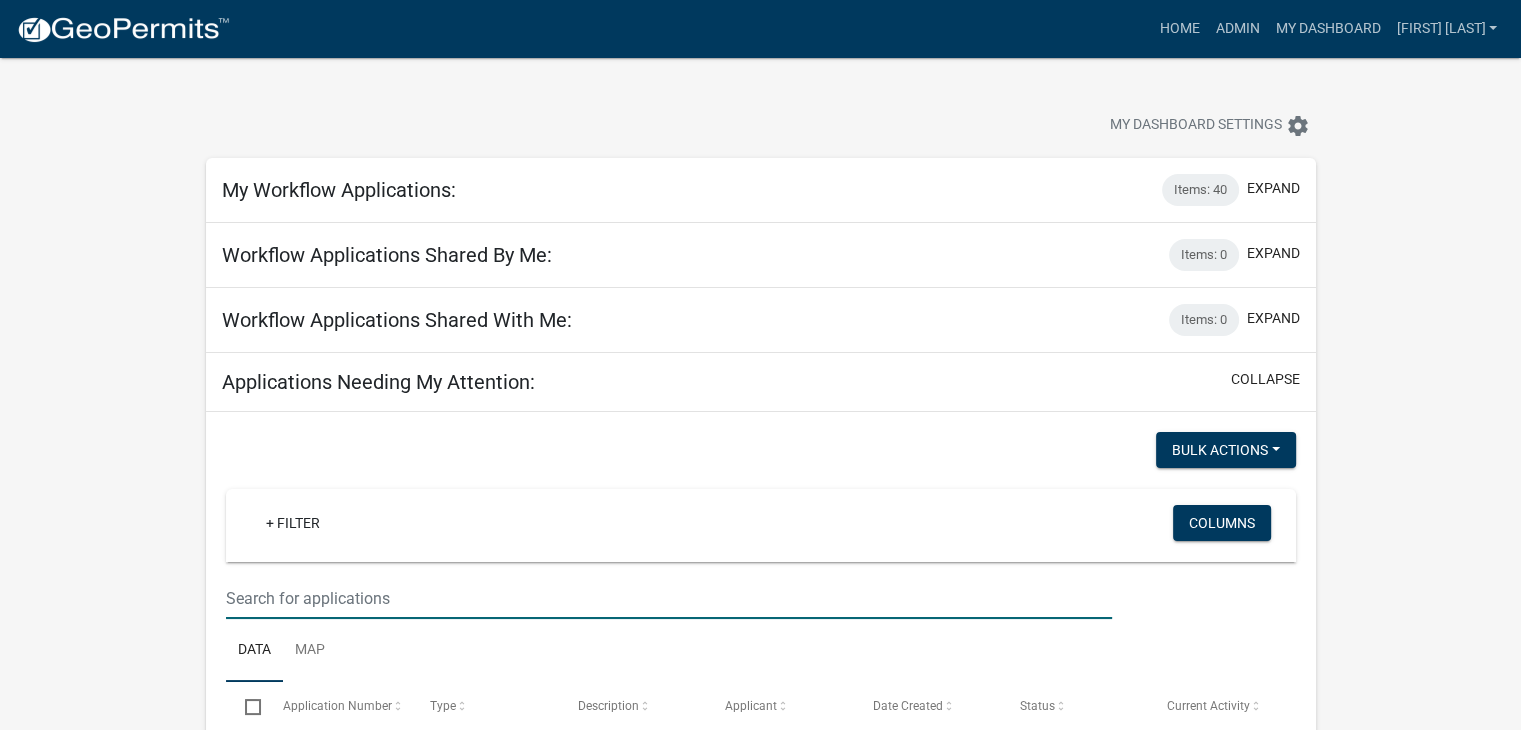 click at bounding box center [669, 598] 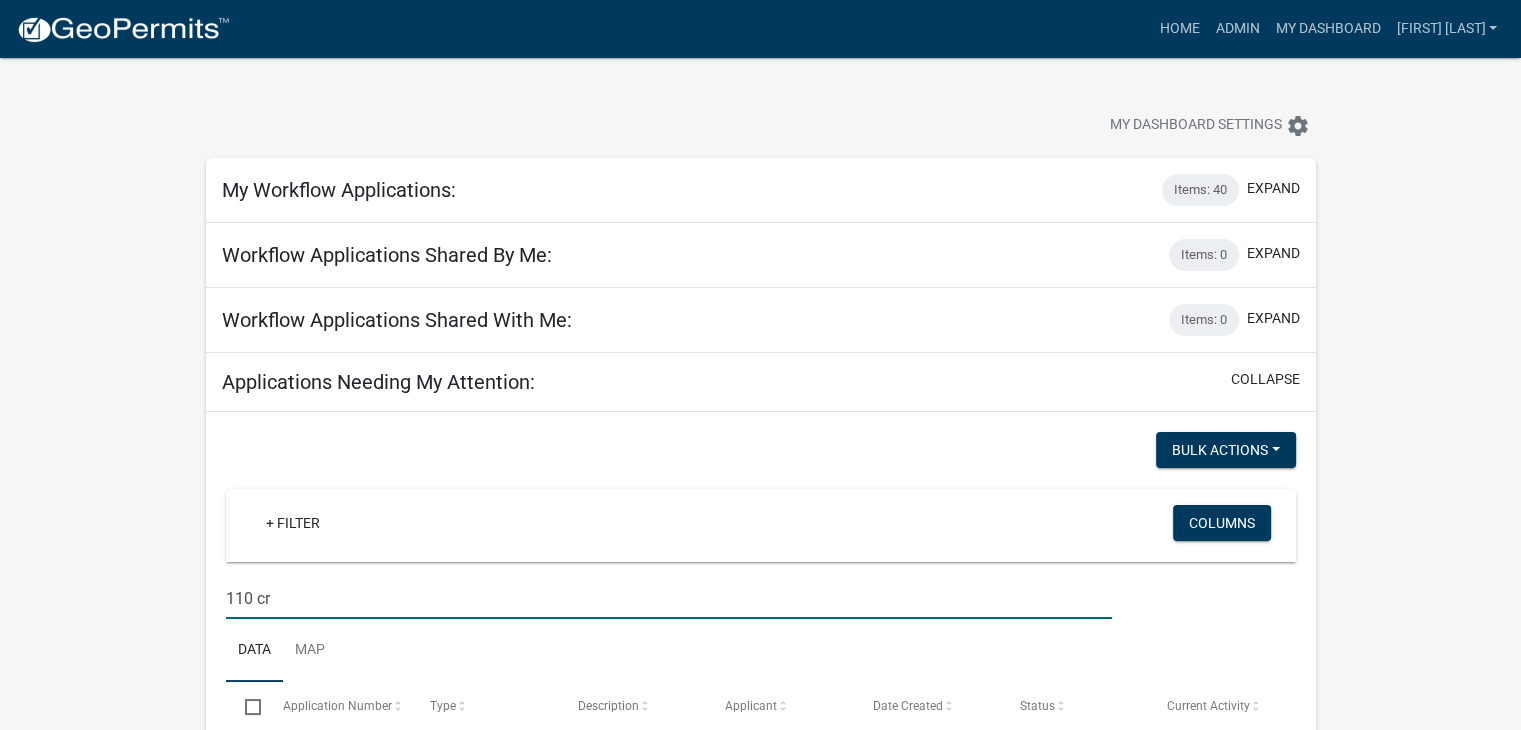type on "110 cr" 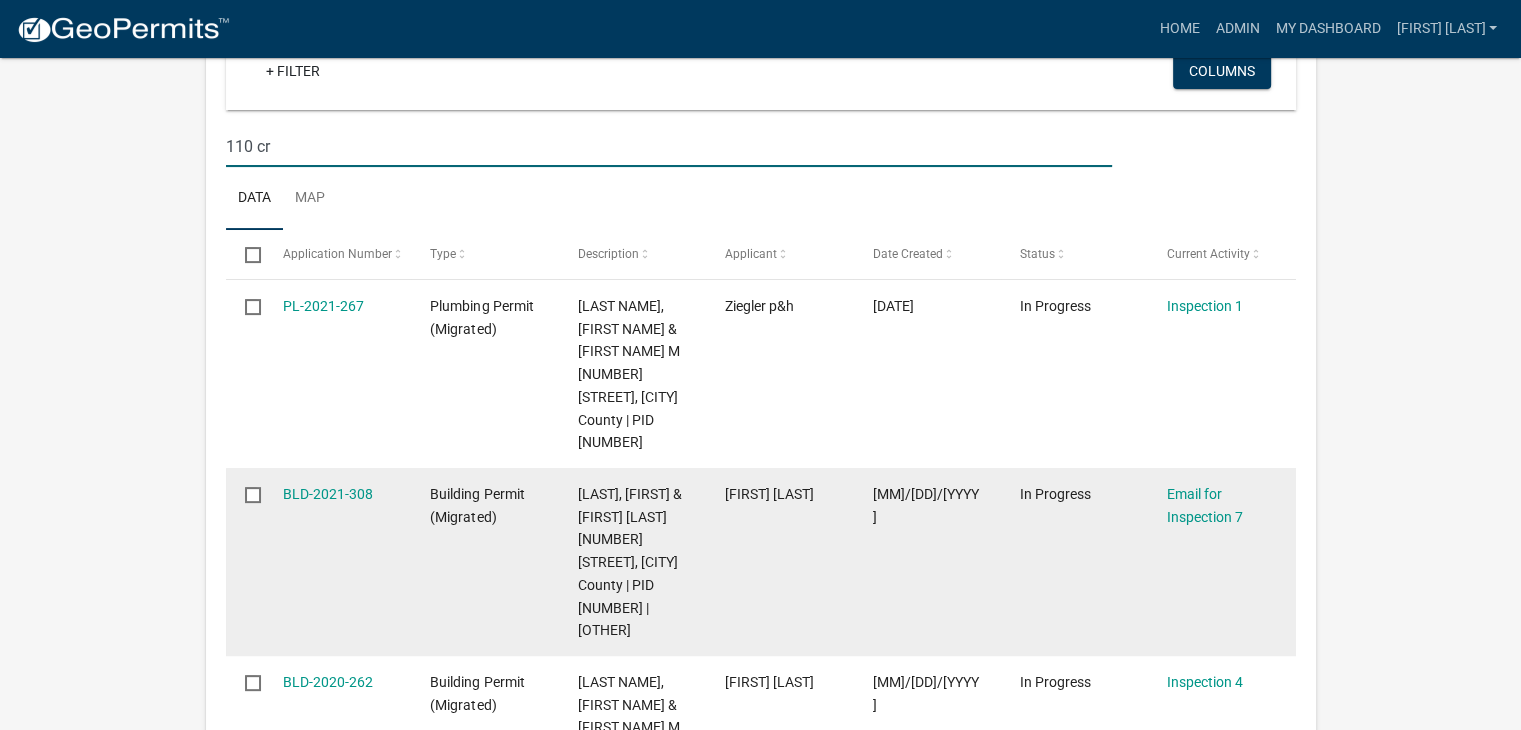 scroll, scrollTop: 500, scrollLeft: 0, axis: vertical 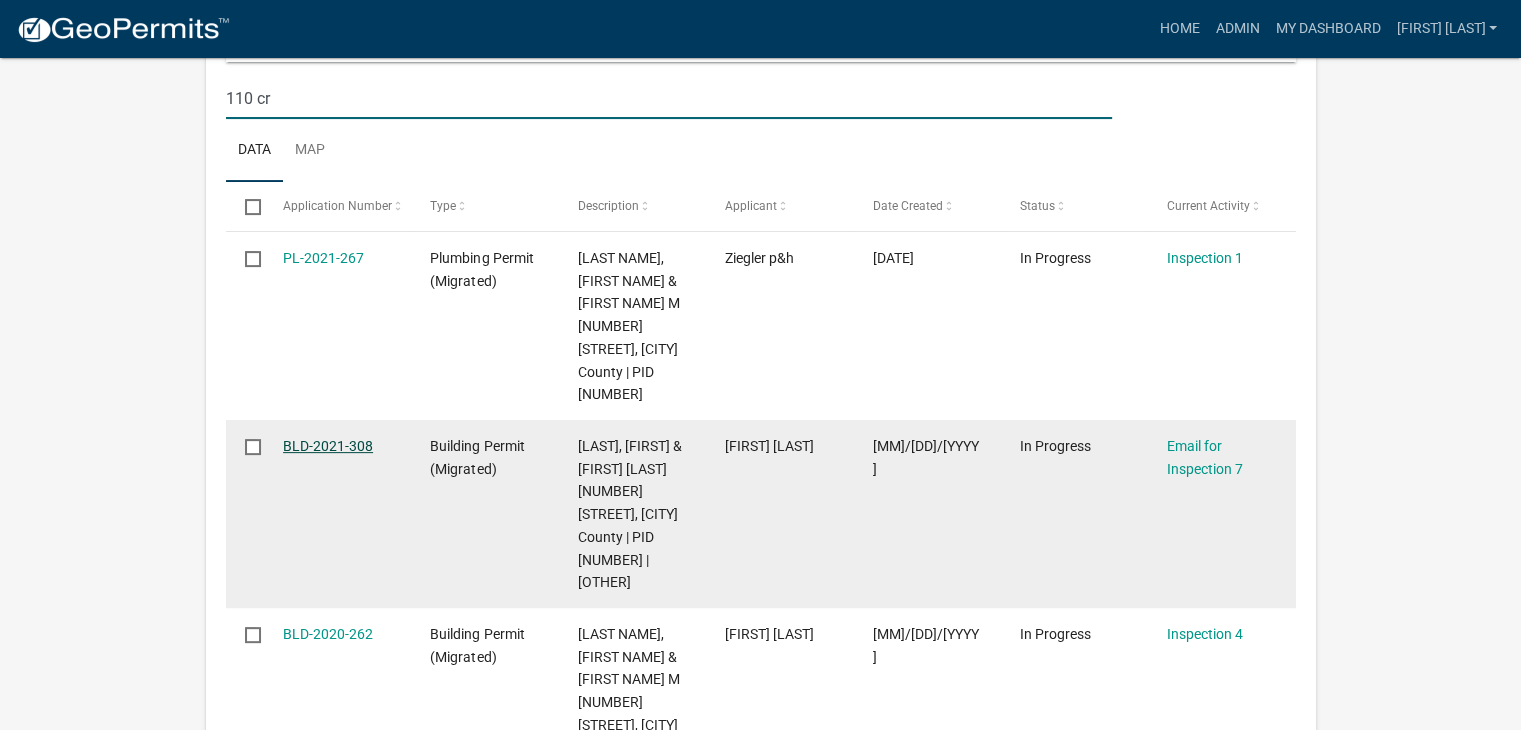 click on "BLD-2021-308" 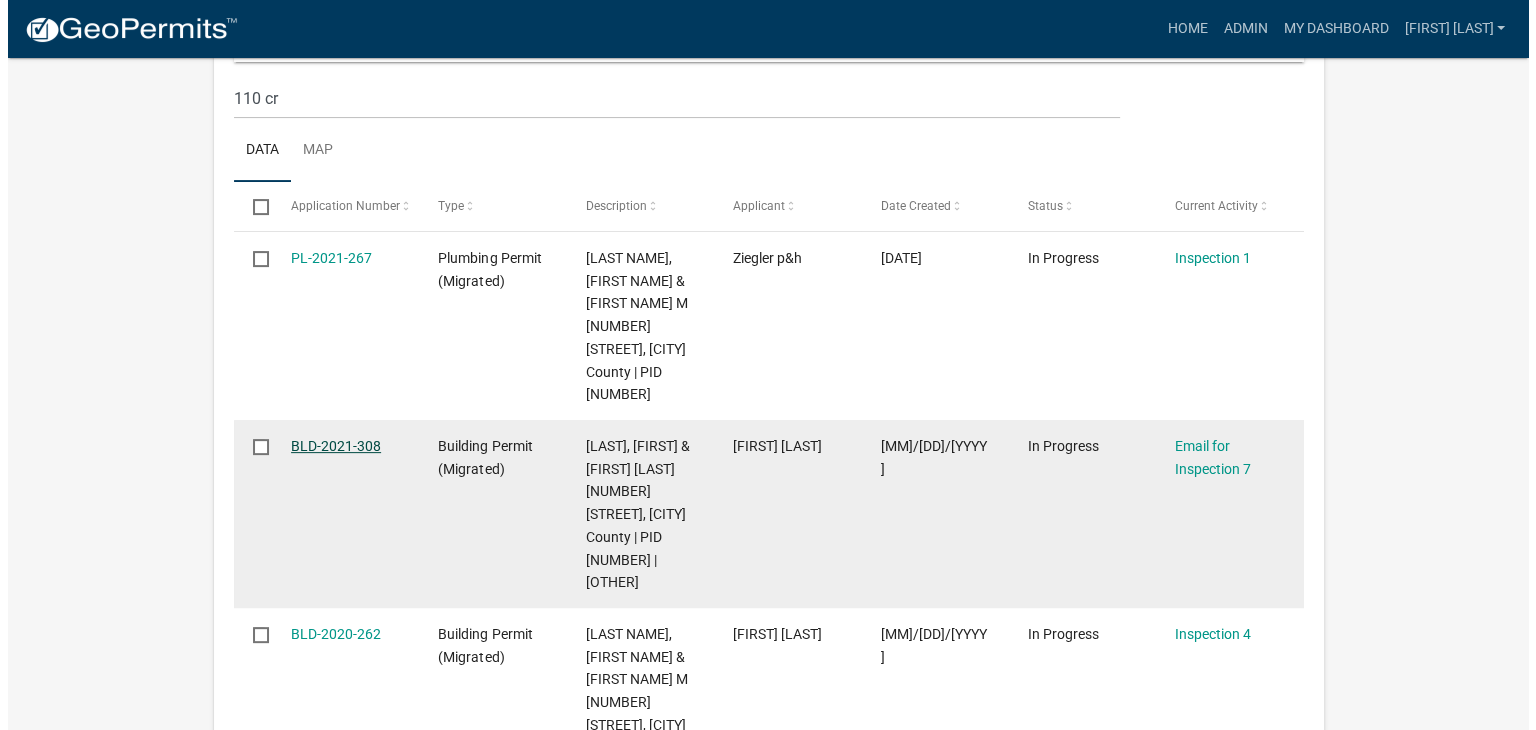 scroll, scrollTop: 0, scrollLeft: 0, axis: both 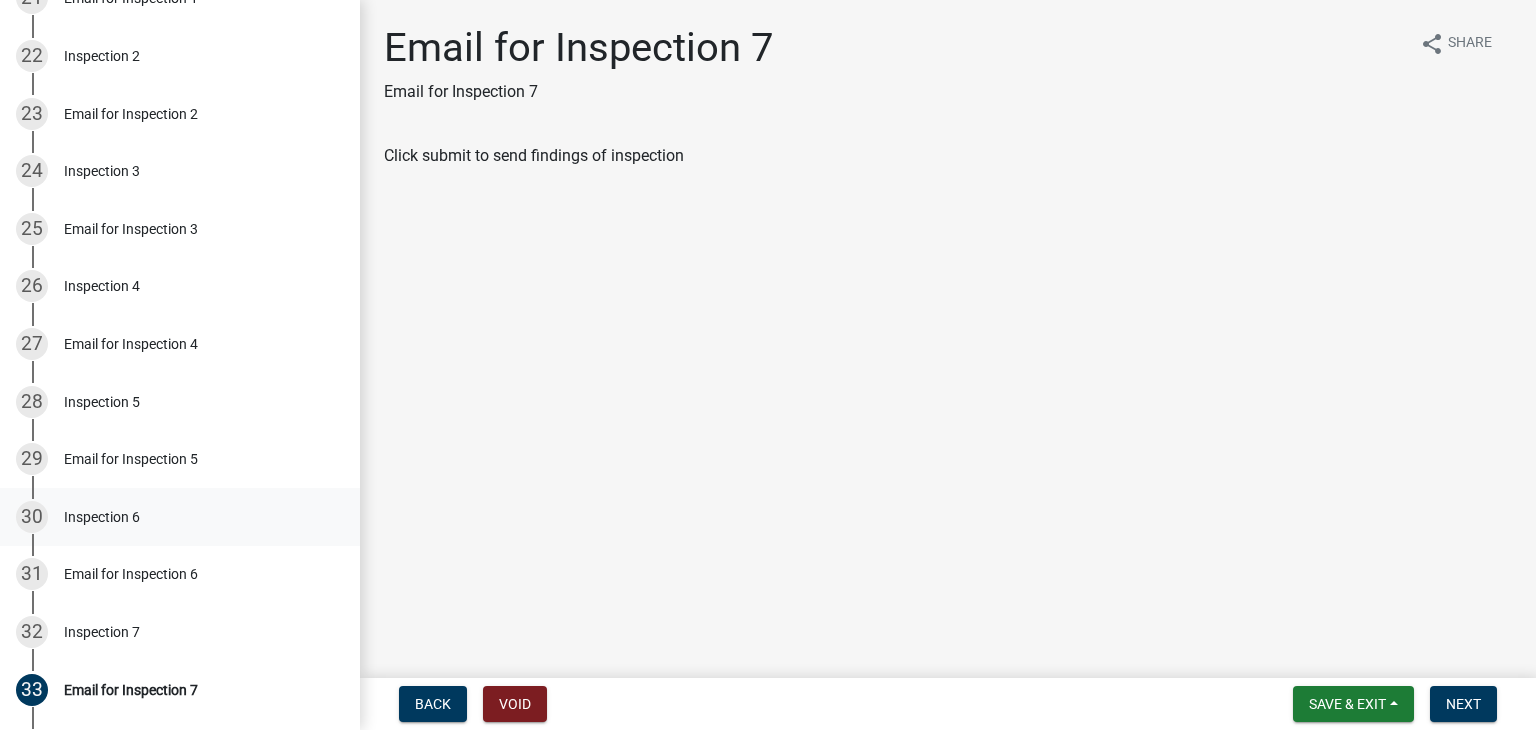 click on "Inspection 6" at bounding box center (102, 517) 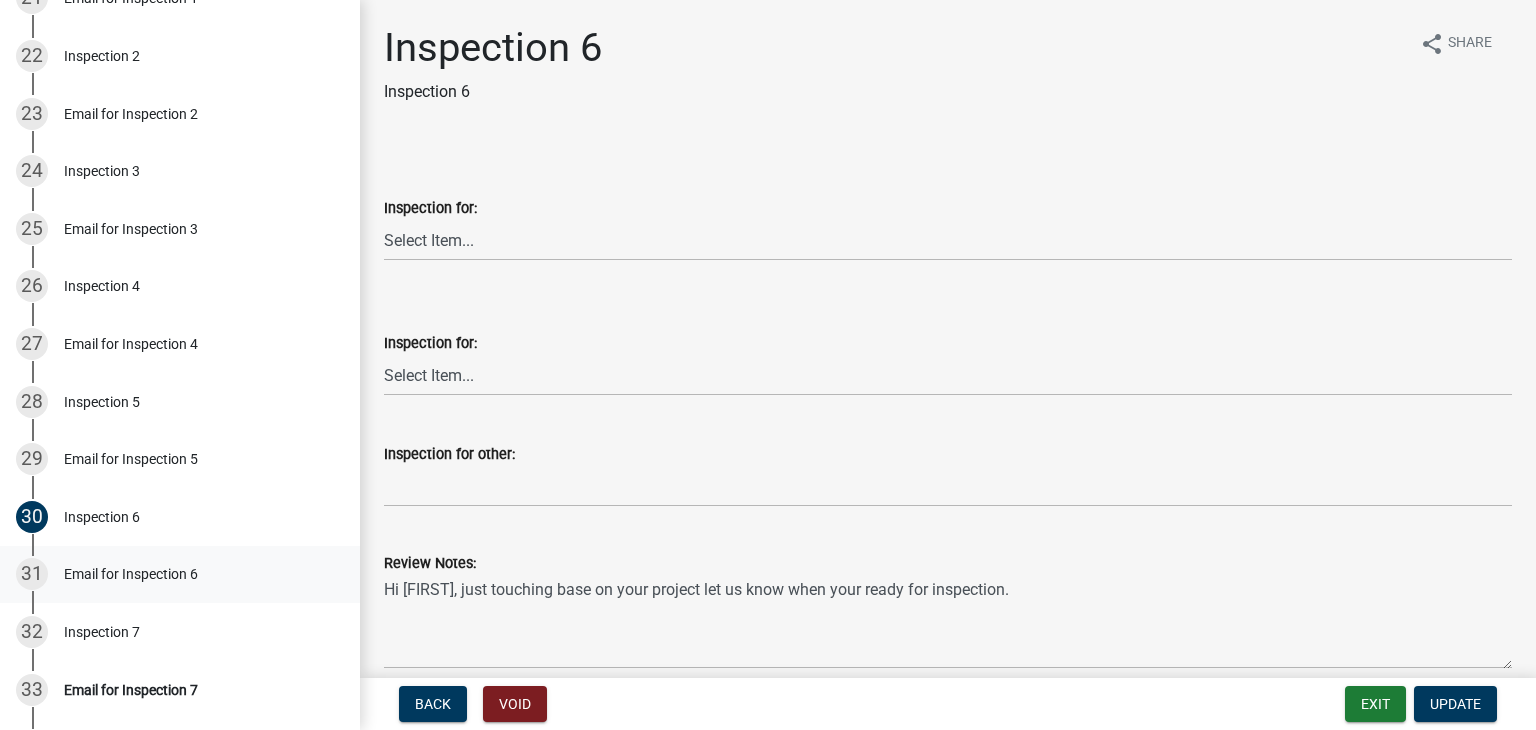scroll, scrollTop: 1600, scrollLeft: 0, axis: vertical 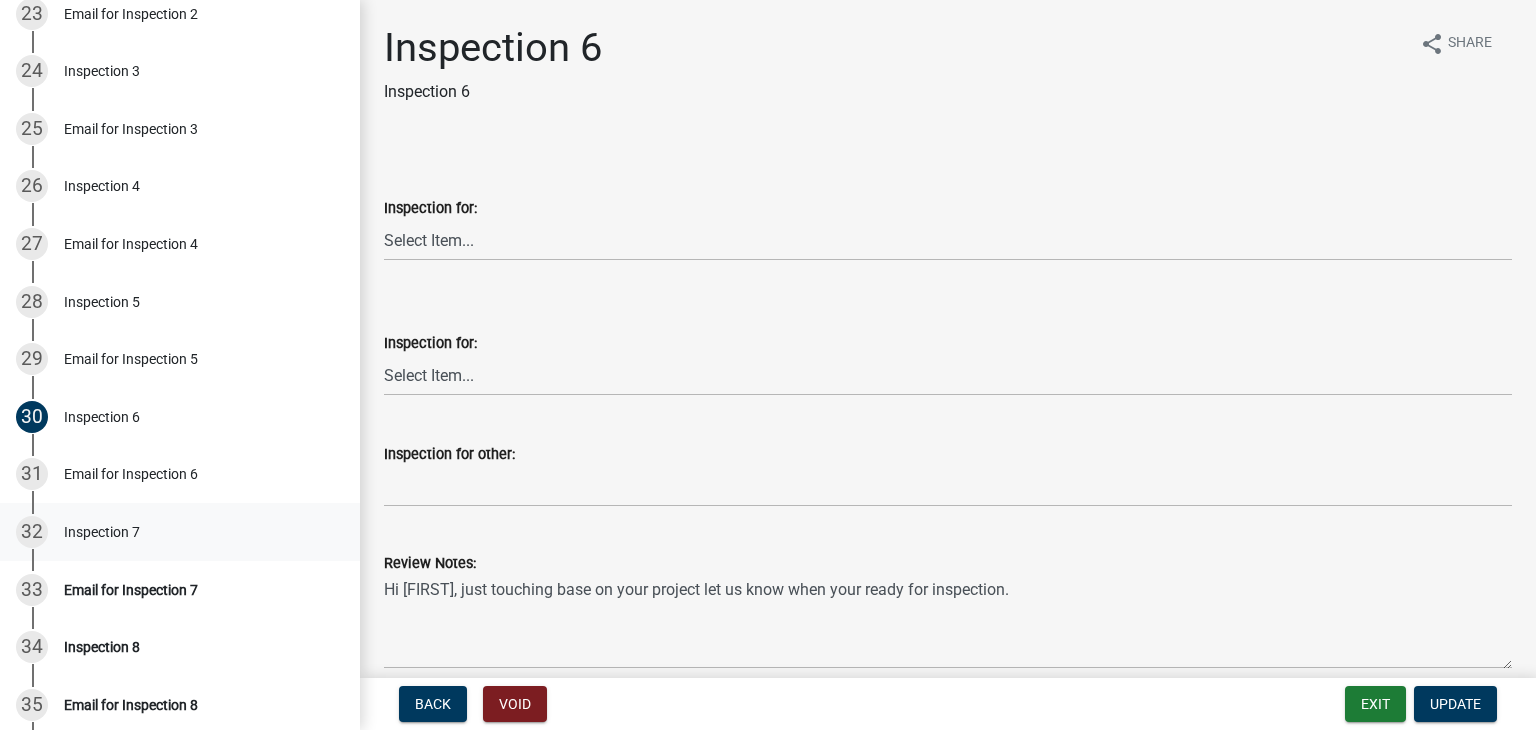 click on "Inspection 7" at bounding box center (102, 532) 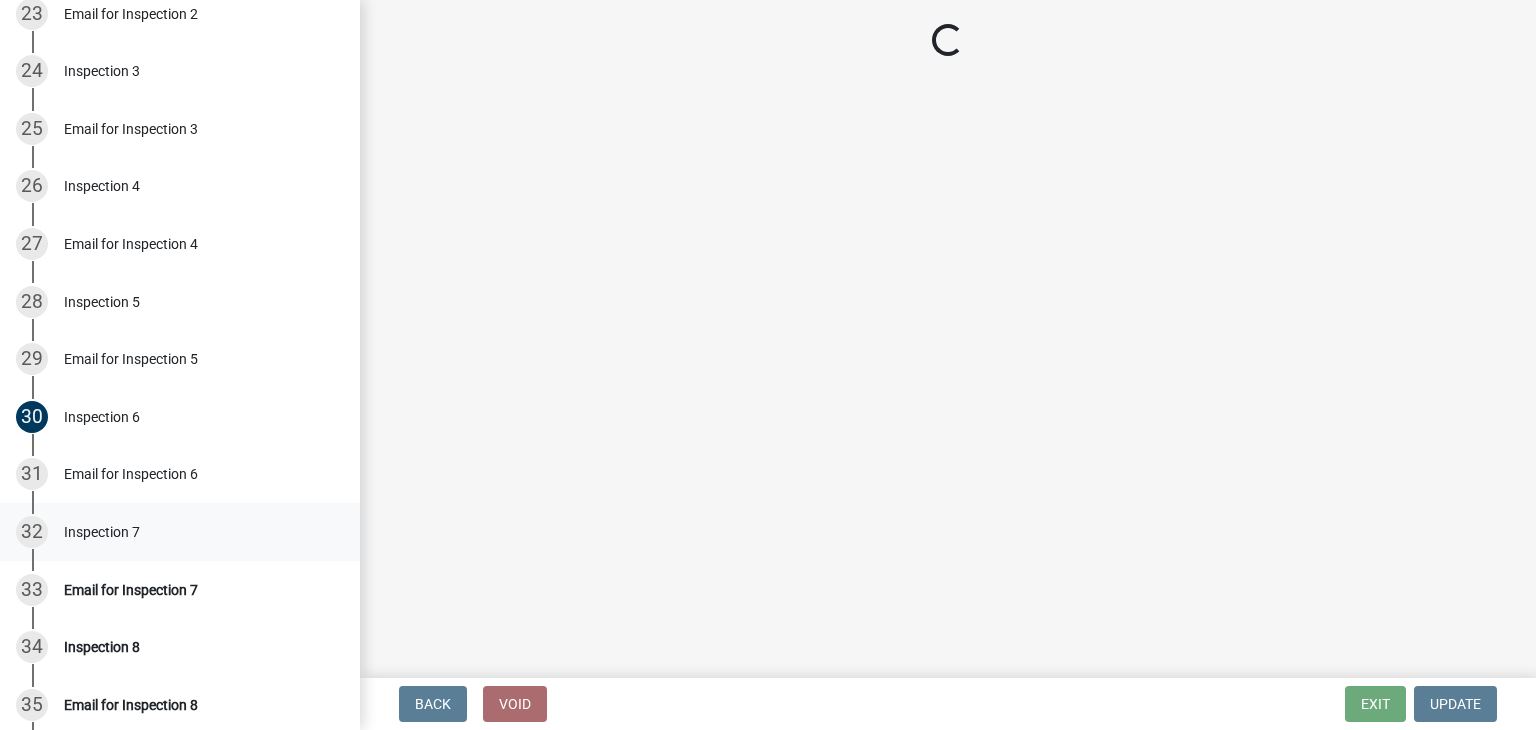 select on "b2651470-b8b2-4f60-948b-4ee8dba82643" 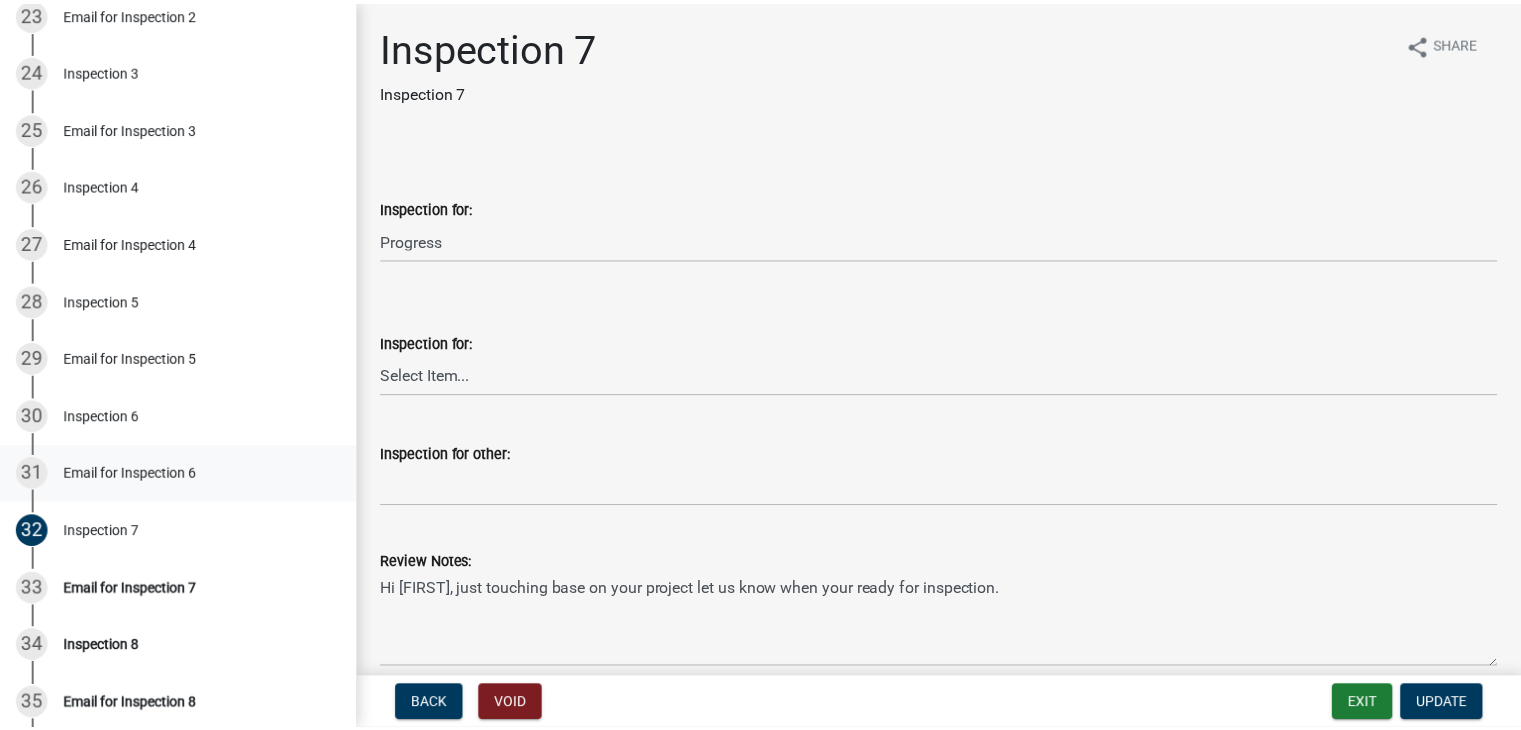 scroll, scrollTop: 1600, scrollLeft: 0, axis: vertical 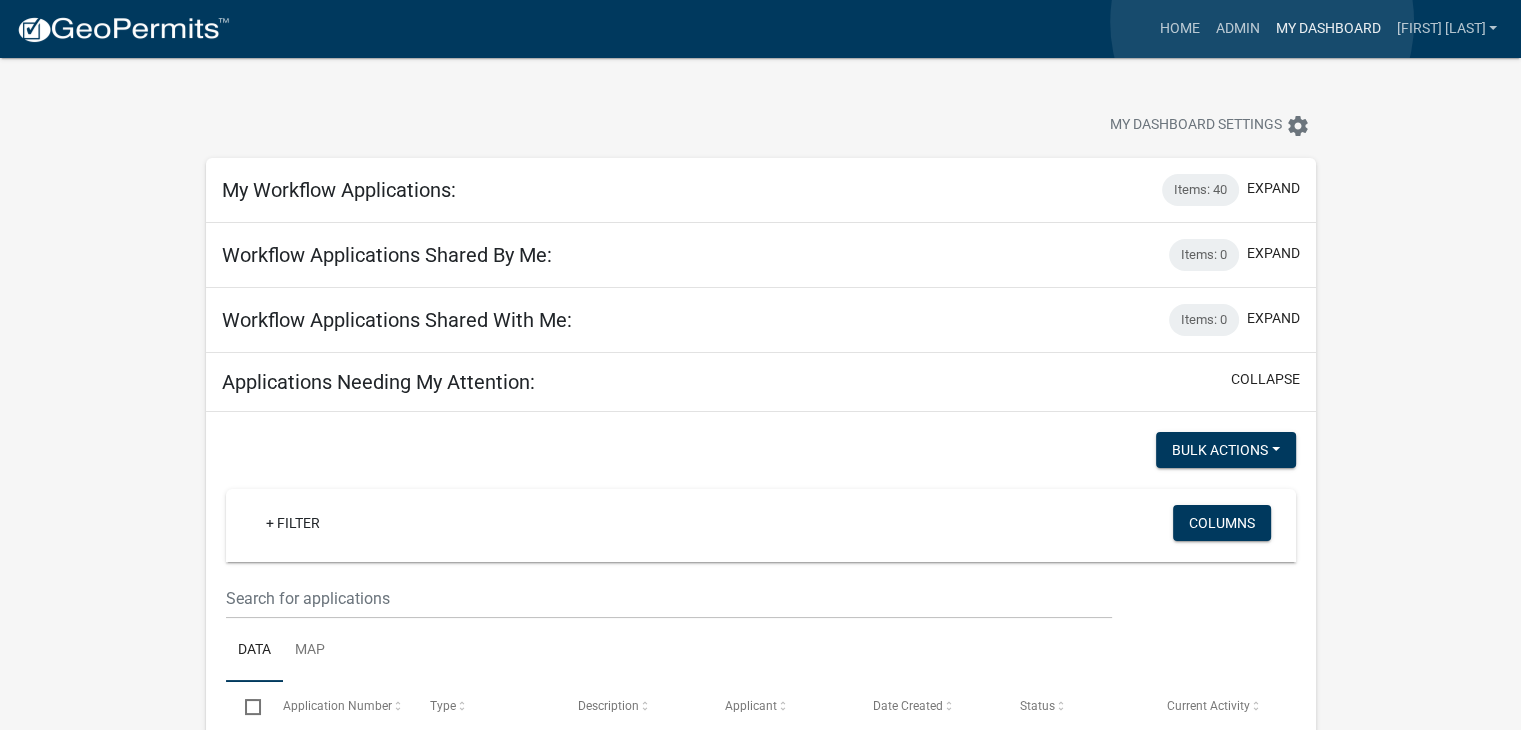 click on "My Dashboard" at bounding box center (1327, 29) 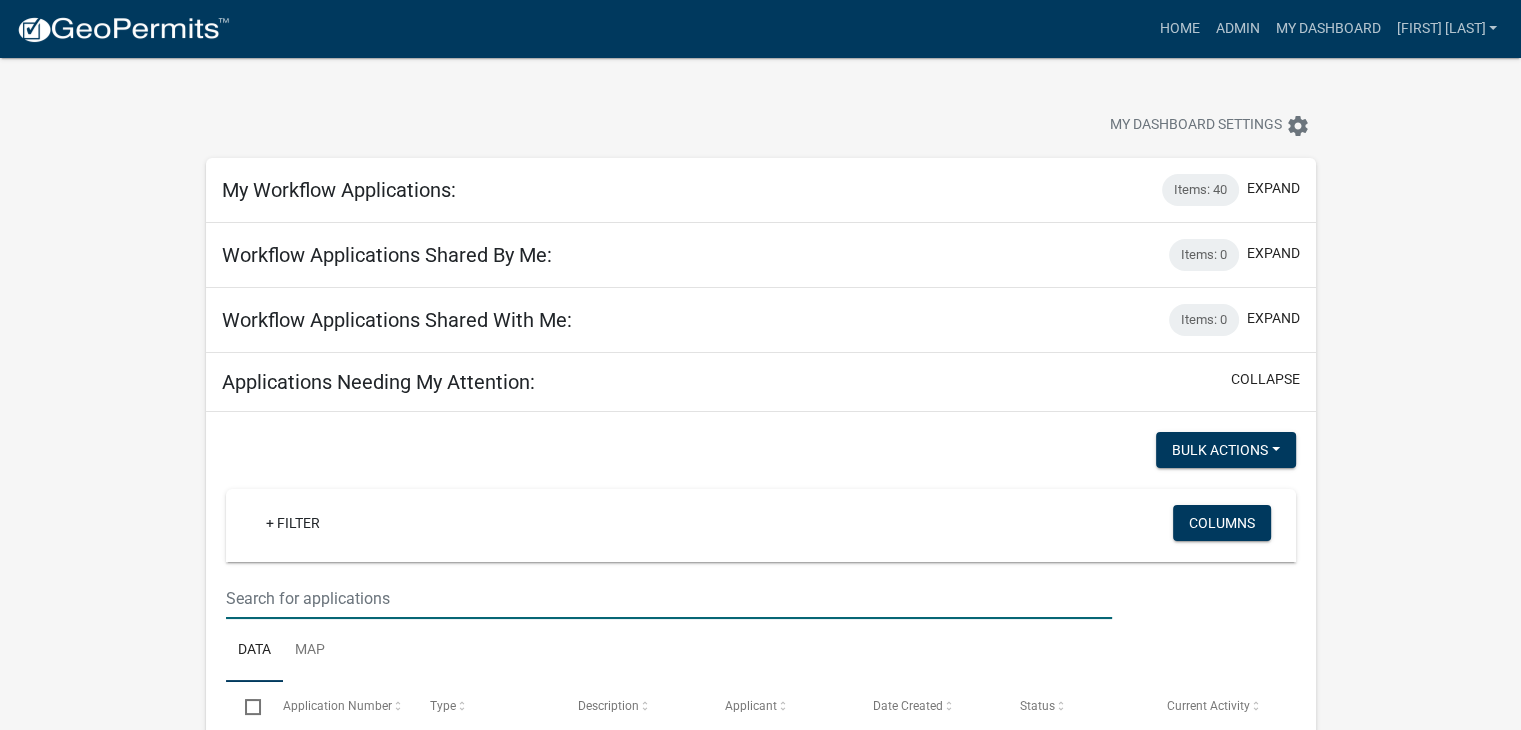 click at bounding box center (669, 598) 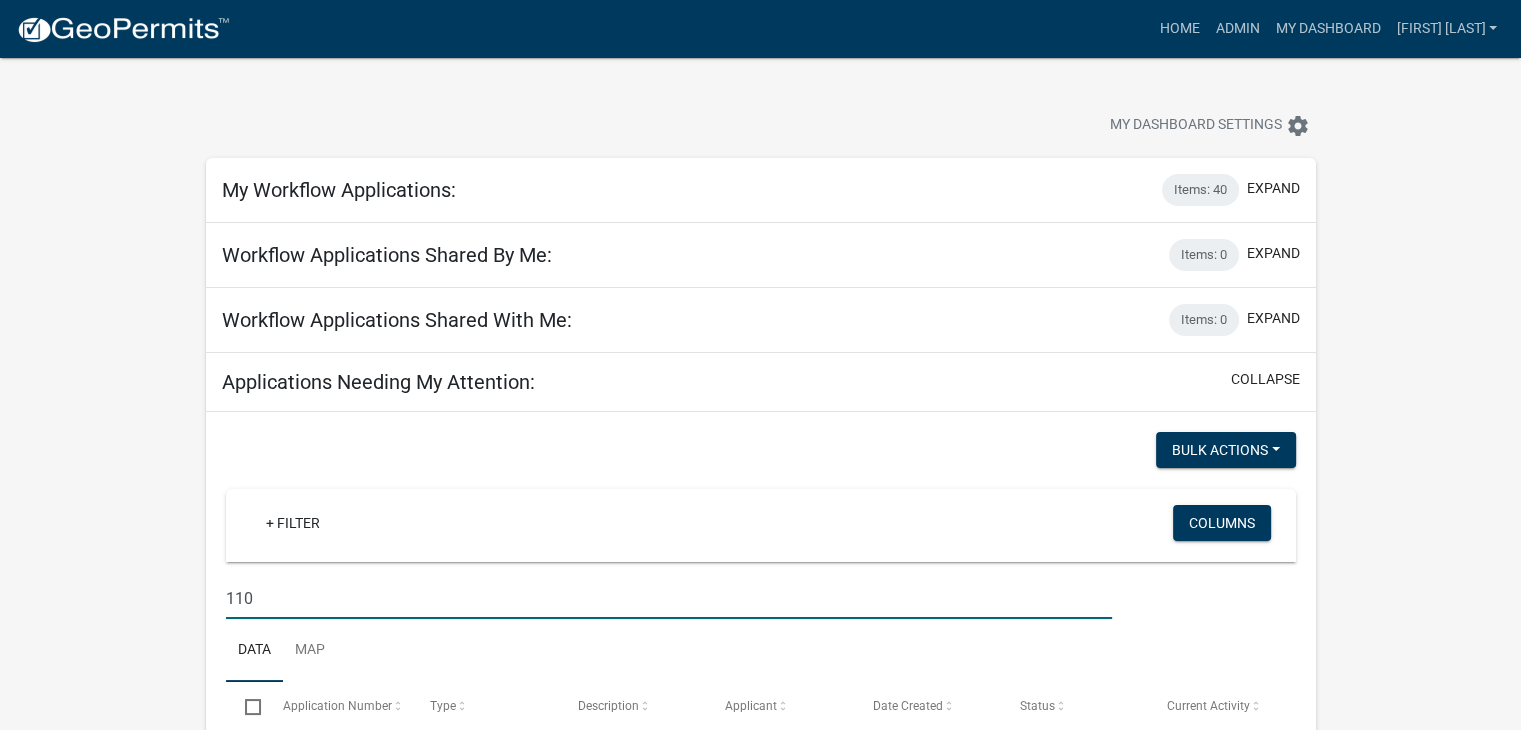 type on "110" 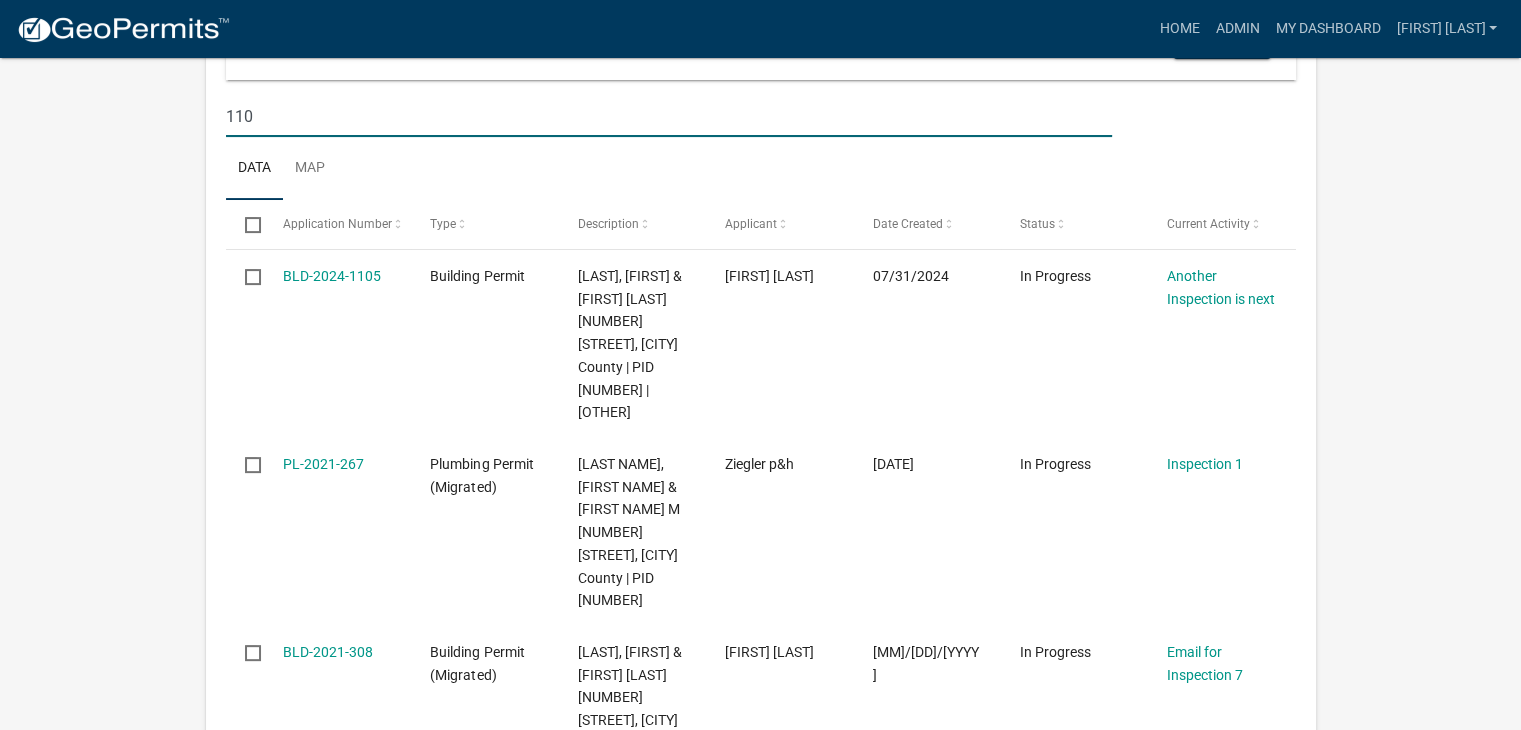 scroll, scrollTop: 600, scrollLeft: 0, axis: vertical 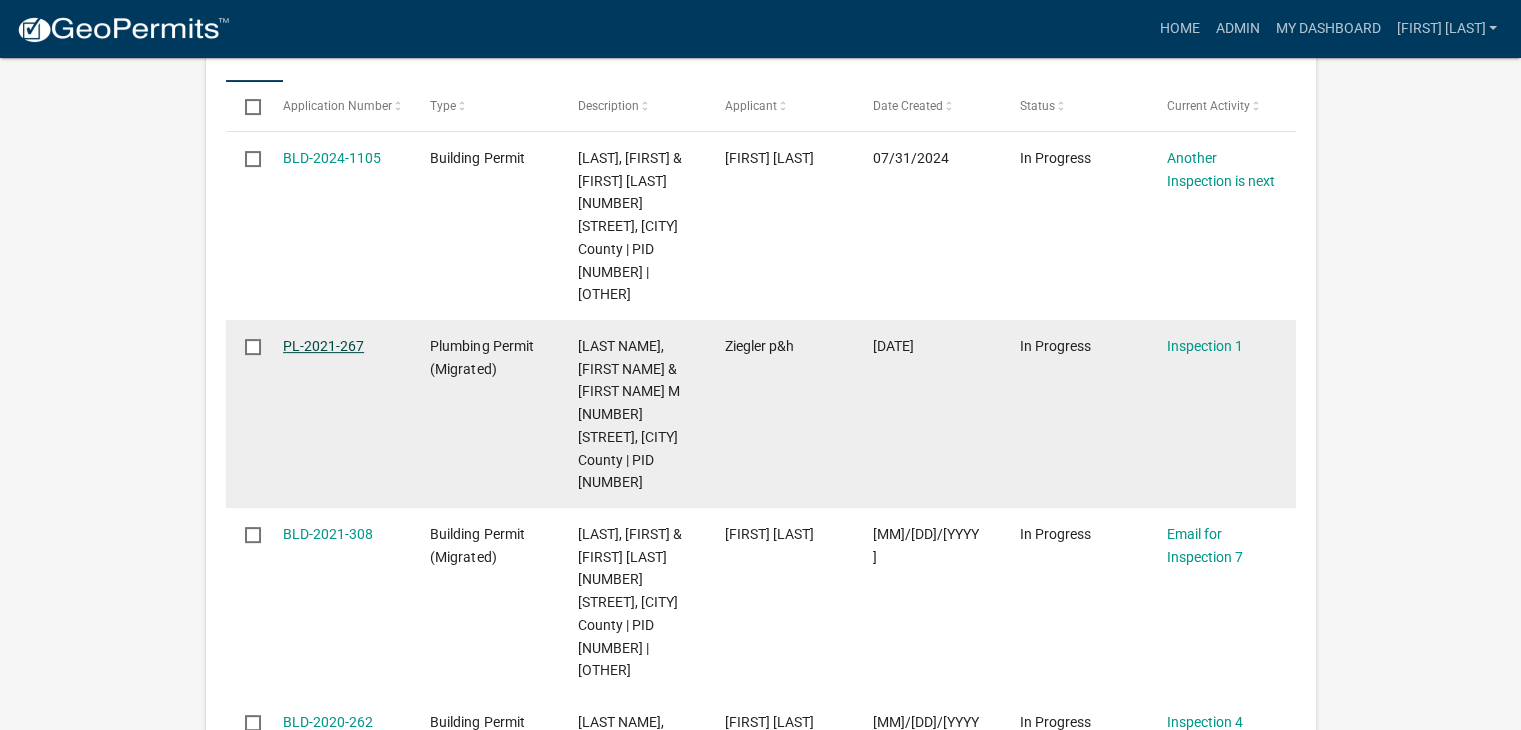 click on "PL-2021-267" 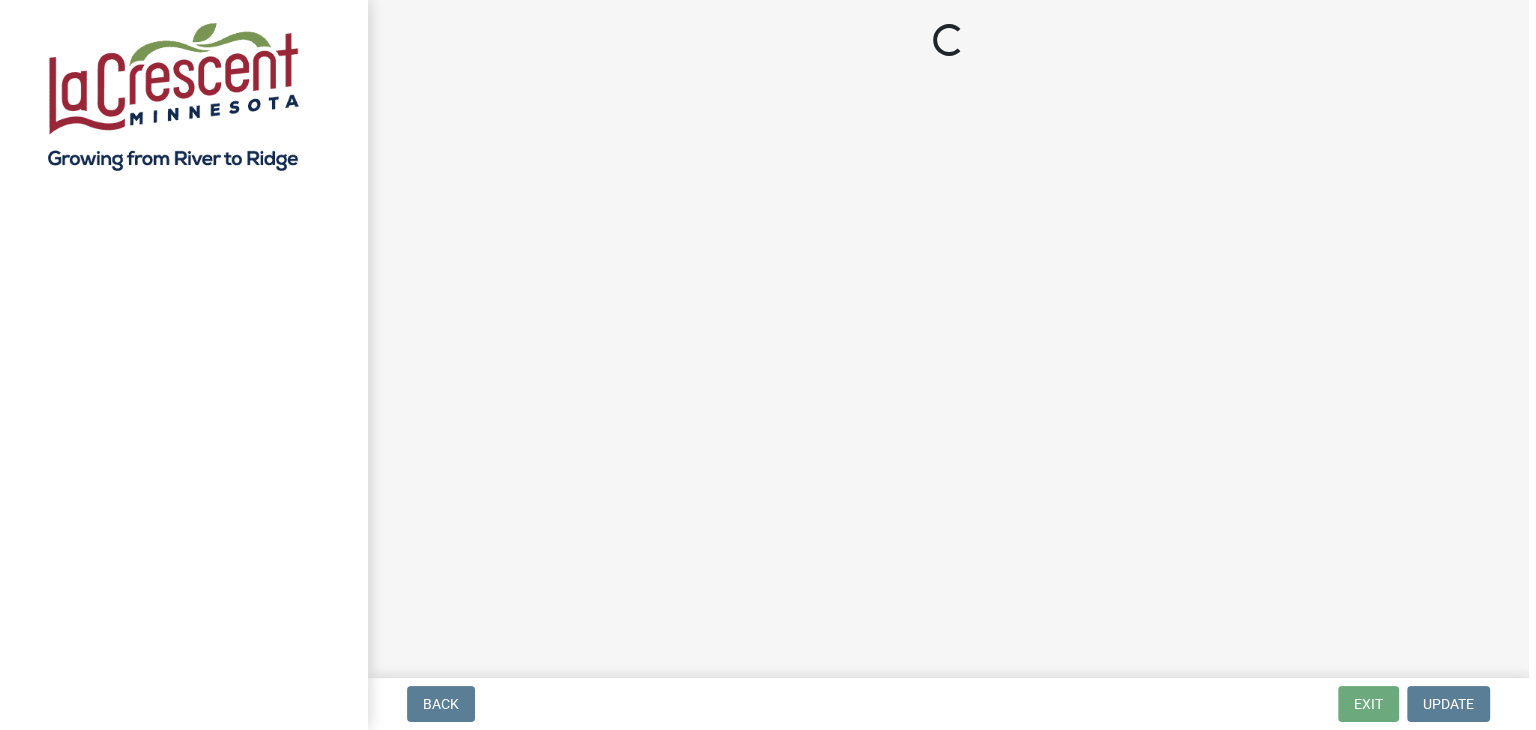 scroll, scrollTop: 0, scrollLeft: 0, axis: both 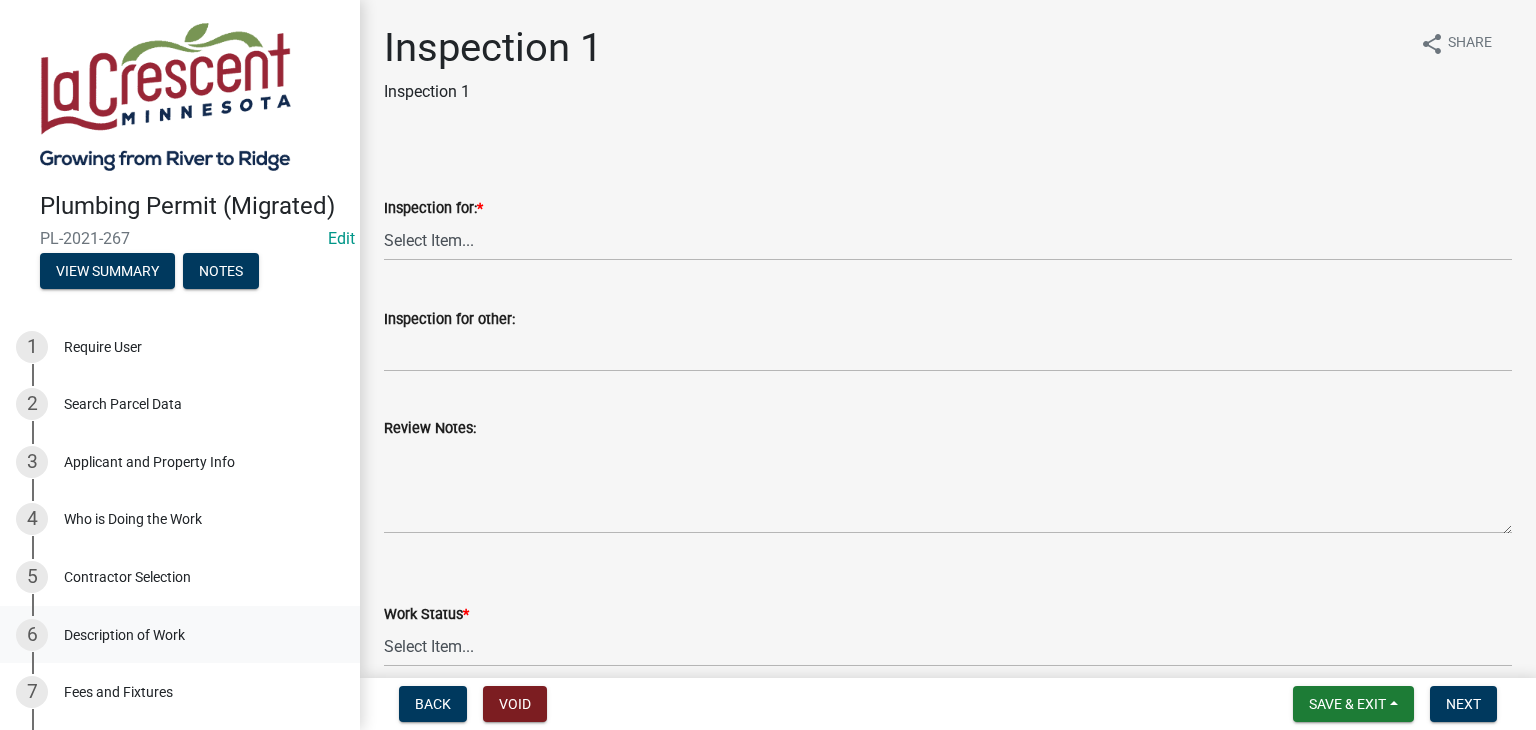 click on "Description of Work" at bounding box center [124, 635] 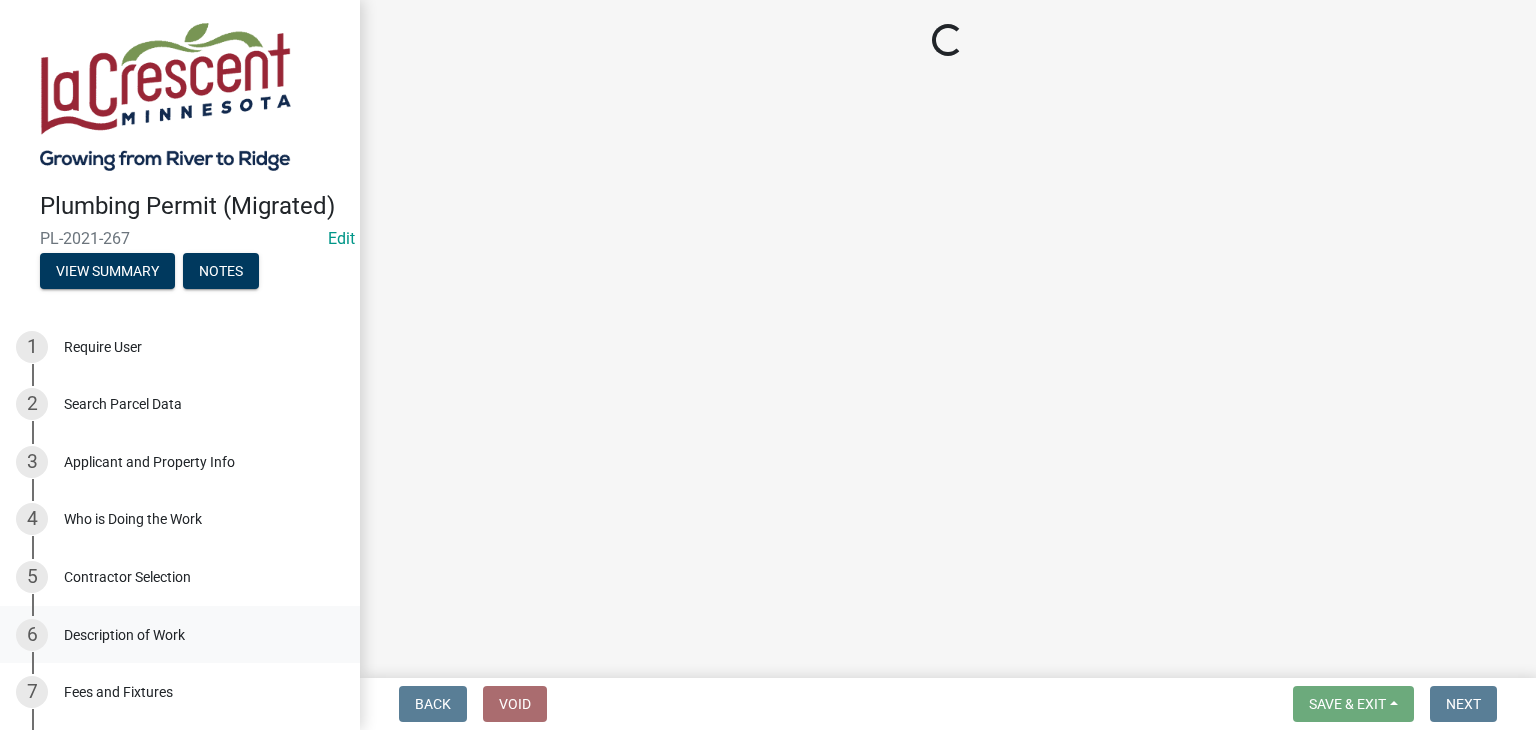 select on "[UUID]" 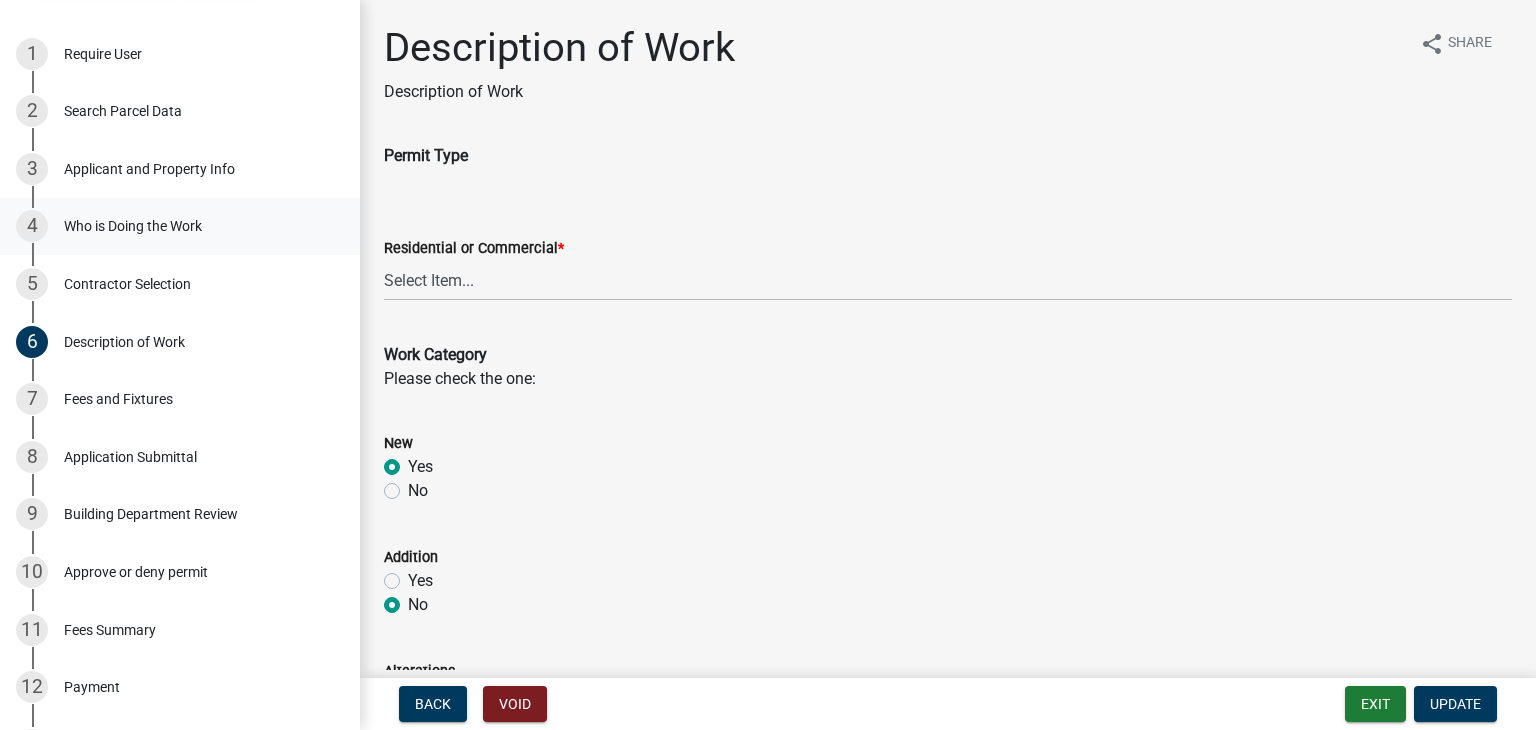 scroll, scrollTop: 300, scrollLeft: 0, axis: vertical 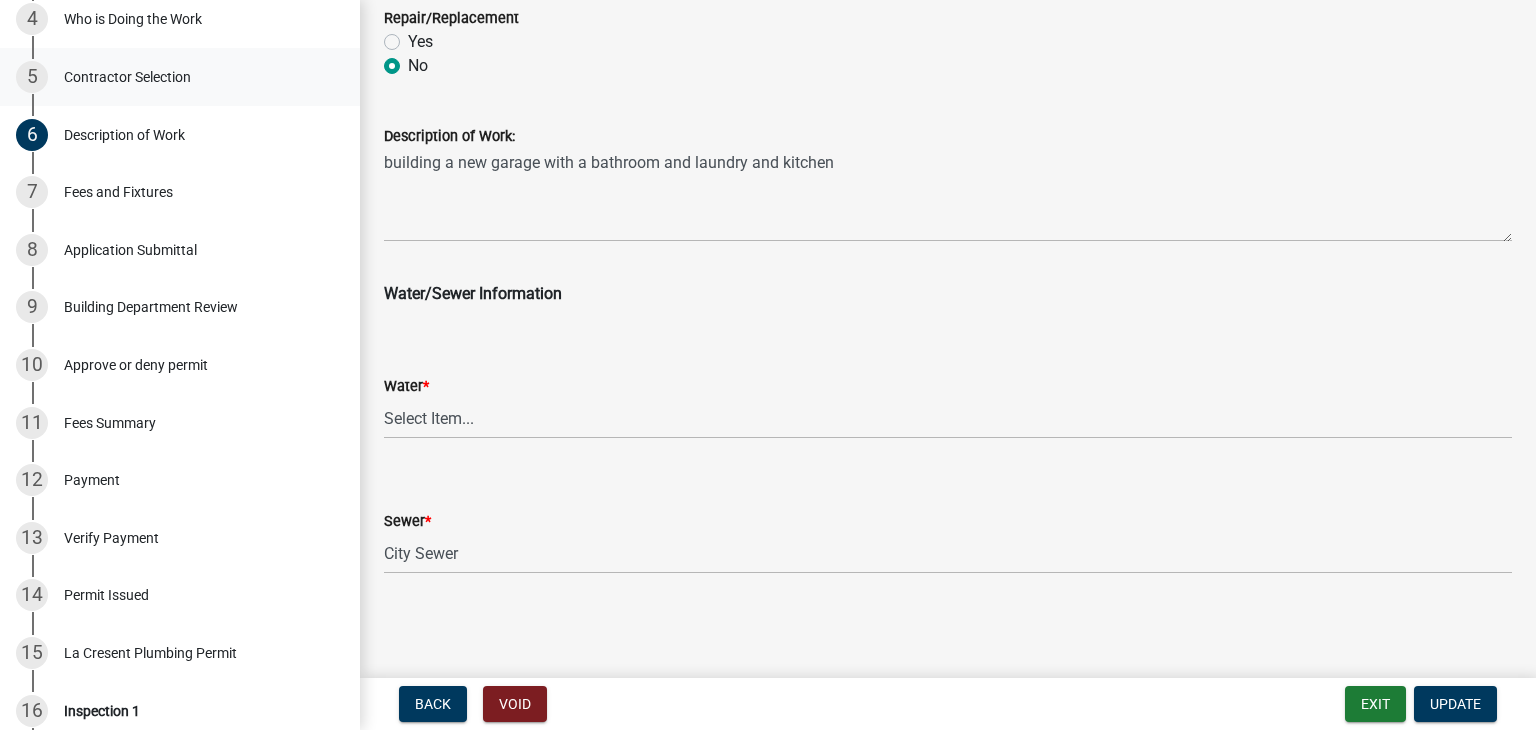 click on "Contractor Selection" at bounding box center [127, 77] 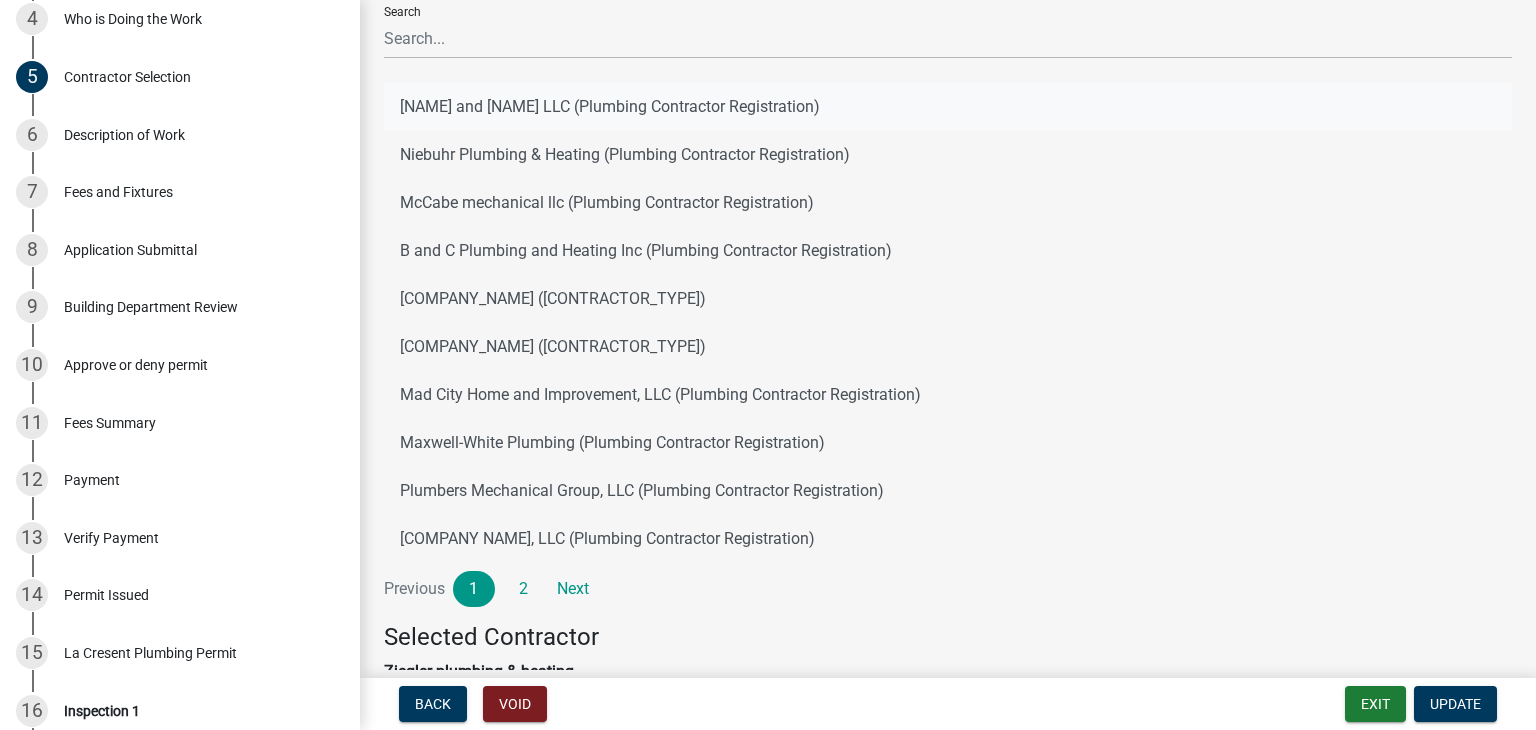 scroll, scrollTop: 454, scrollLeft: 0, axis: vertical 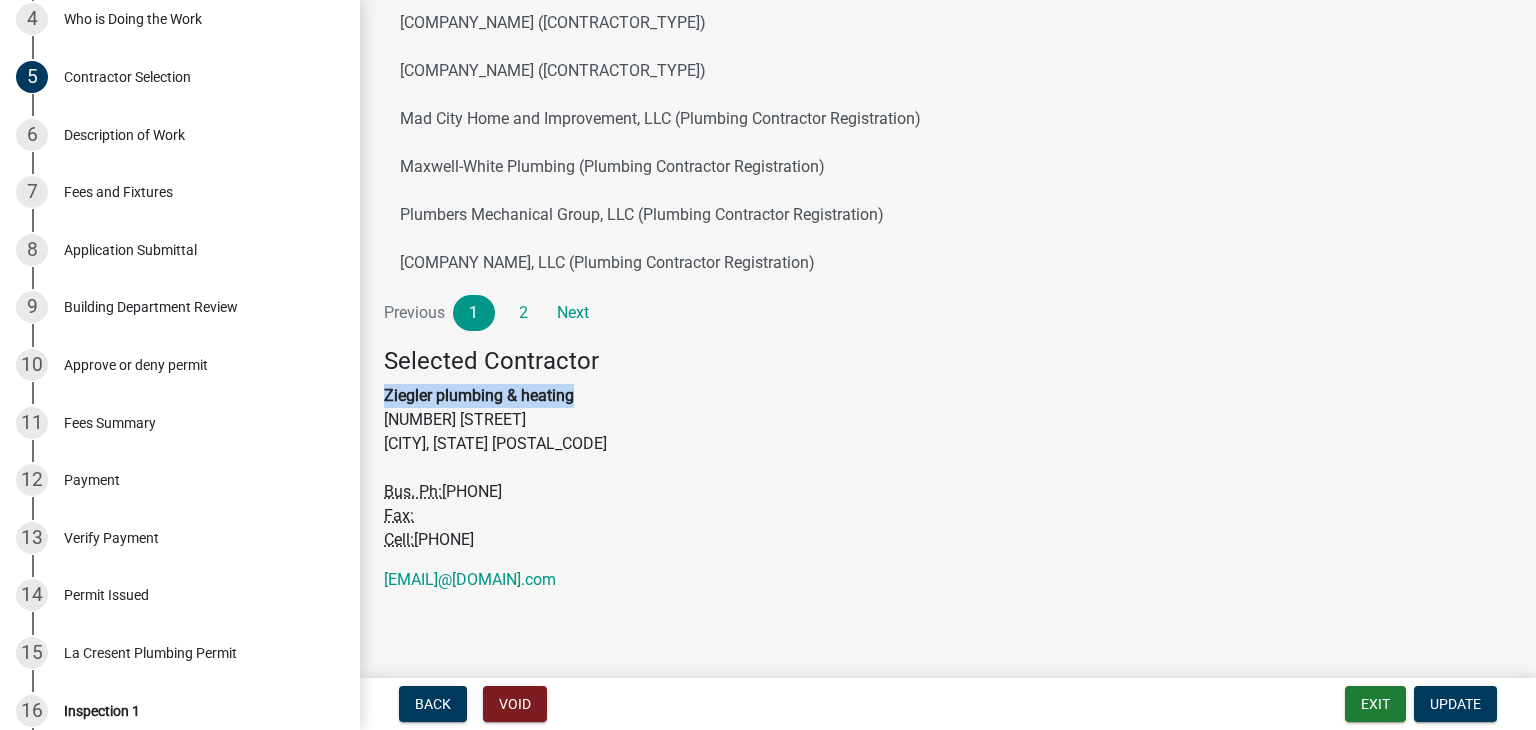 drag, startPoint x: 384, startPoint y: 397, endPoint x: 572, endPoint y: 397, distance: 188 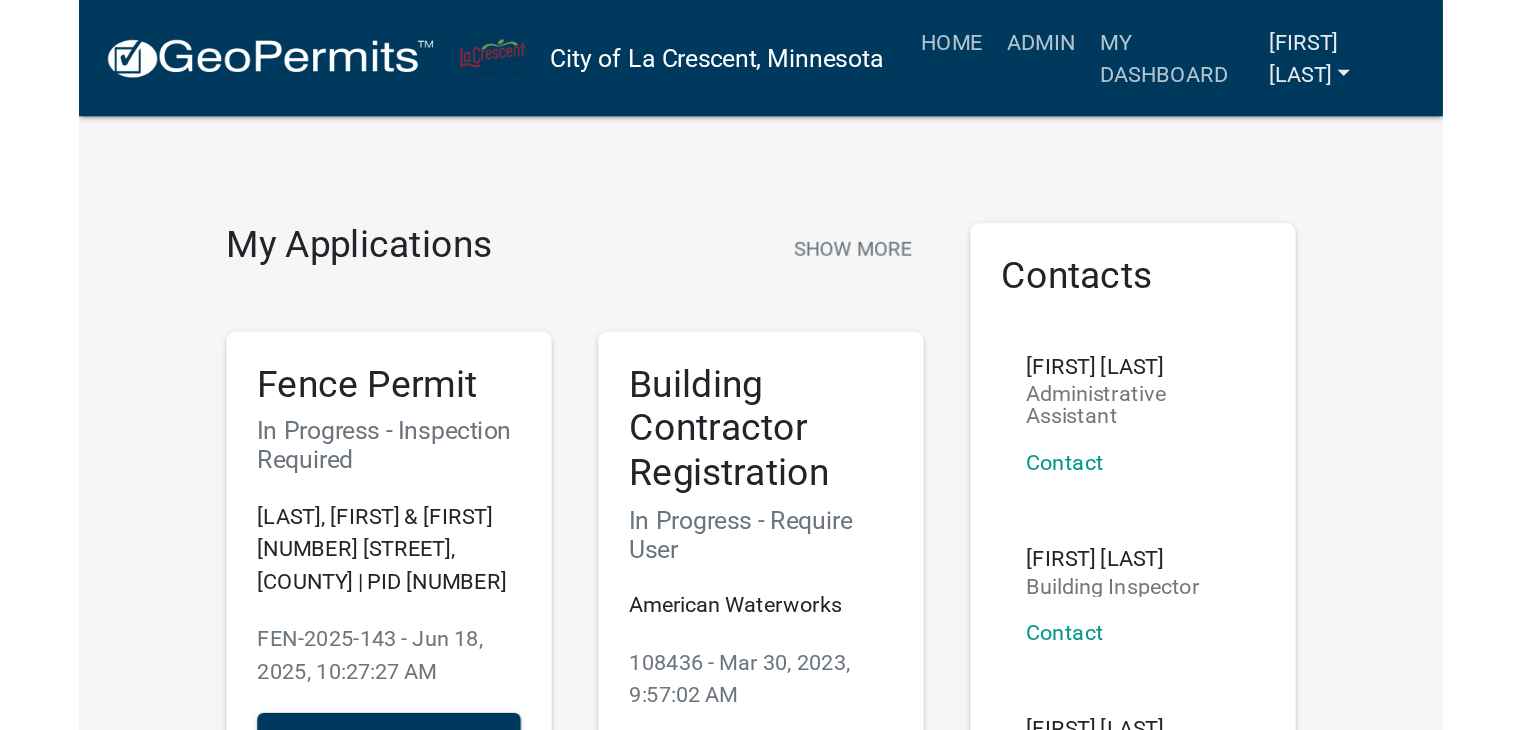 scroll, scrollTop: 0, scrollLeft: 0, axis: both 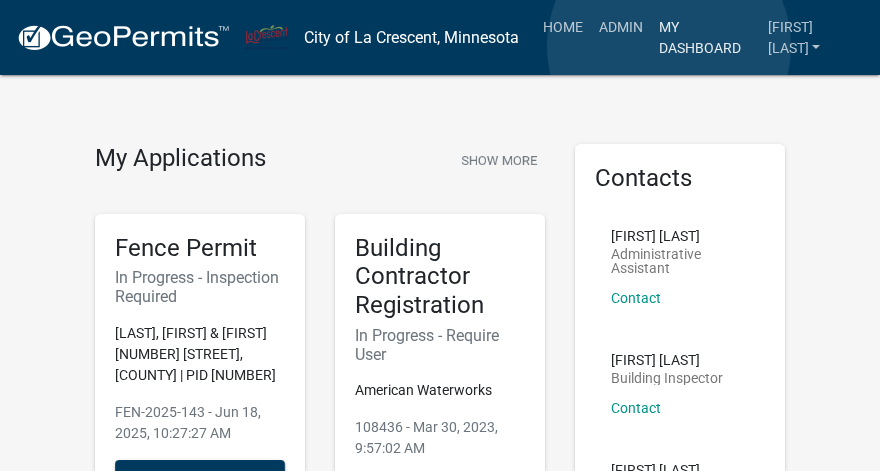 click on "My Dashboard" at bounding box center [705, 37] 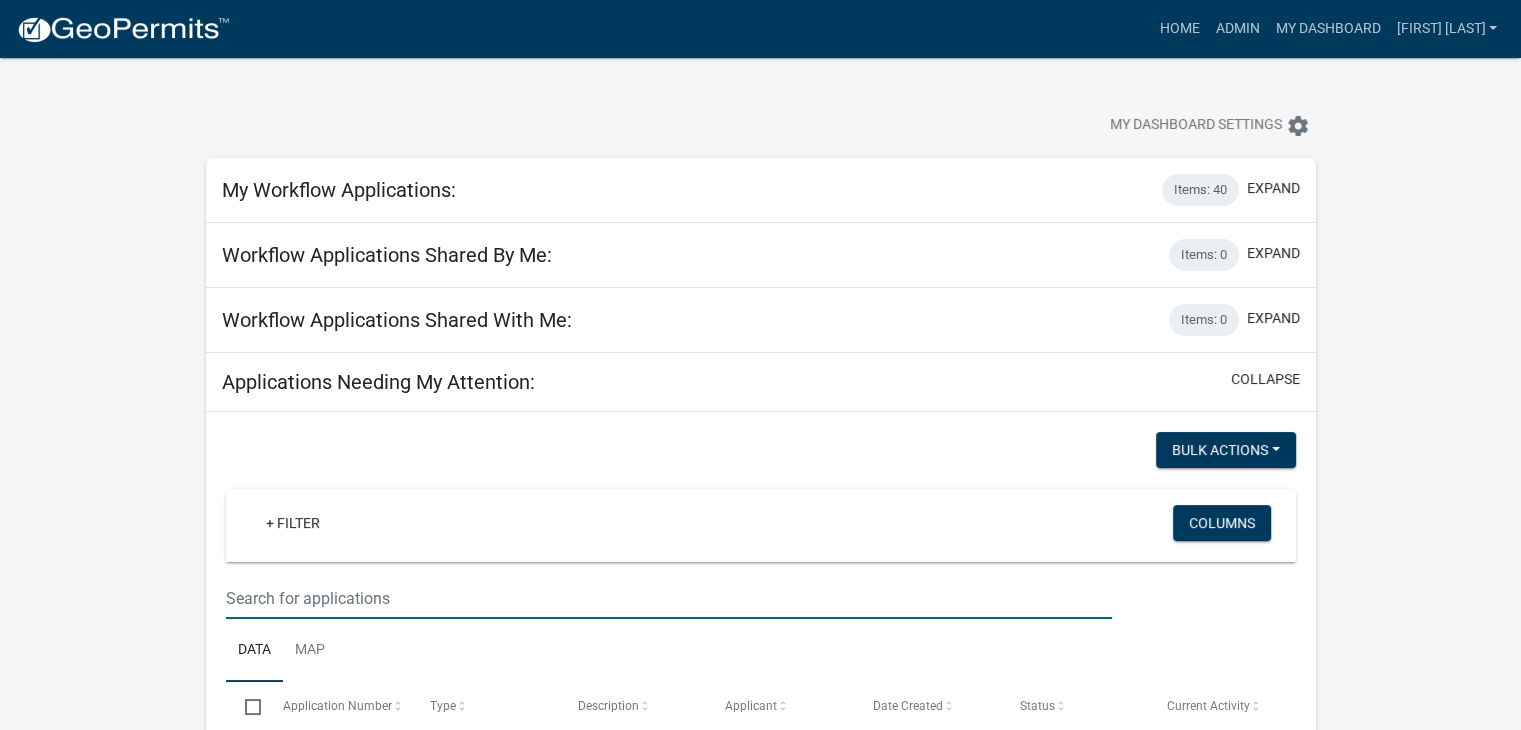 click at bounding box center [669, 598] 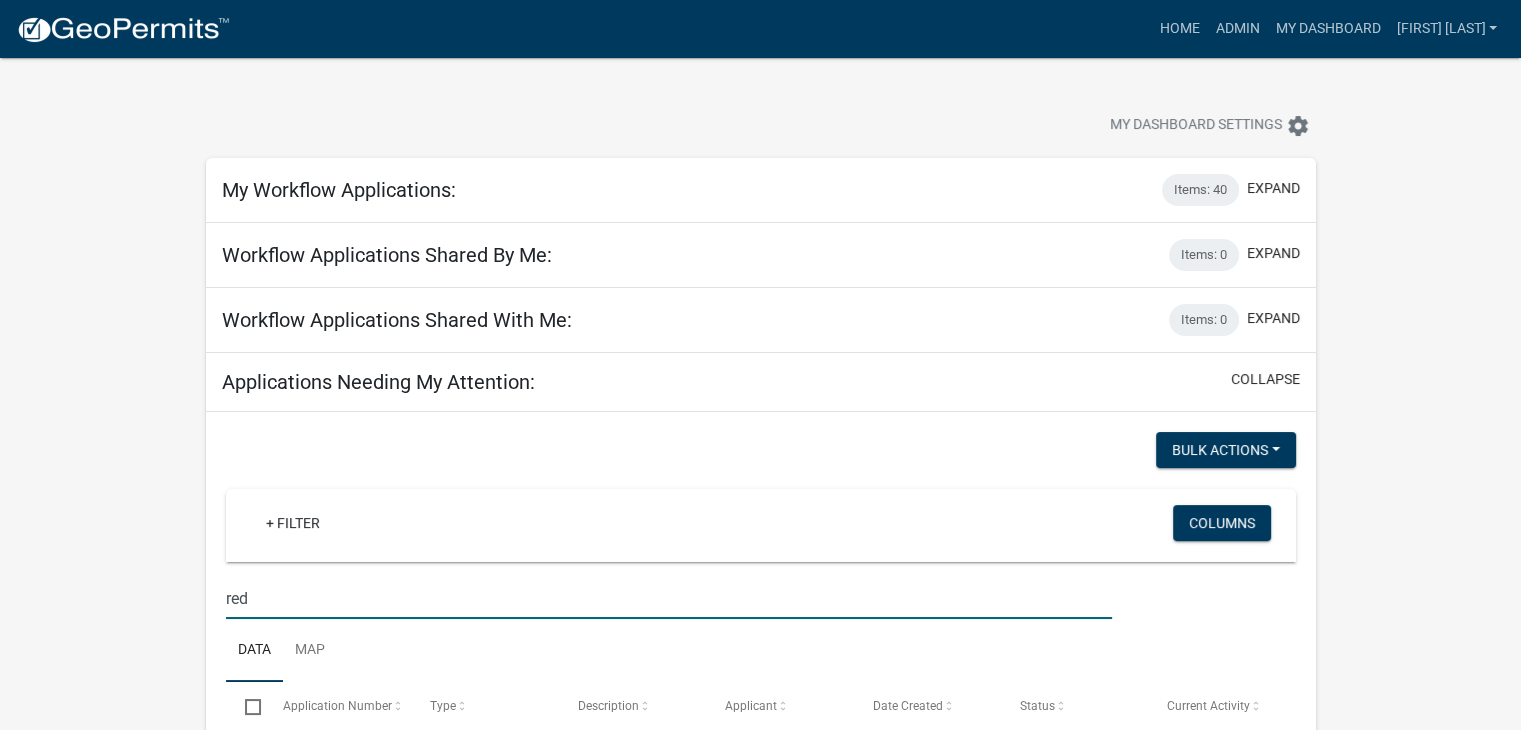 type on "red" 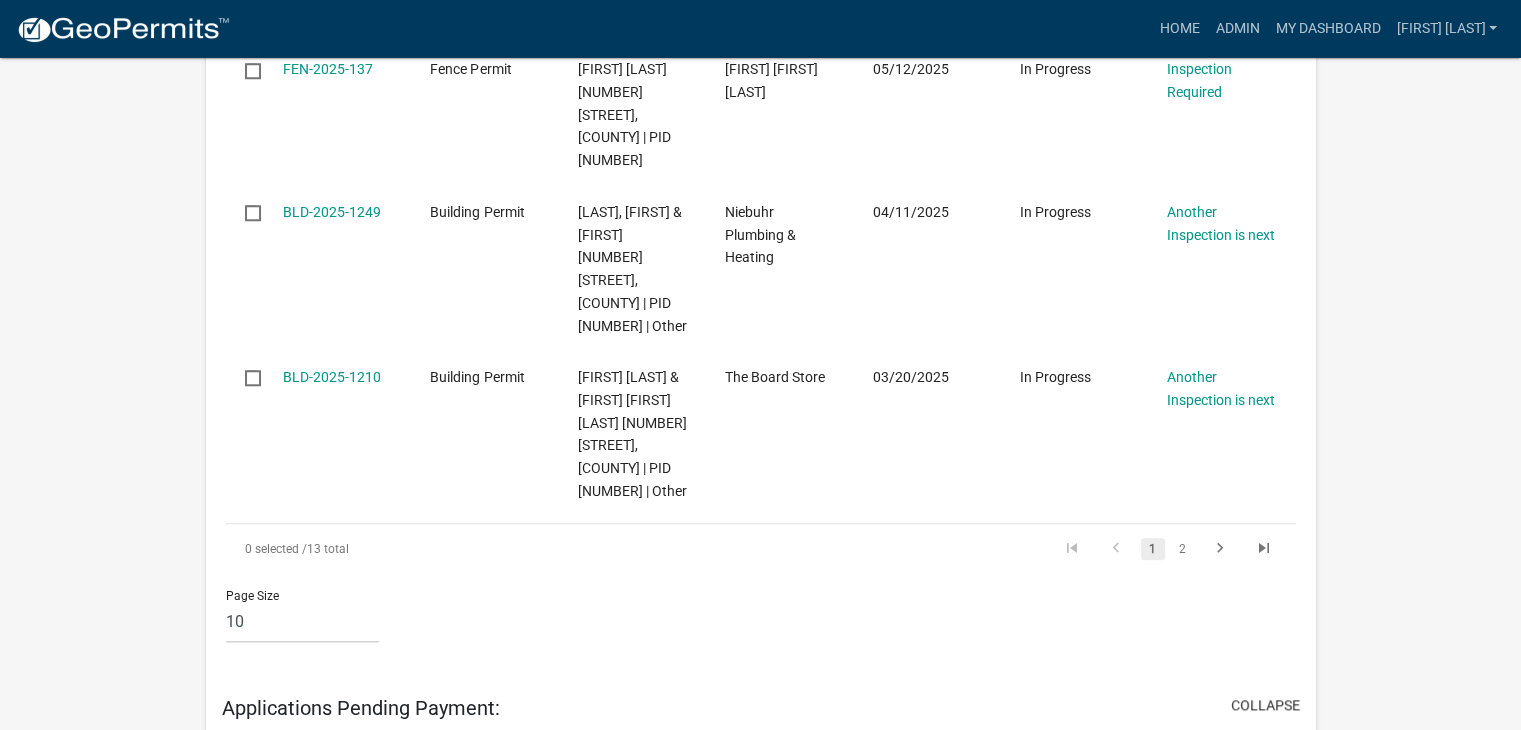scroll, scrollTop: 1900, scrollLeft: 0, axis: vertical 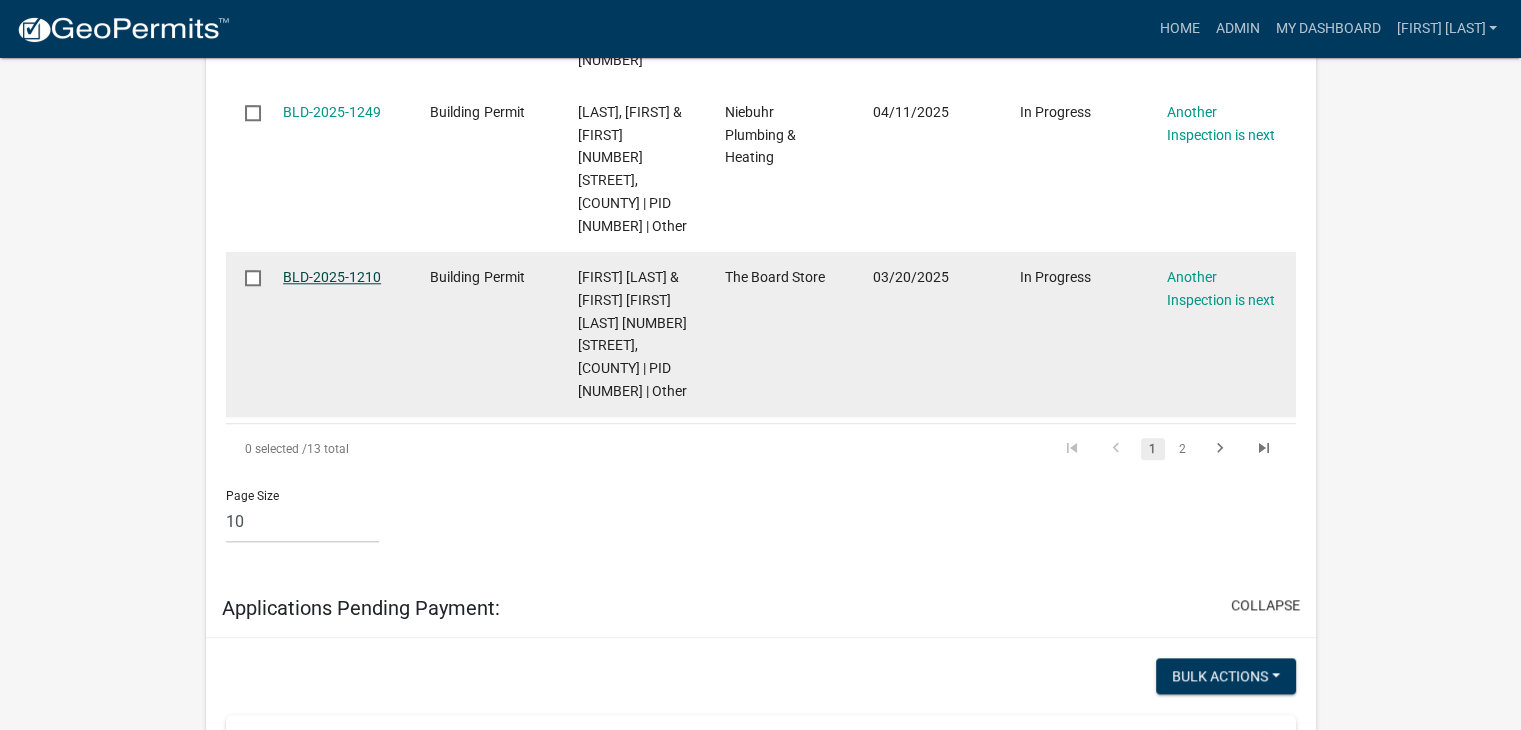 click on "BLD-2025-1210" 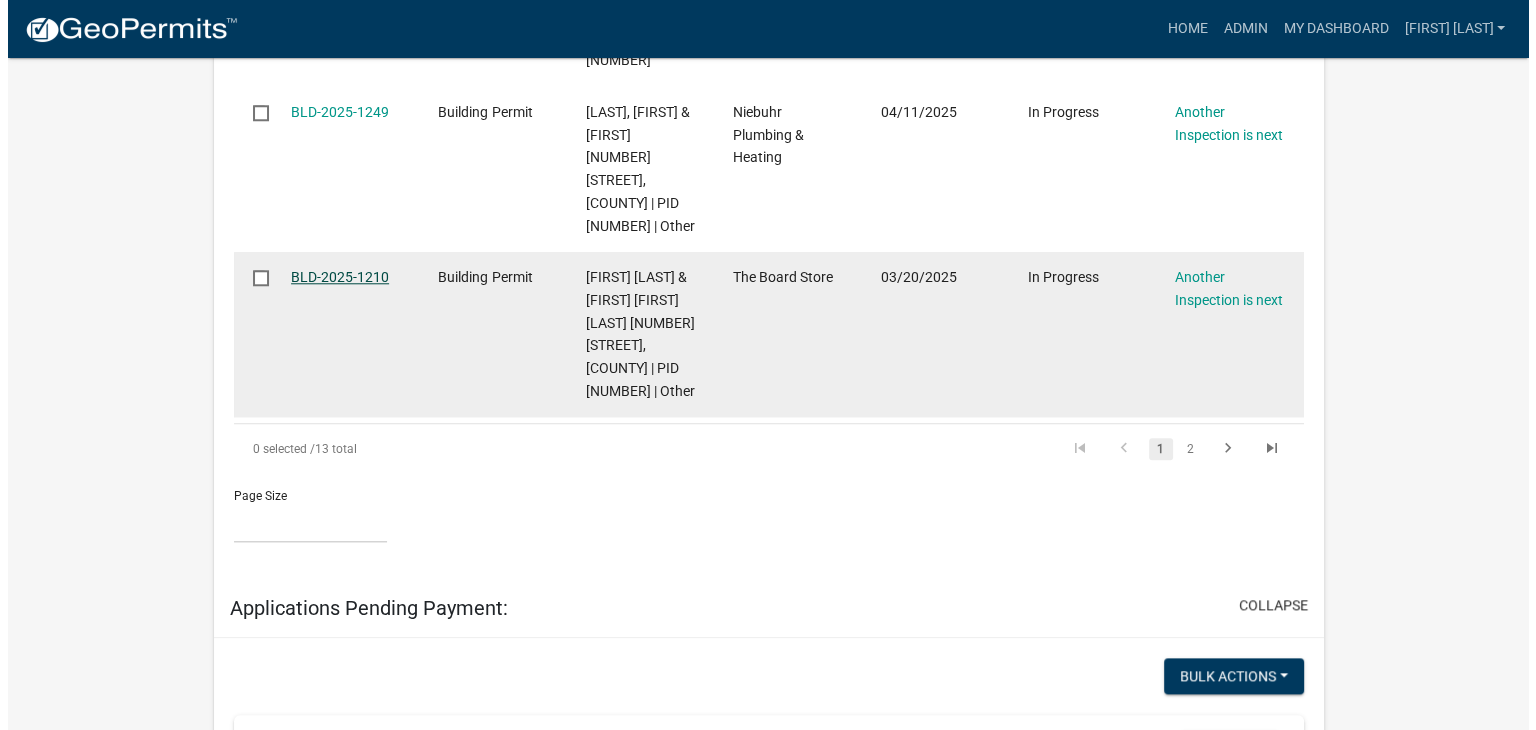 scroll, scrollTop: 0, scrollLeft: 0, axis: both 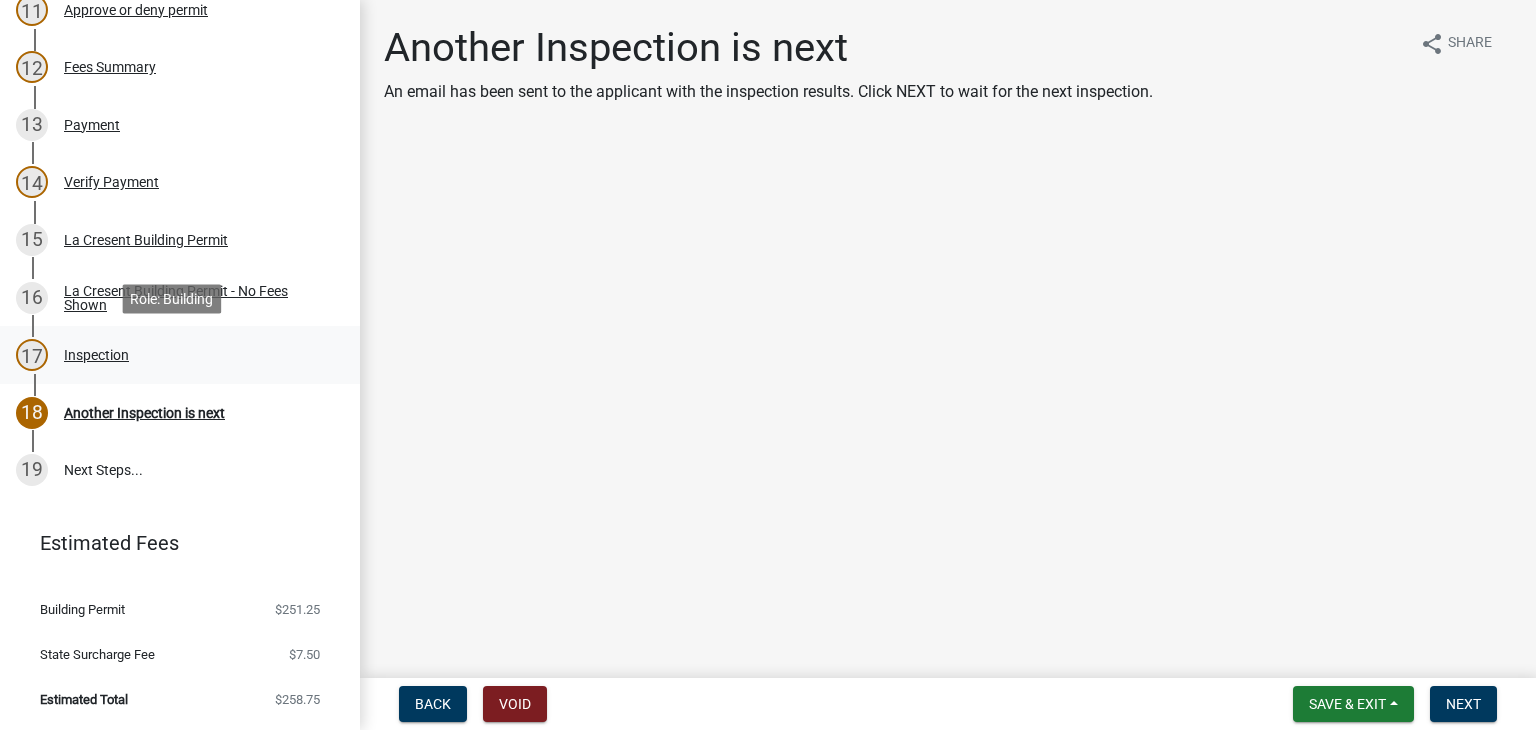 click on "Inspection" at bounding box center (96, 355) 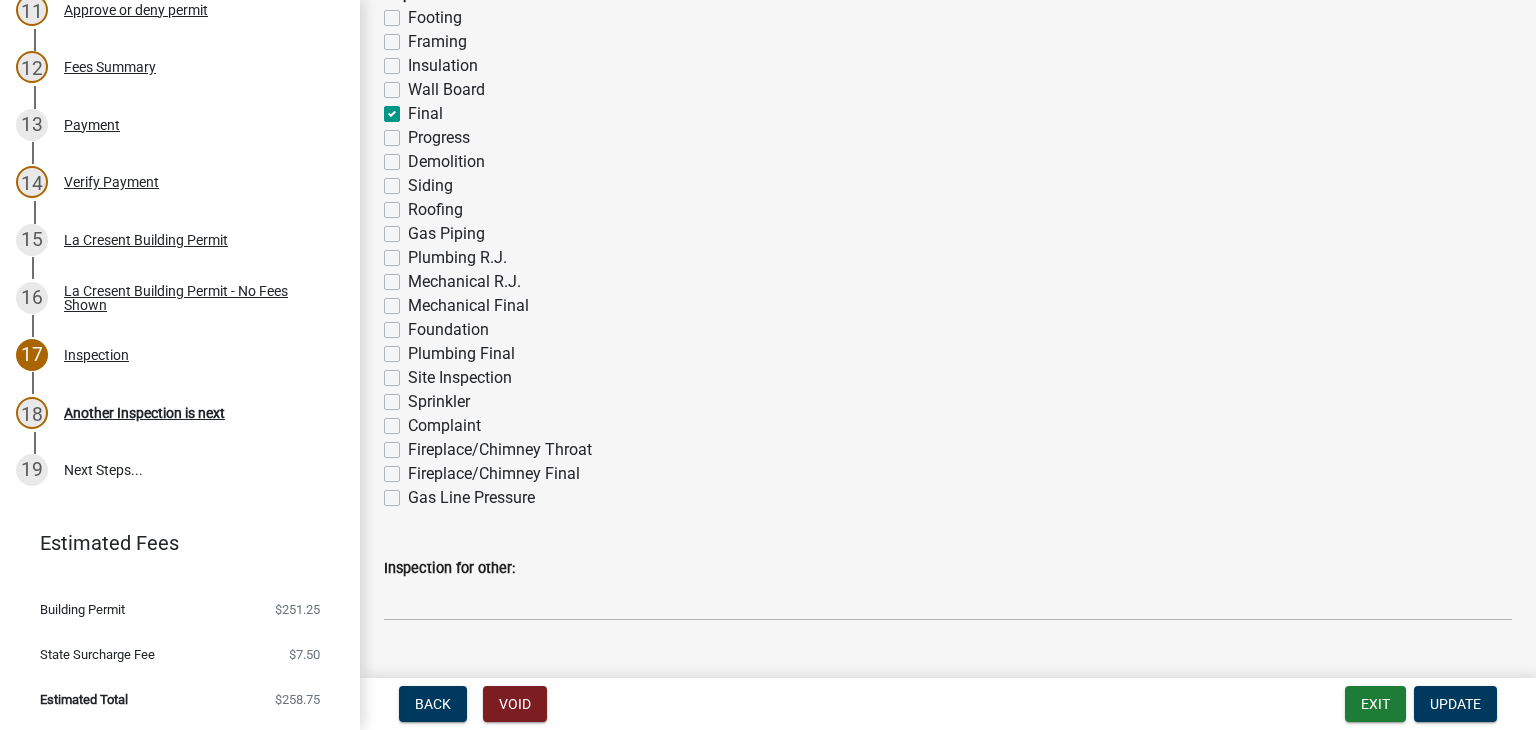 scroll, scrollTop: 500, scrollLeft: 0, axis: vertical 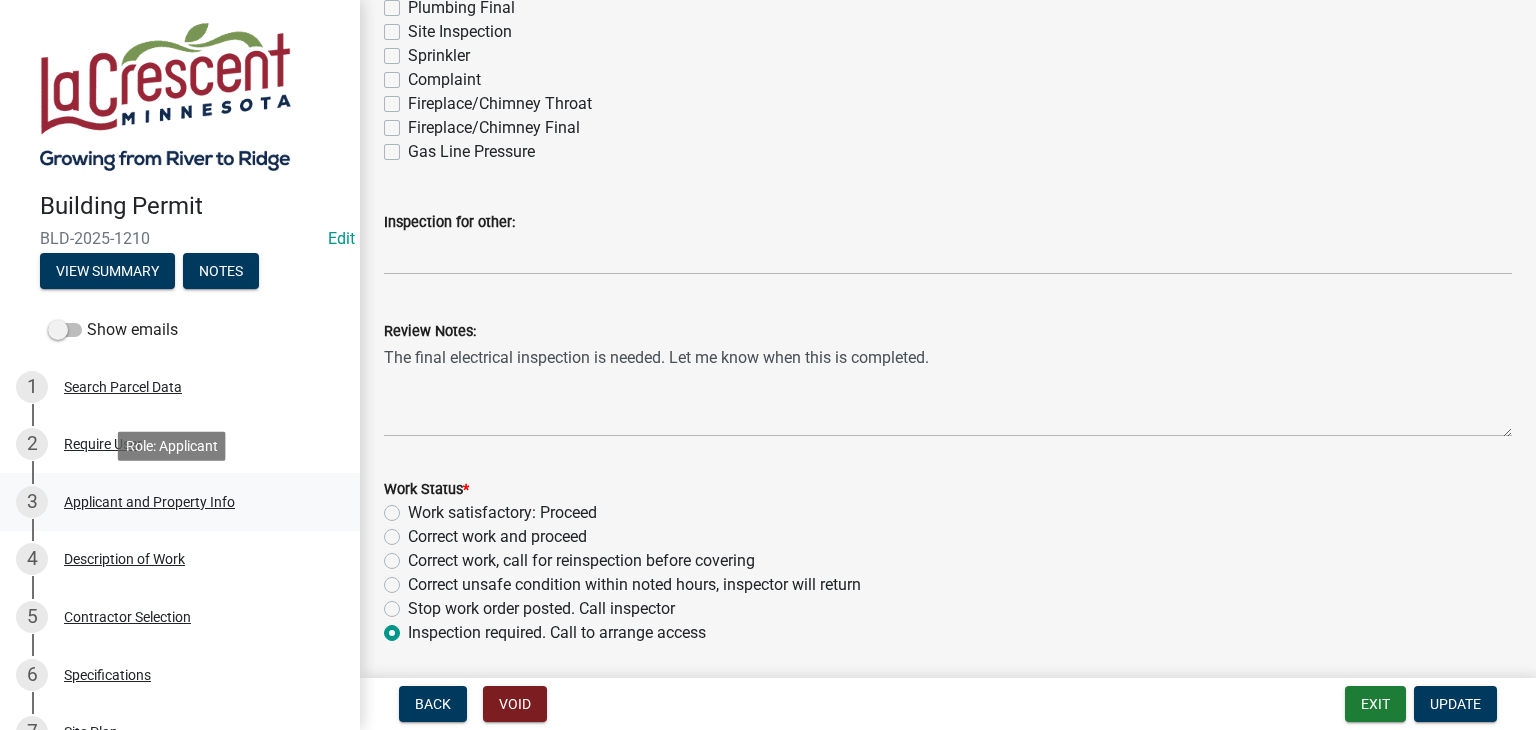 click on "Applicant and Property Info" at bounding box center (149, 502) 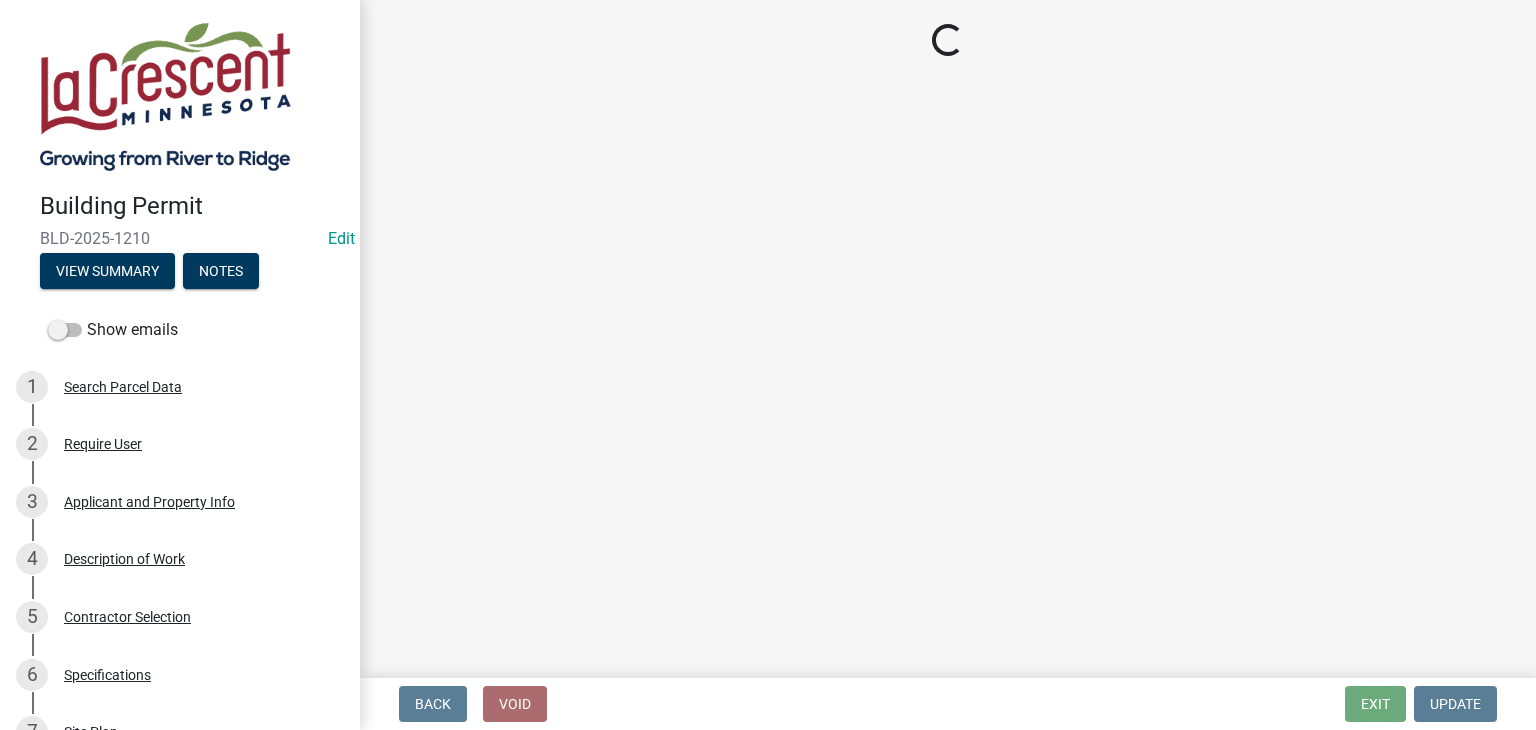 select on "e838c9e2-1e6e-4405-bddc-a3335cd38b08" 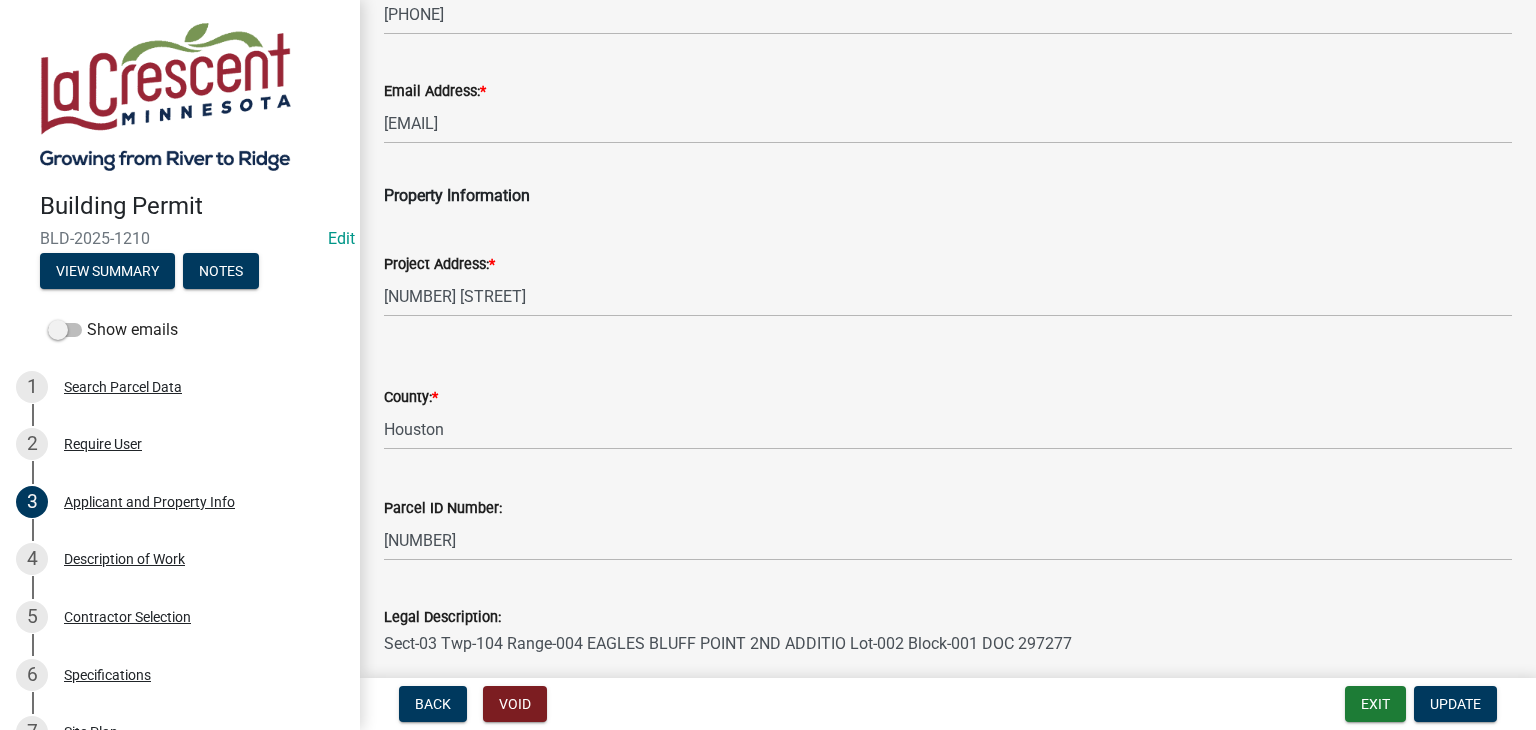 scroll, scrollTop: 498, scrollLeft: 0, axis: vertical 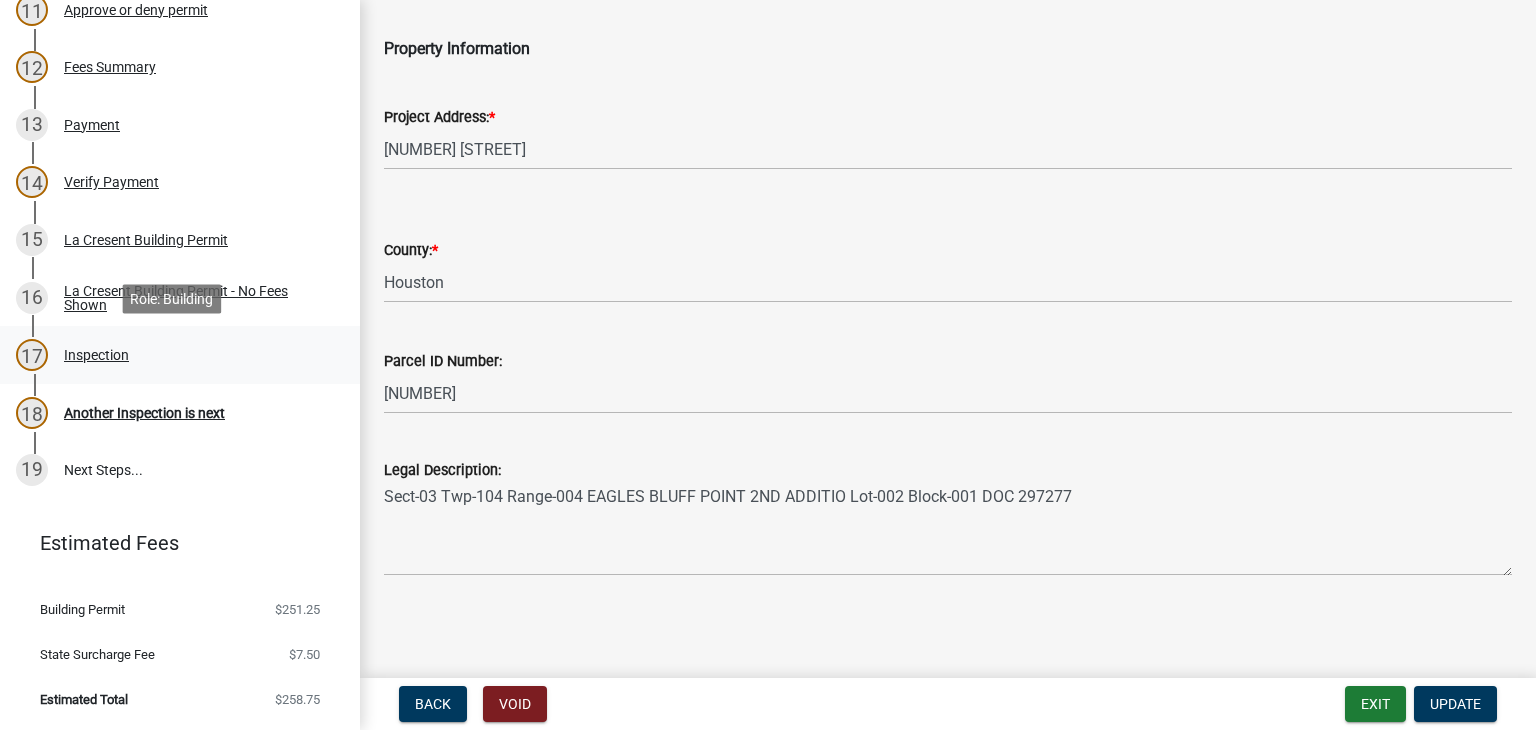 click on "Inspection" at bounding box center [96, 355] 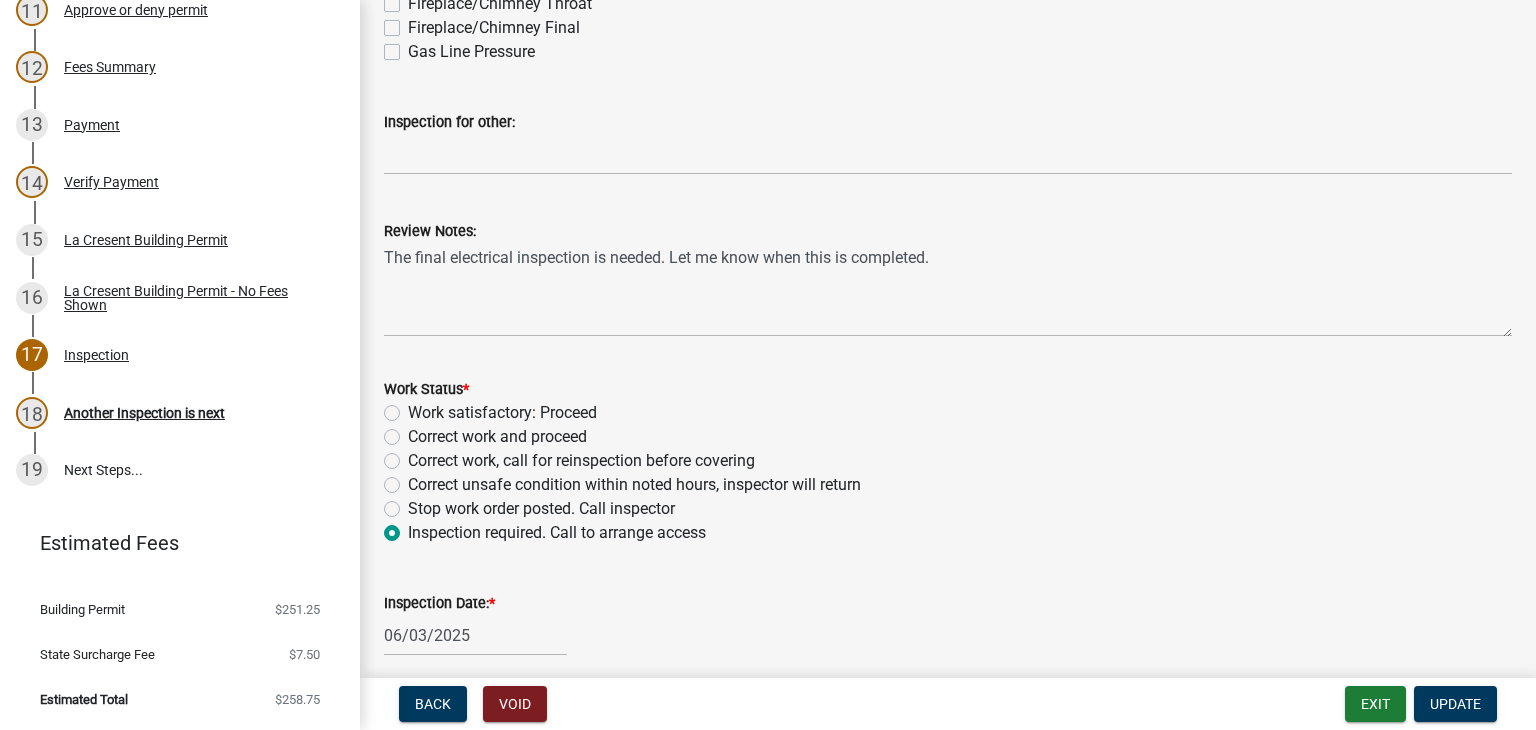 scroll, scrollTop: 796, scrollLeft: 0, axis: vertical 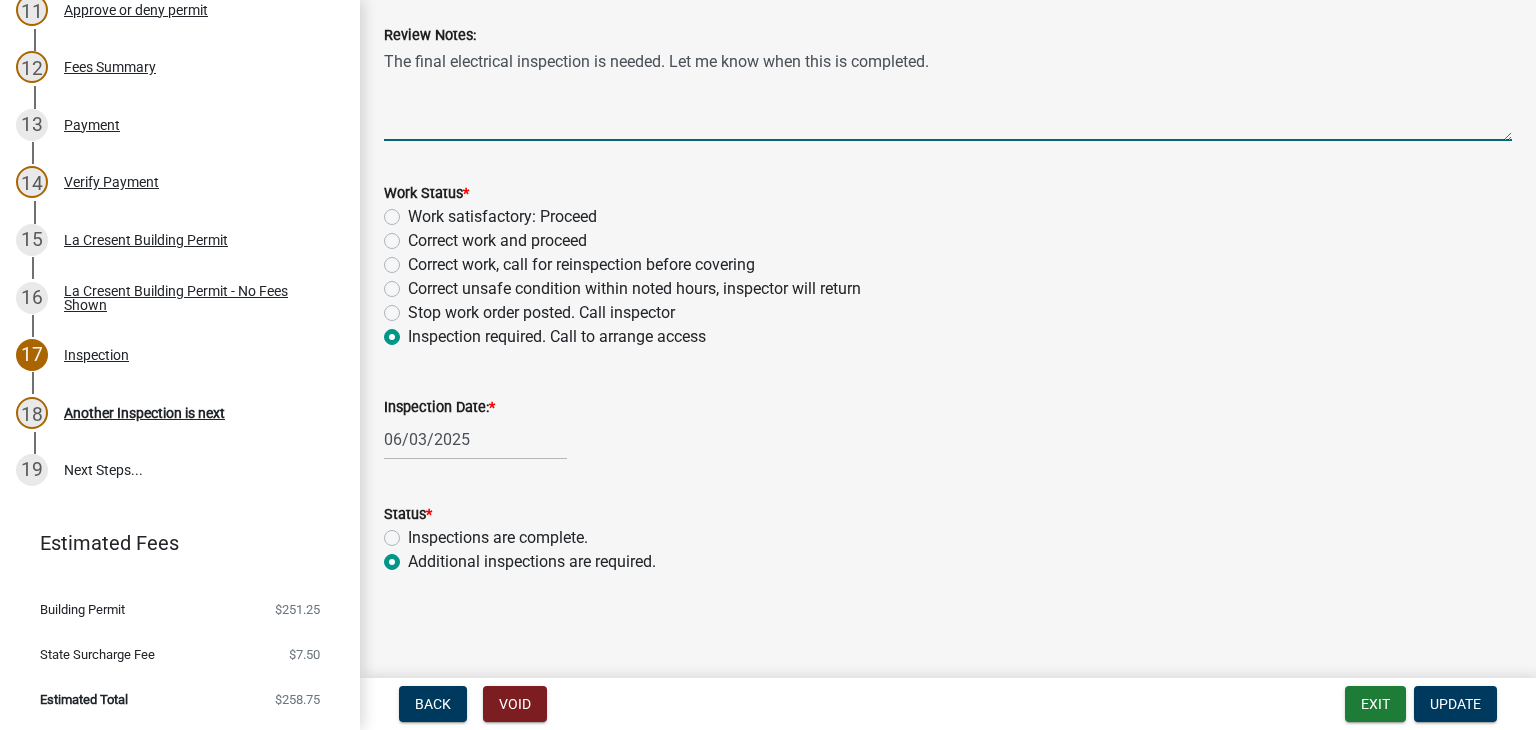 drag, startPoint x: 944, startPoint y: 73, endPoint x: 385, endPoint y: 75, distance: 559.0036 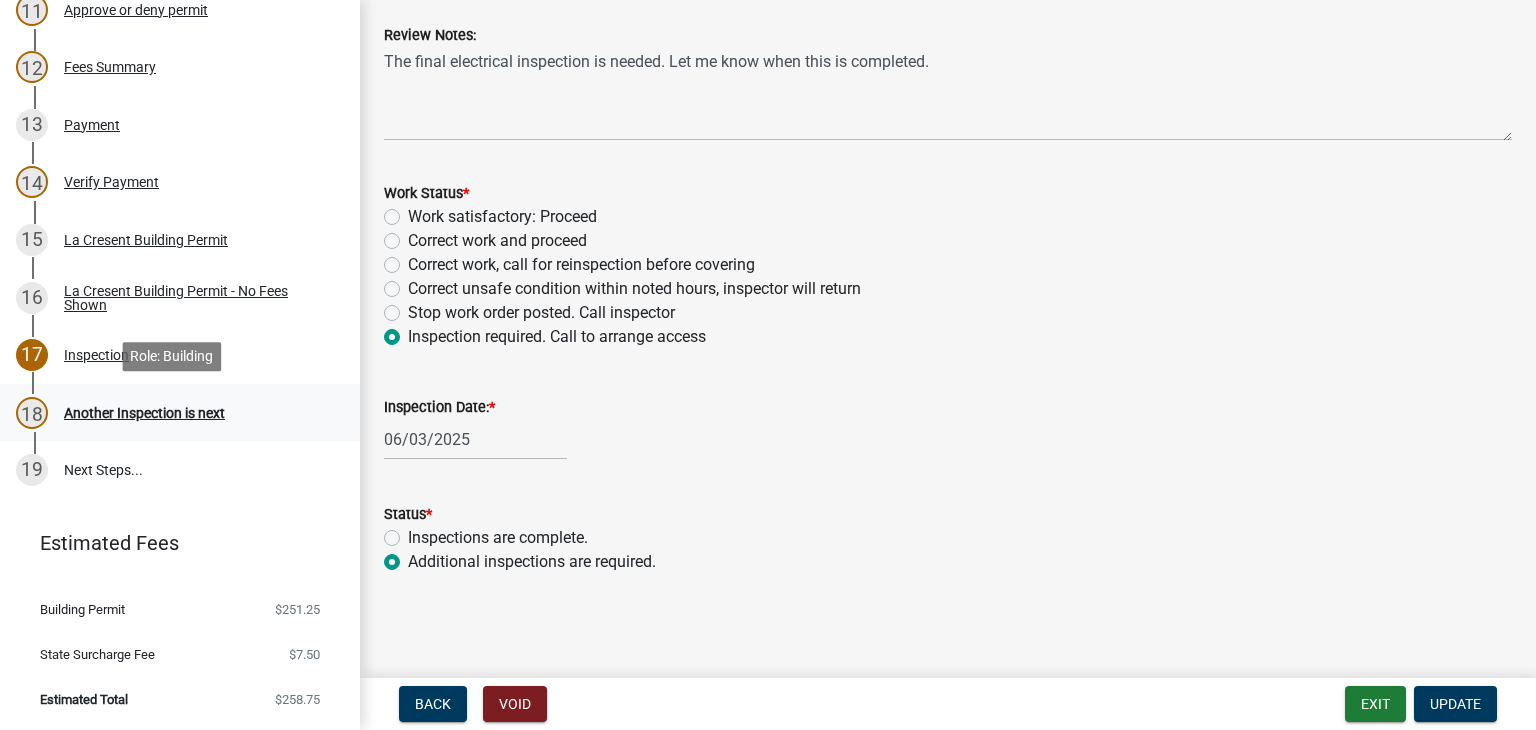 click on "Another Inspection is next" at bounding box center [144, 413] 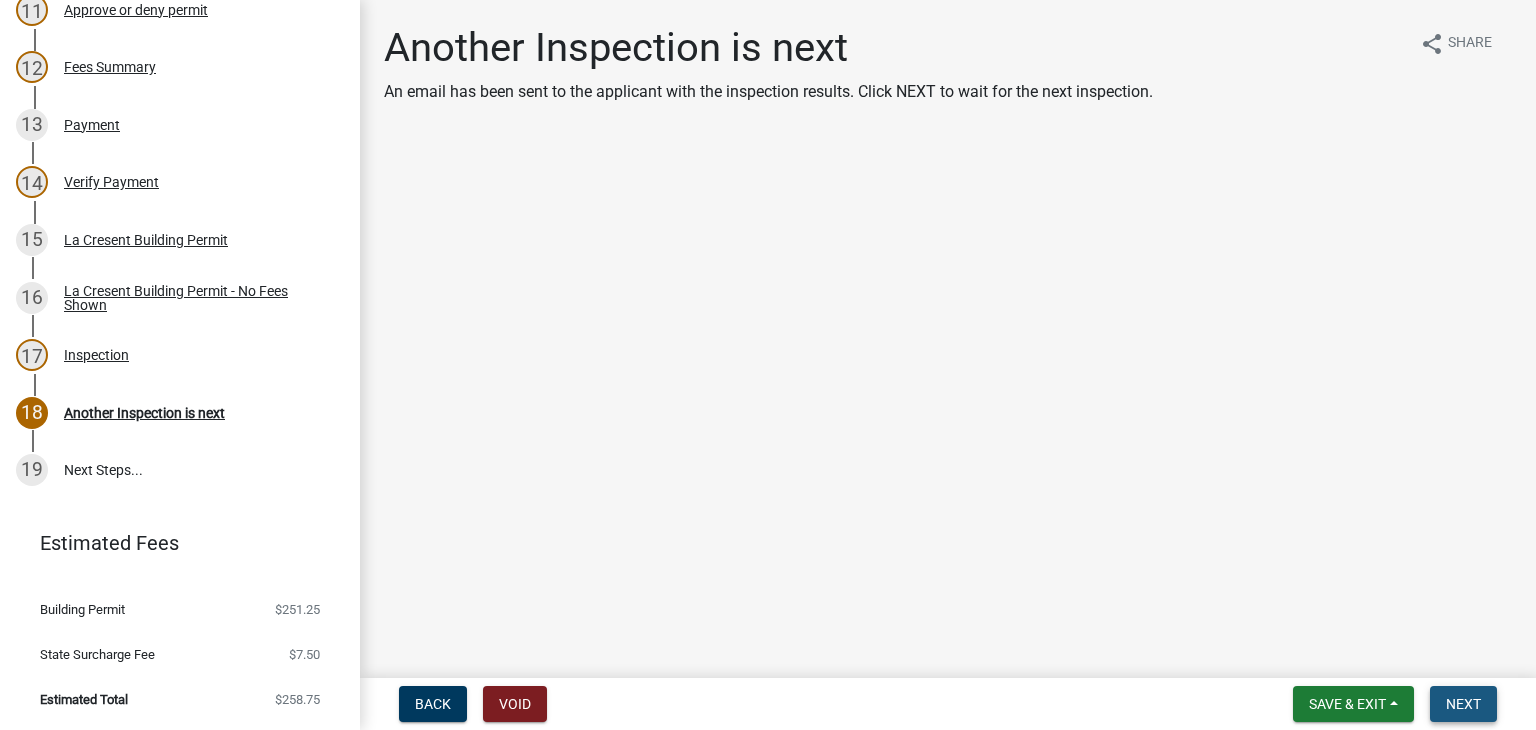 click on "Next" at bounding box center (1463, 704) 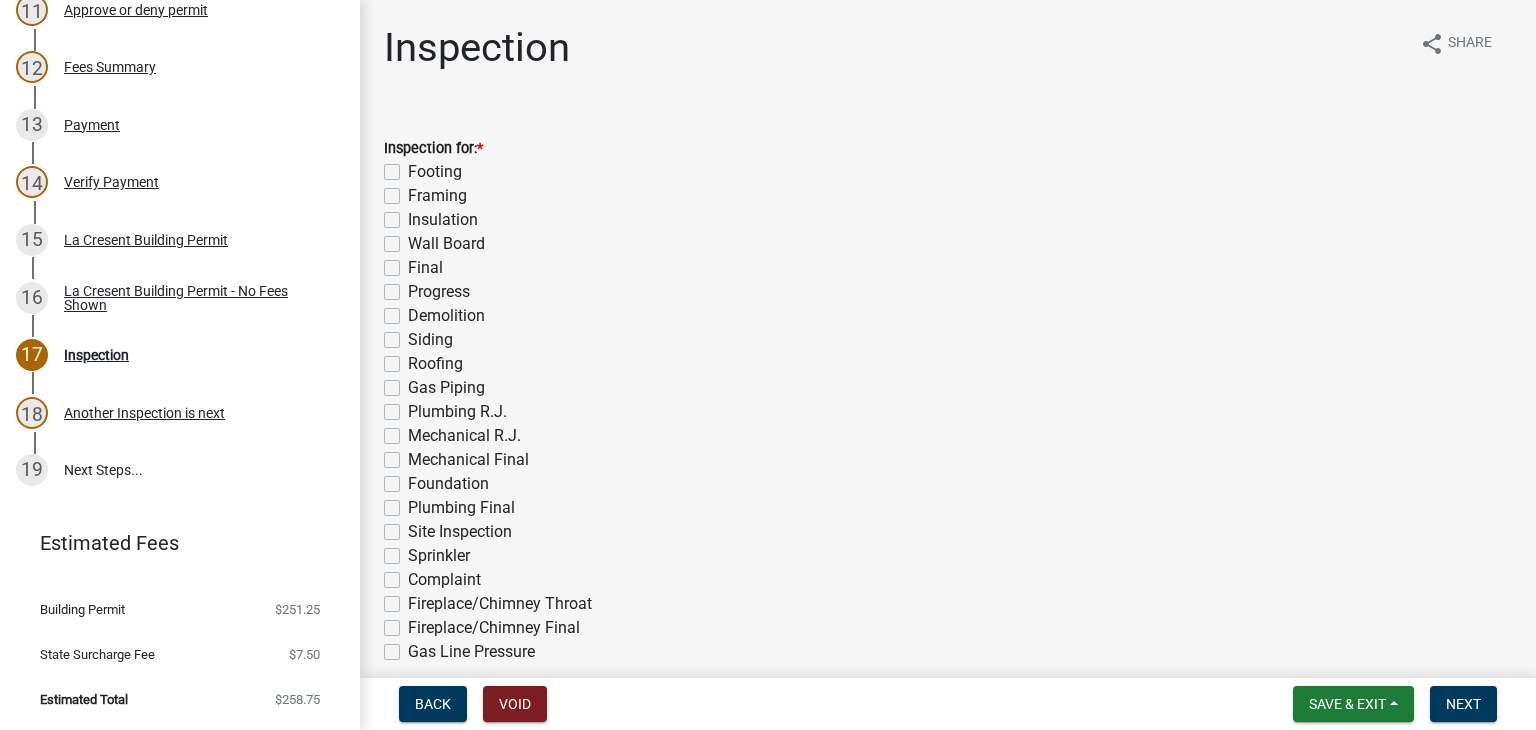 click on "Final" 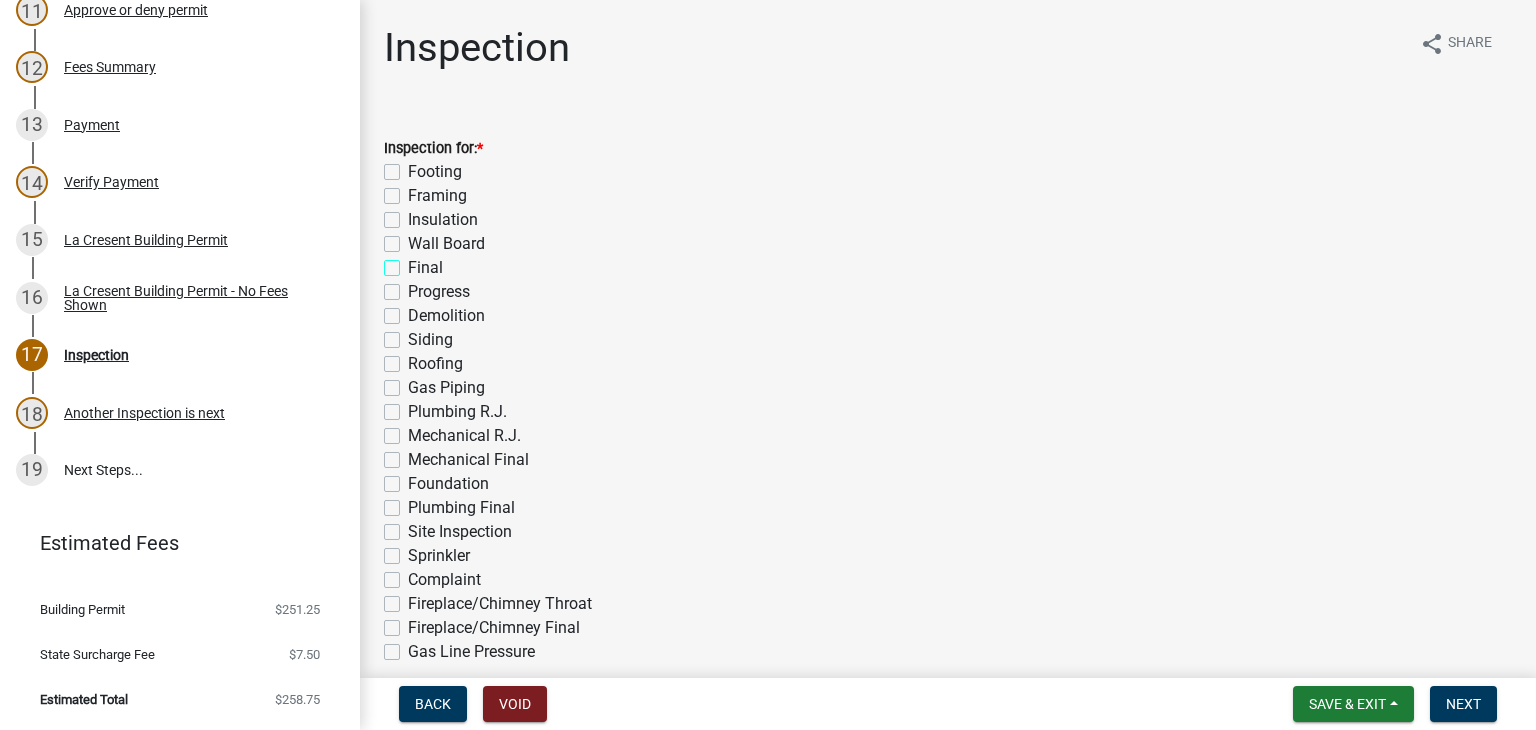 click on "Final" at bounding box center (414, 262) 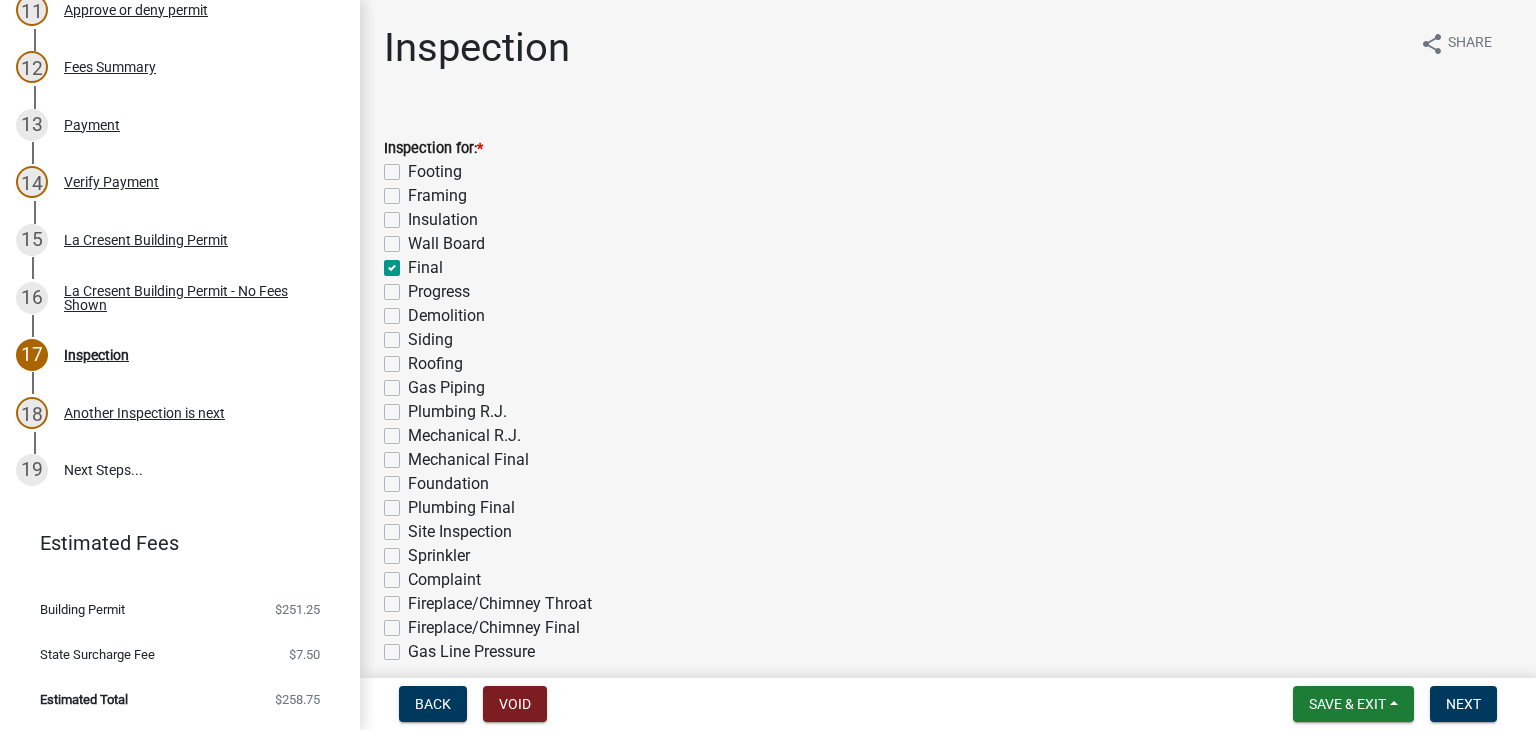 checkbox on "false" 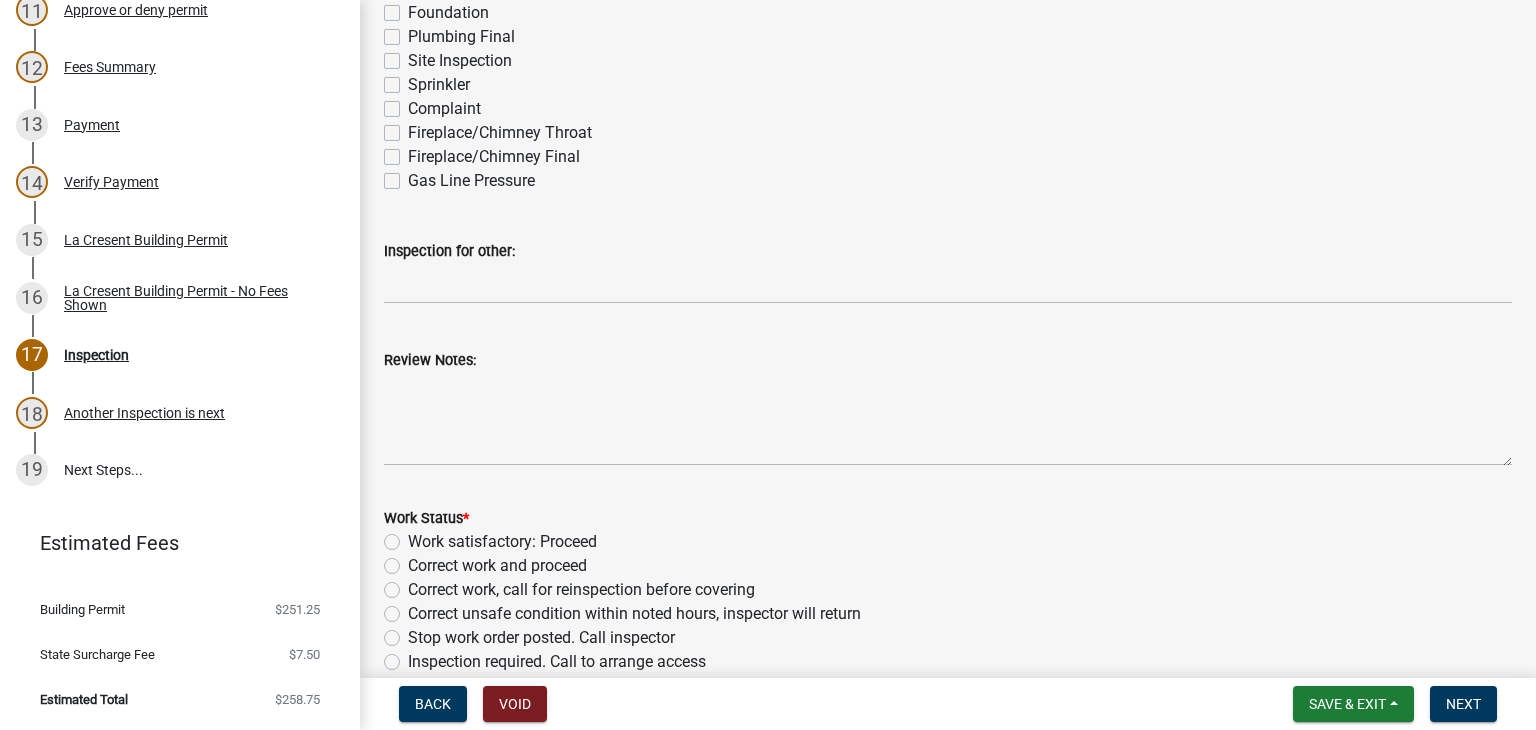 scroll, scrollTop: 500, scrollLeft: 0, axis: vertical 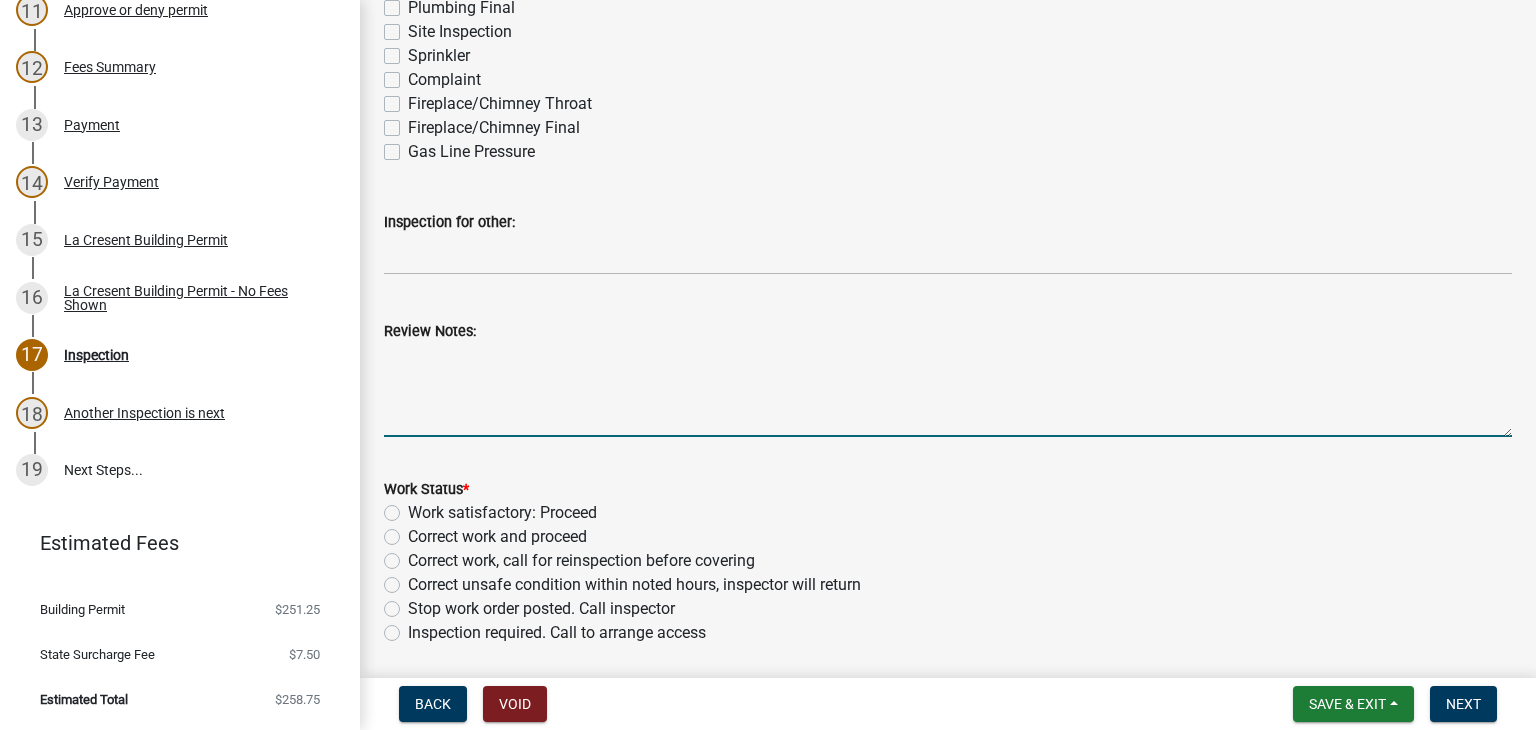 click on "Review Notes:" at bounding box center [948, 390] 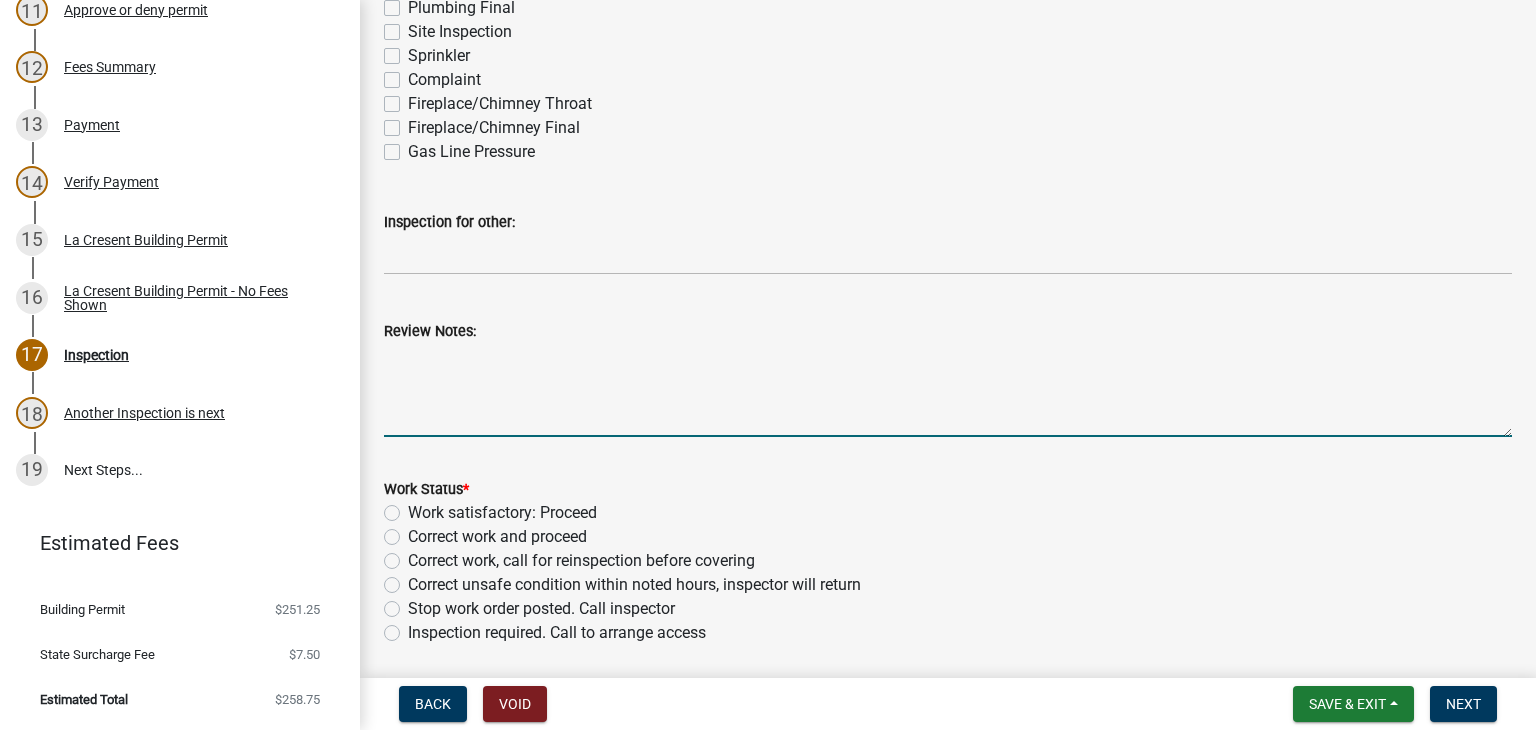 paste on "The final electrical inspection is needed. Let me know when this is completed." 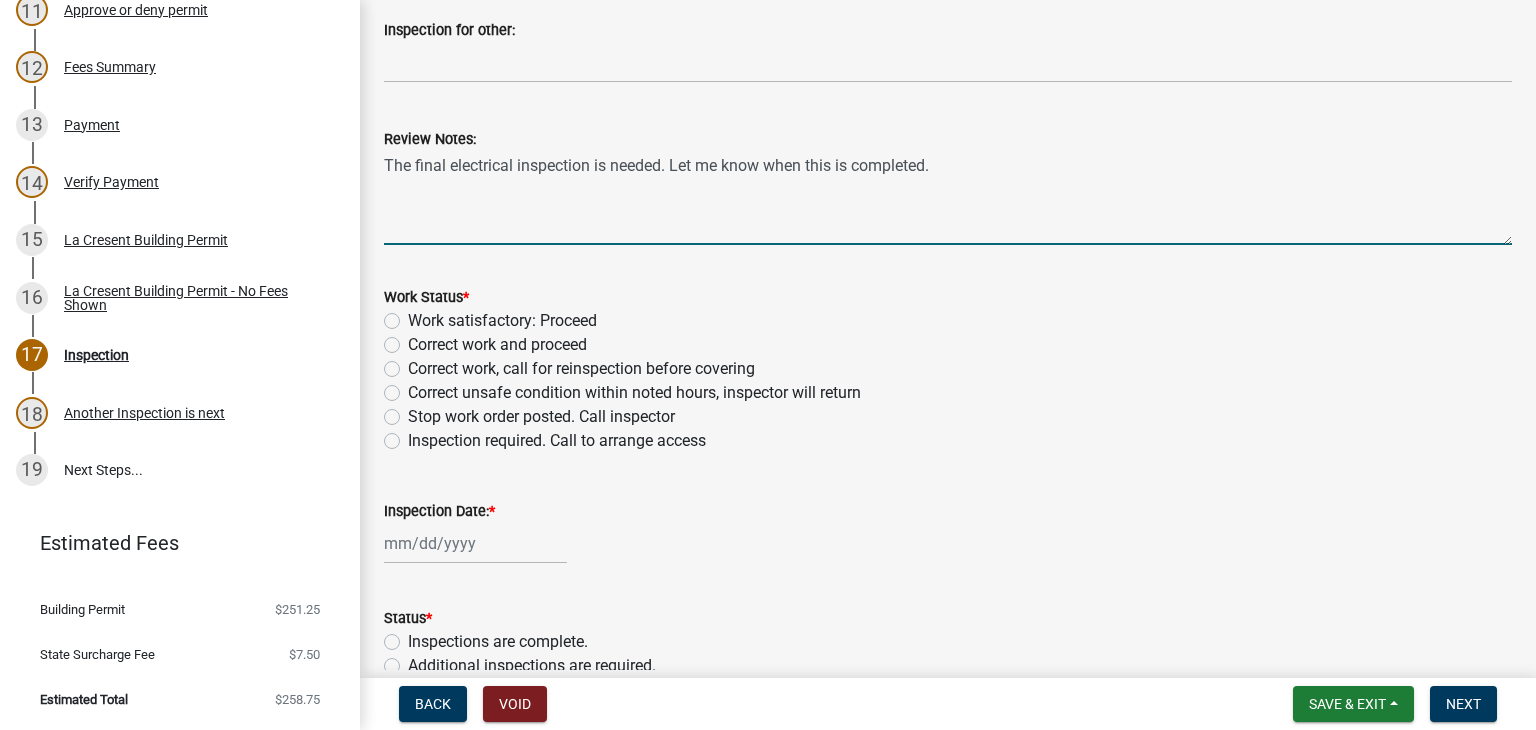 scroll, scrollTop: 700, scrollLeft: 0, axis: vertical 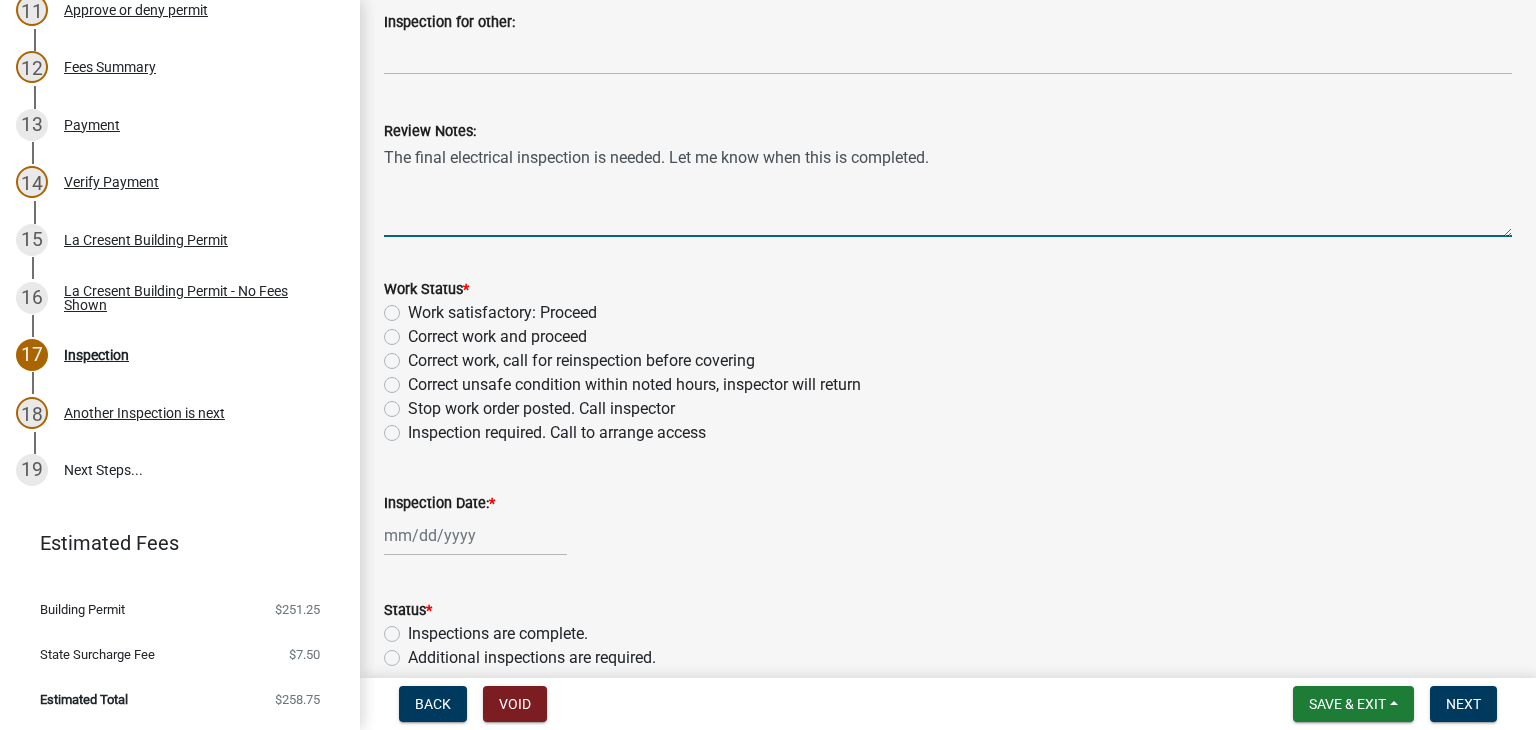 type on "The final electrical inspection is needed. Let me know when this is completed." 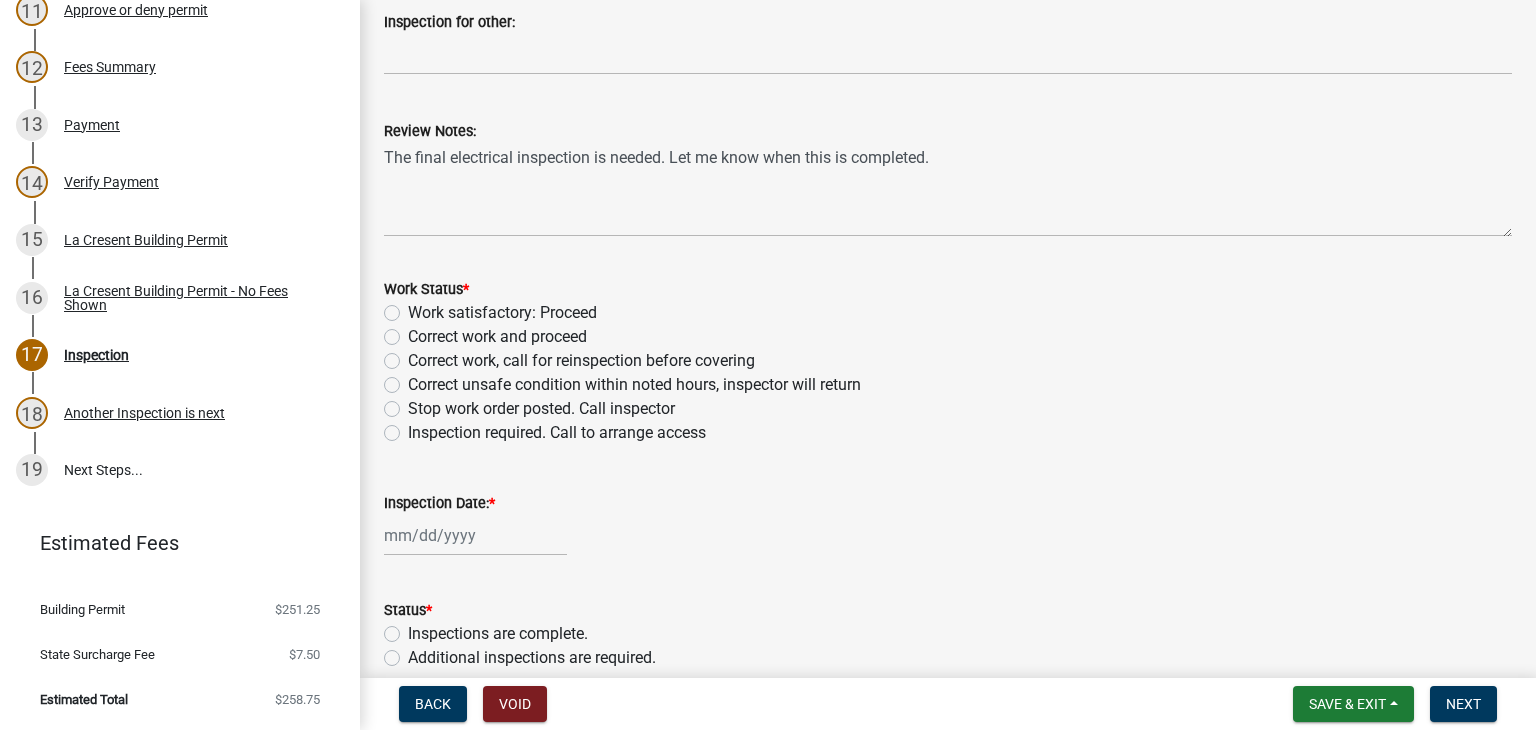 click on "Inspection required.  Call to arrange access" 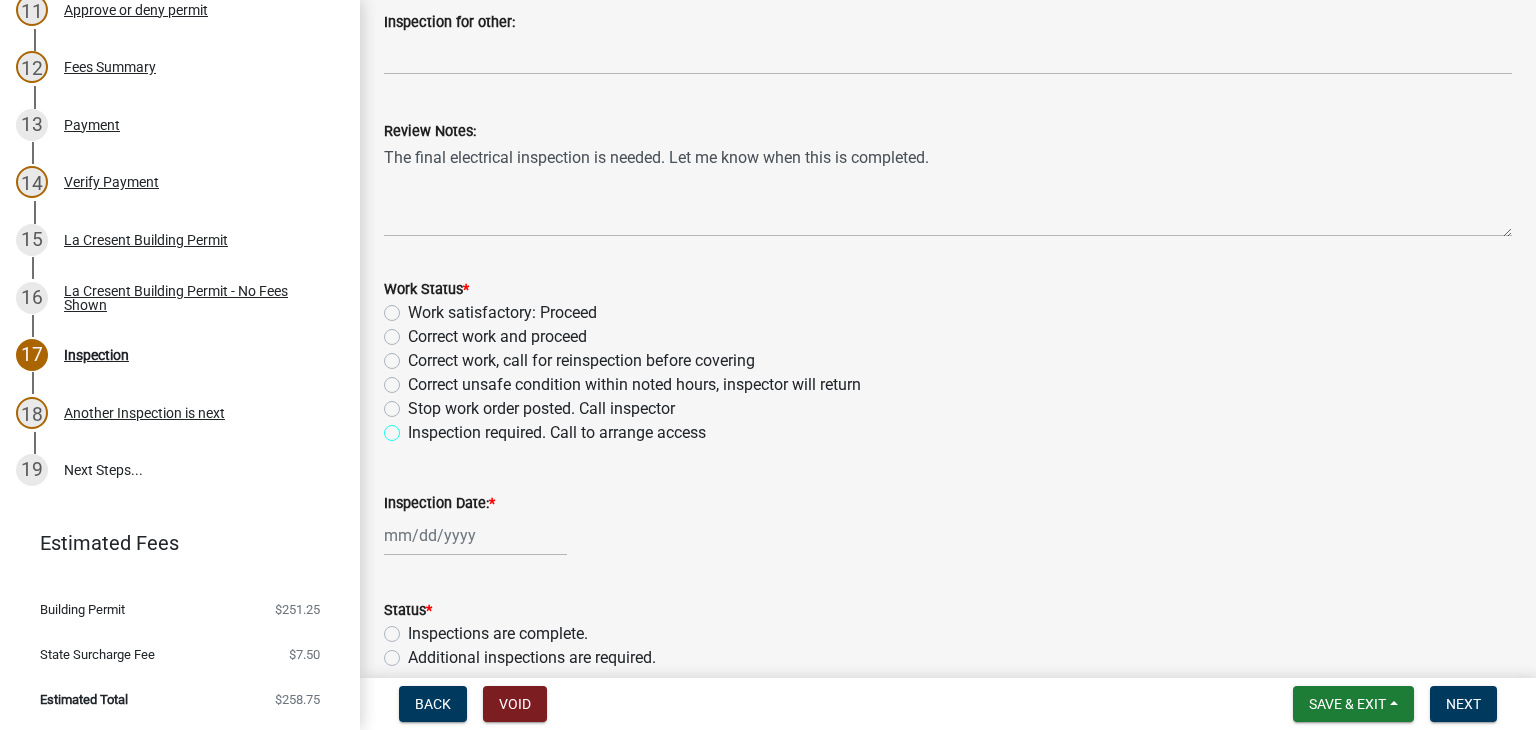click on "Inspection required.  Call to arrange access" at bounding box center (414, 427) 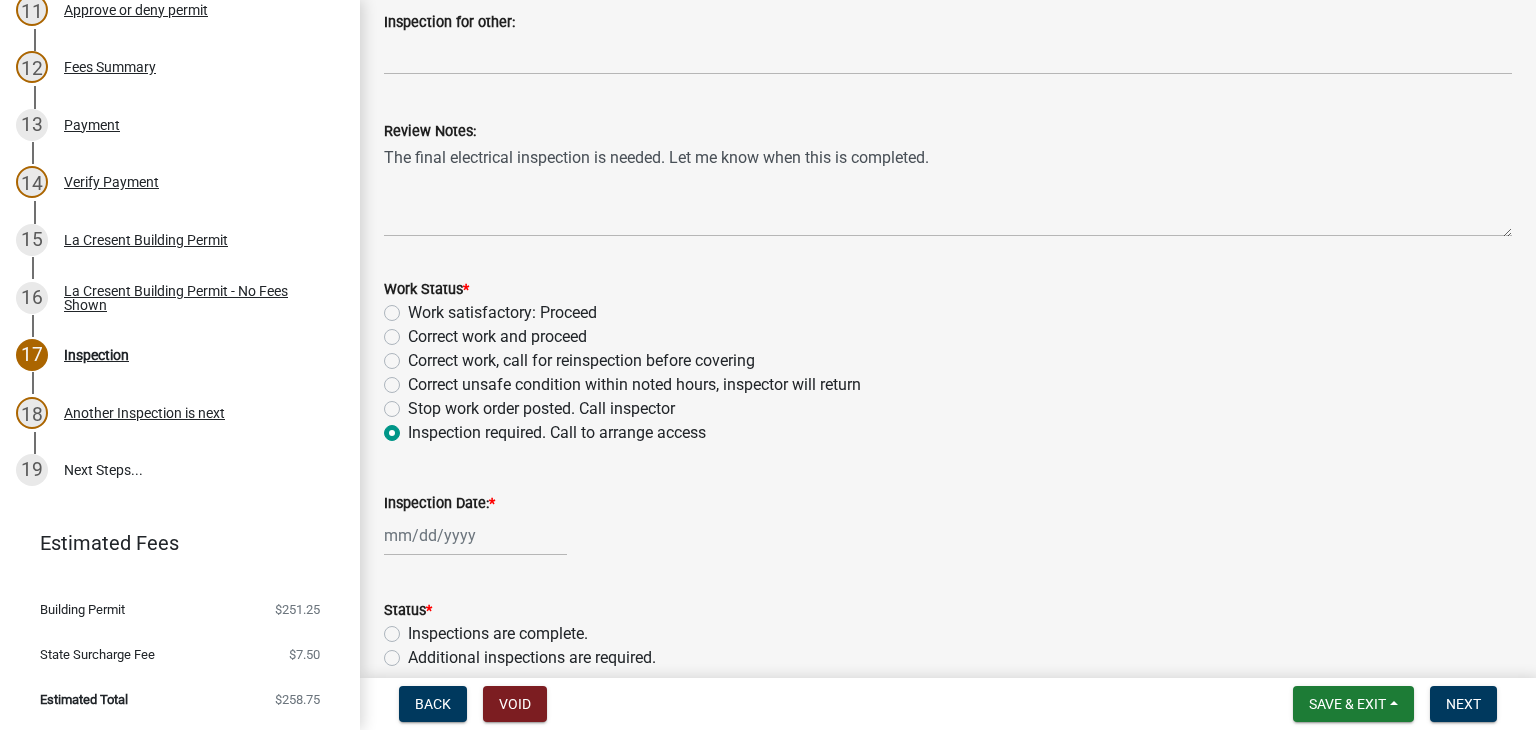 radio on "true" 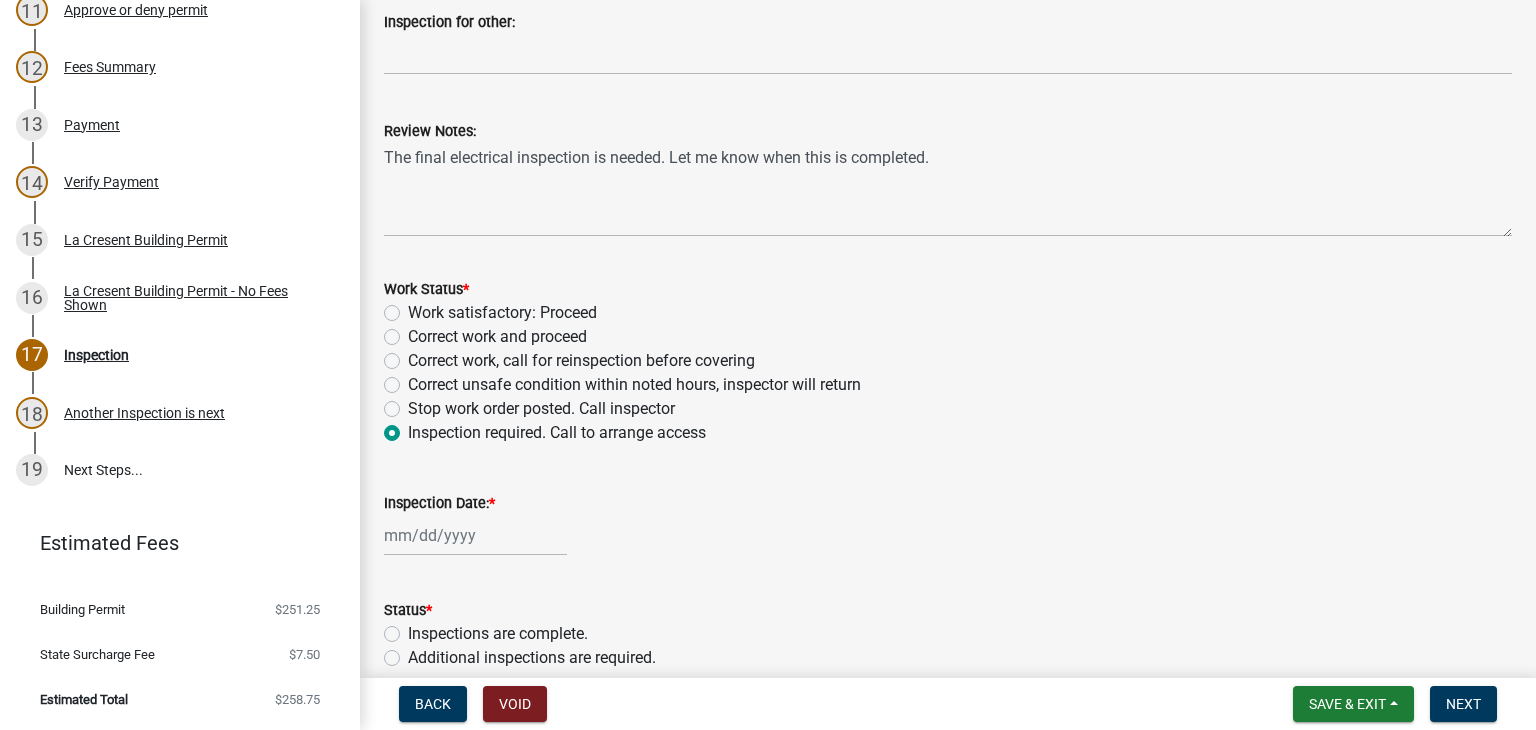 scroll, scrollTop: 796, scrollLeft: 0, axis: vertical 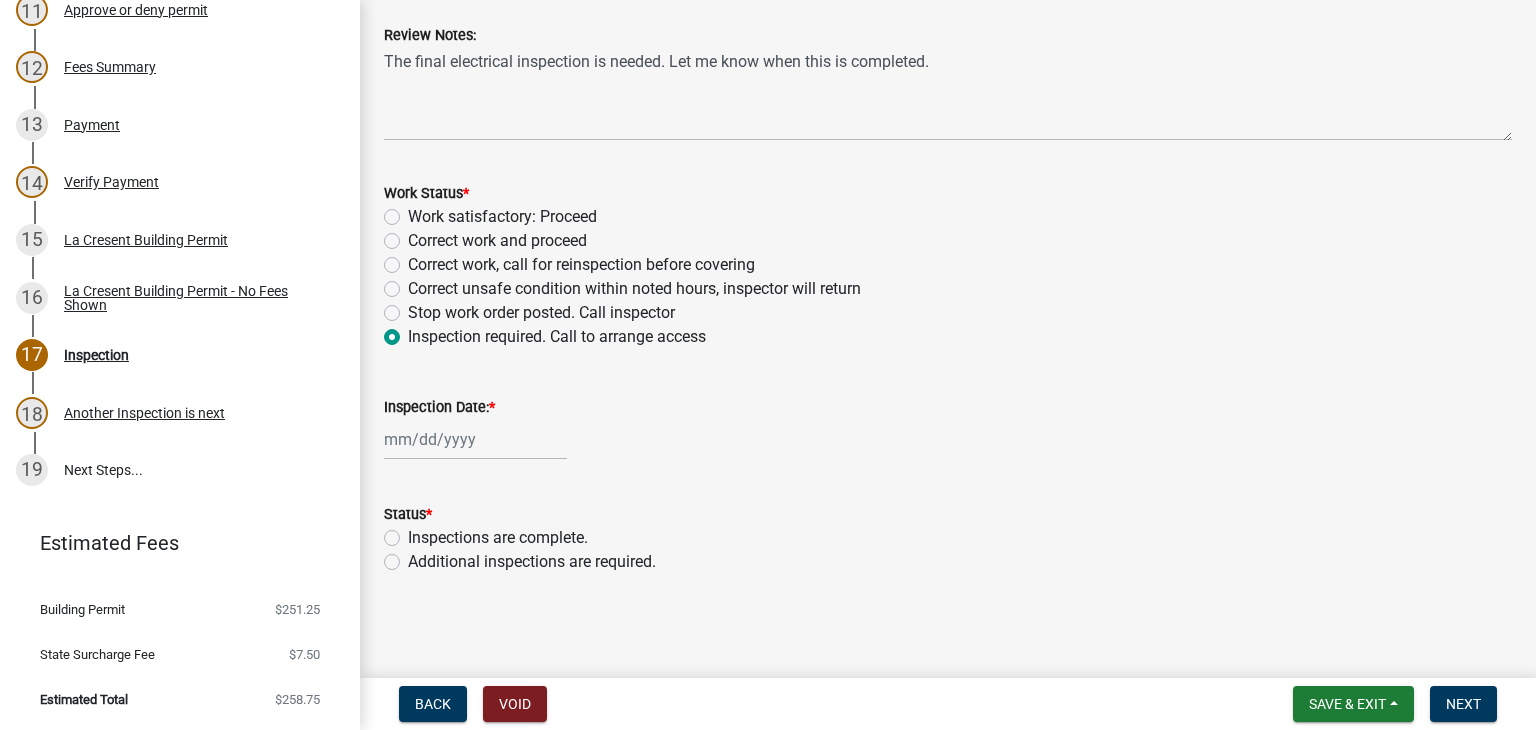 click 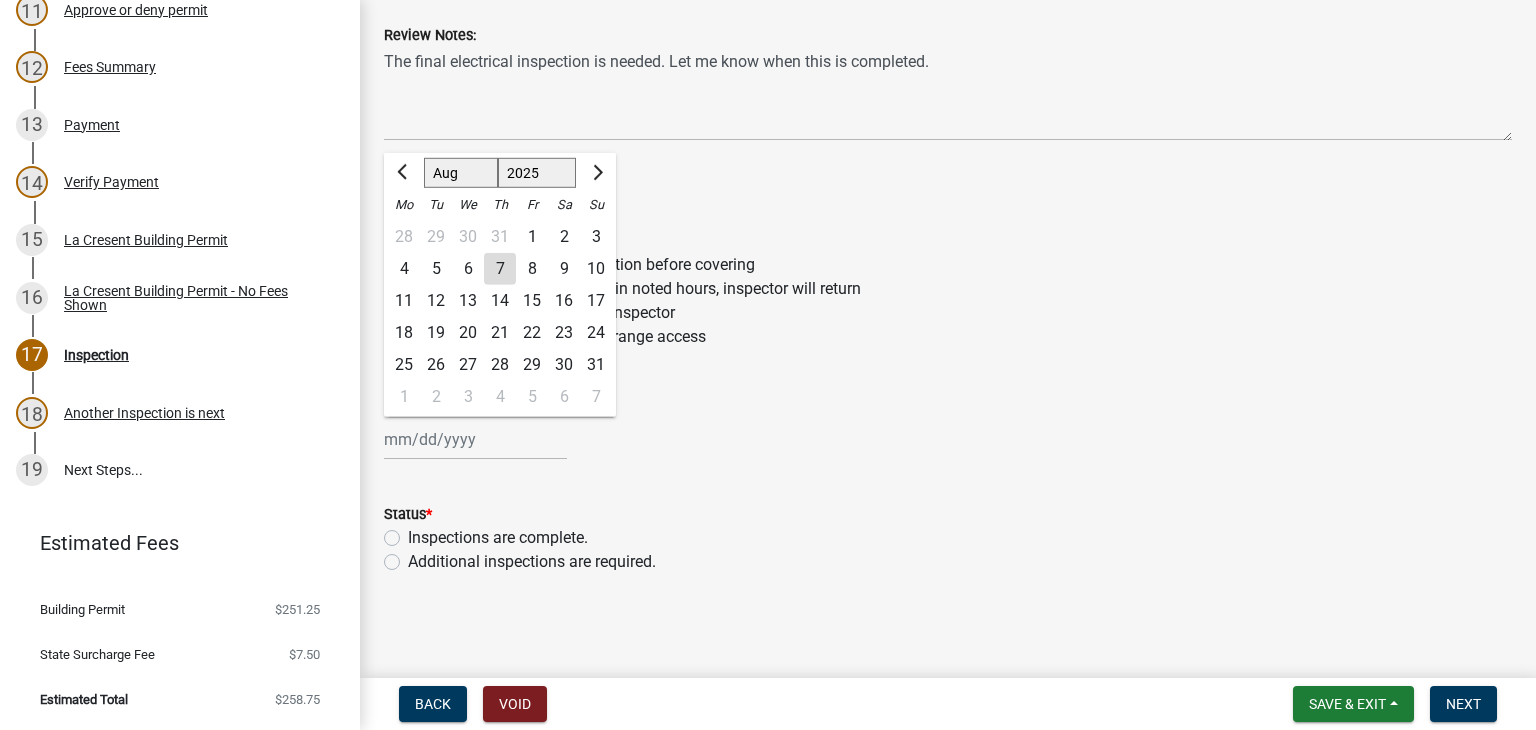 click on "7" 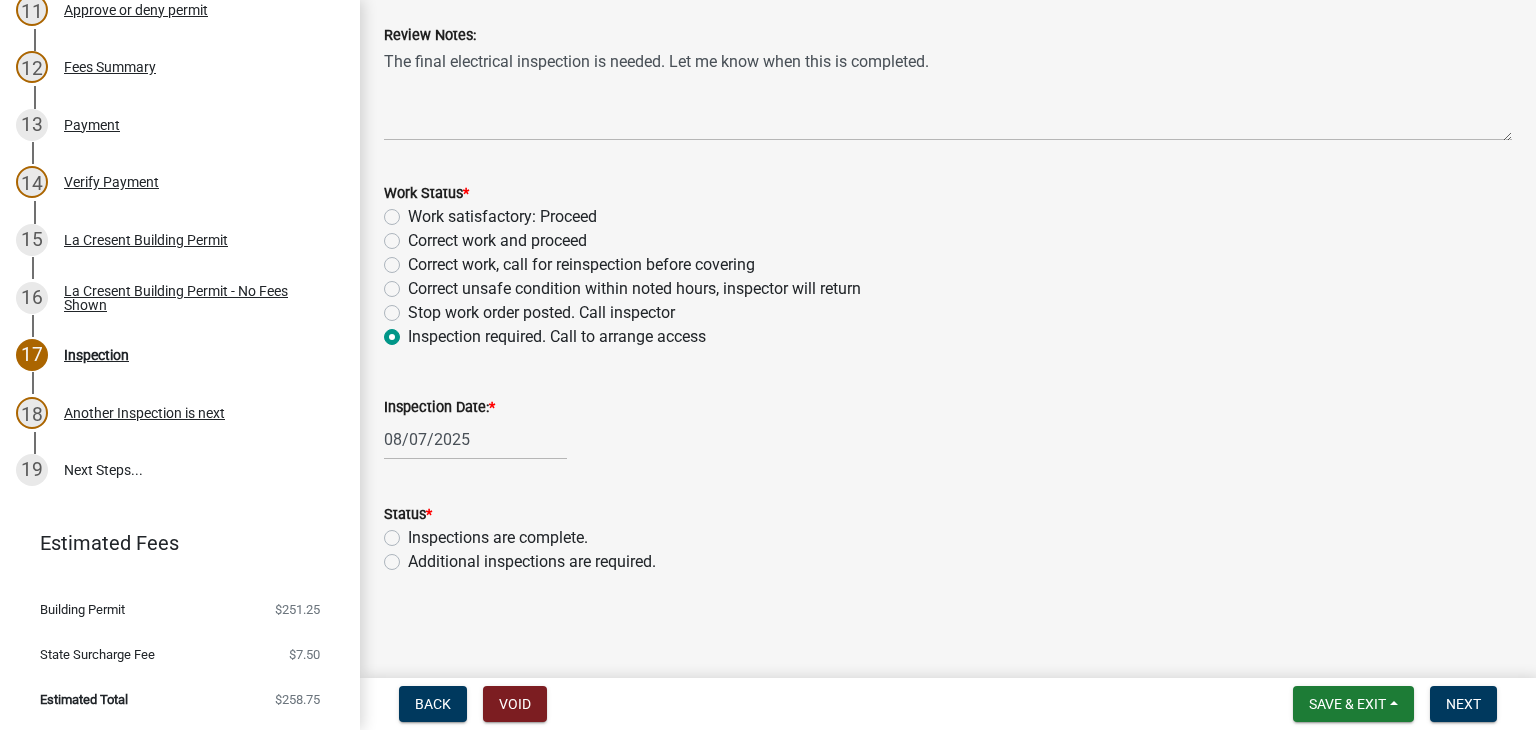 click on "Additional inspections are required." 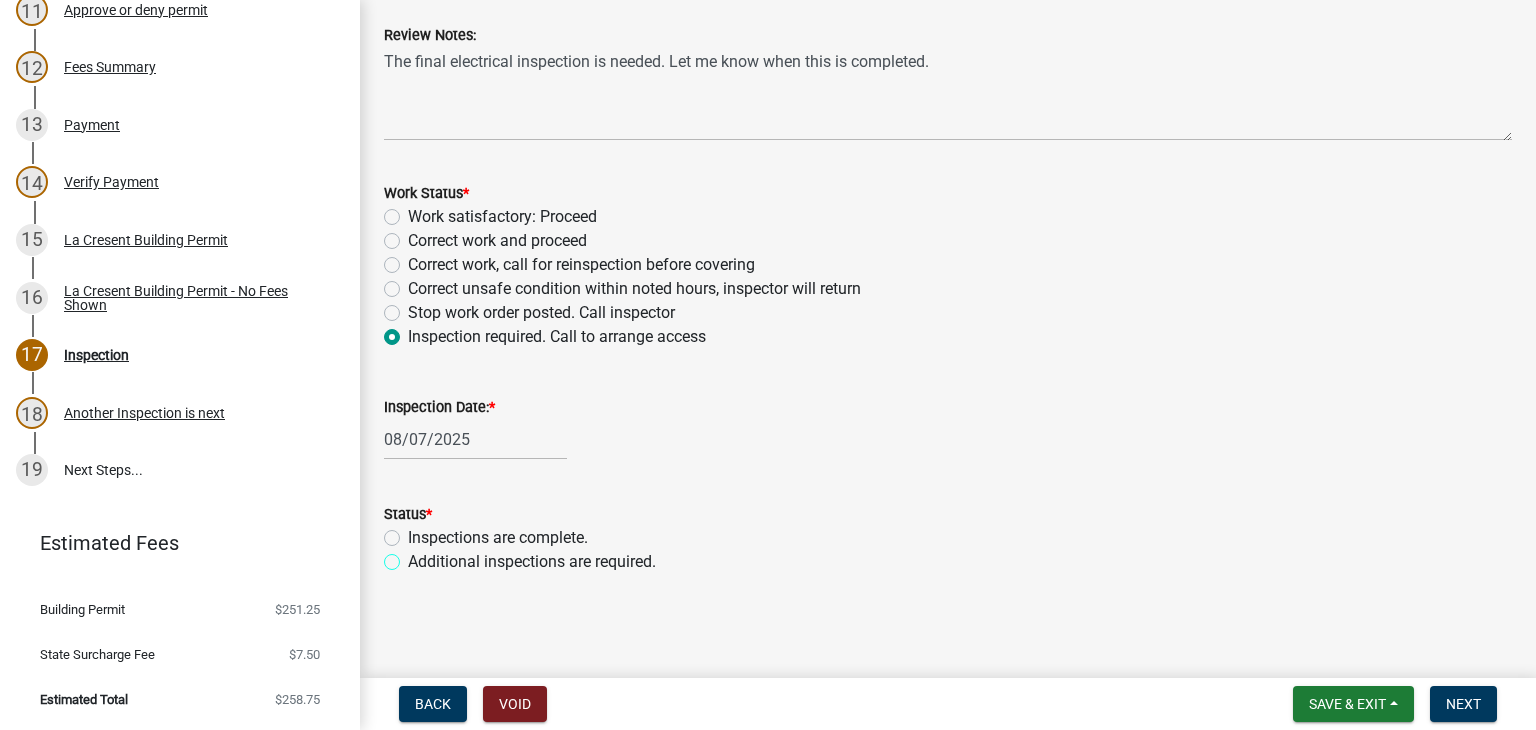 click on "Additional inspections are required." at bounding box center (414, 556) 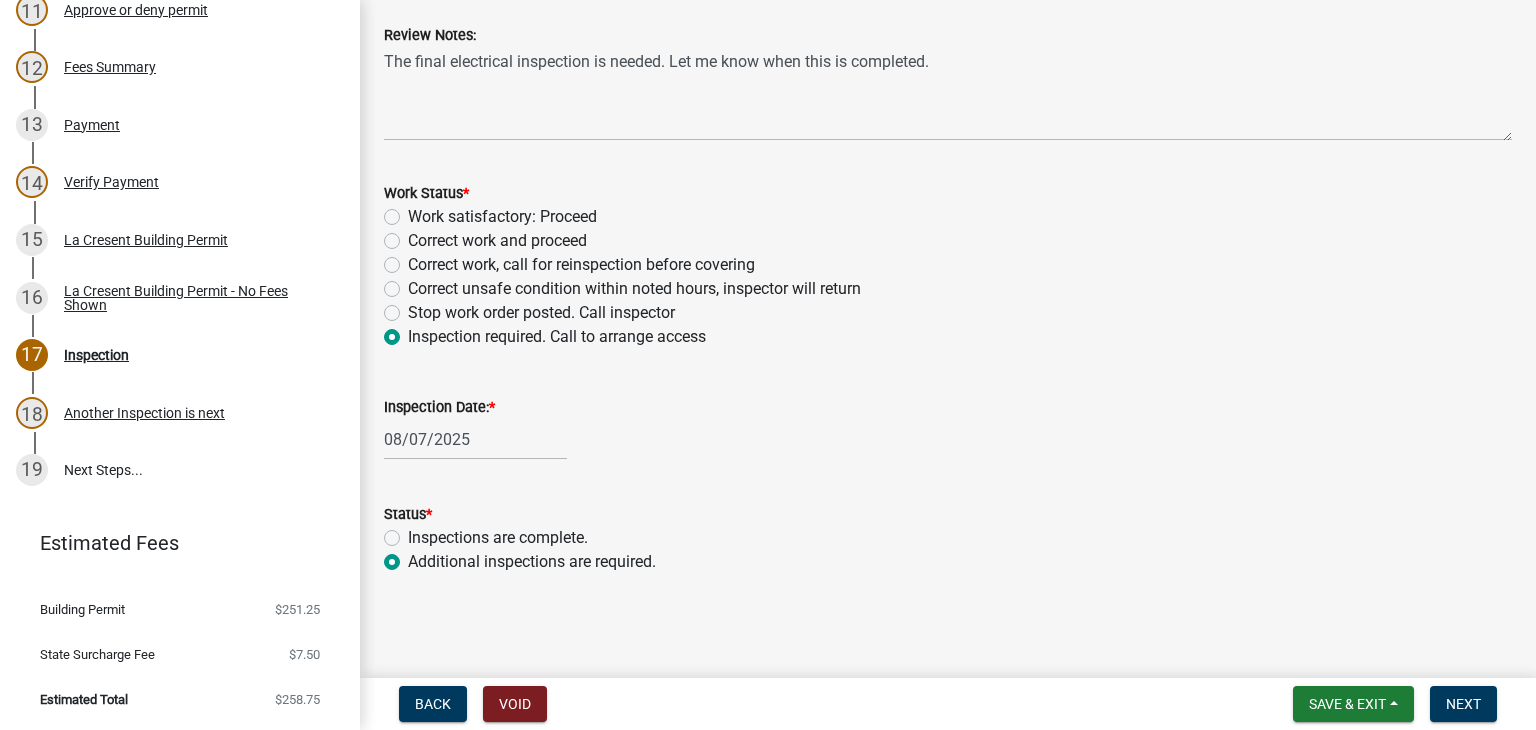 radio on "true" 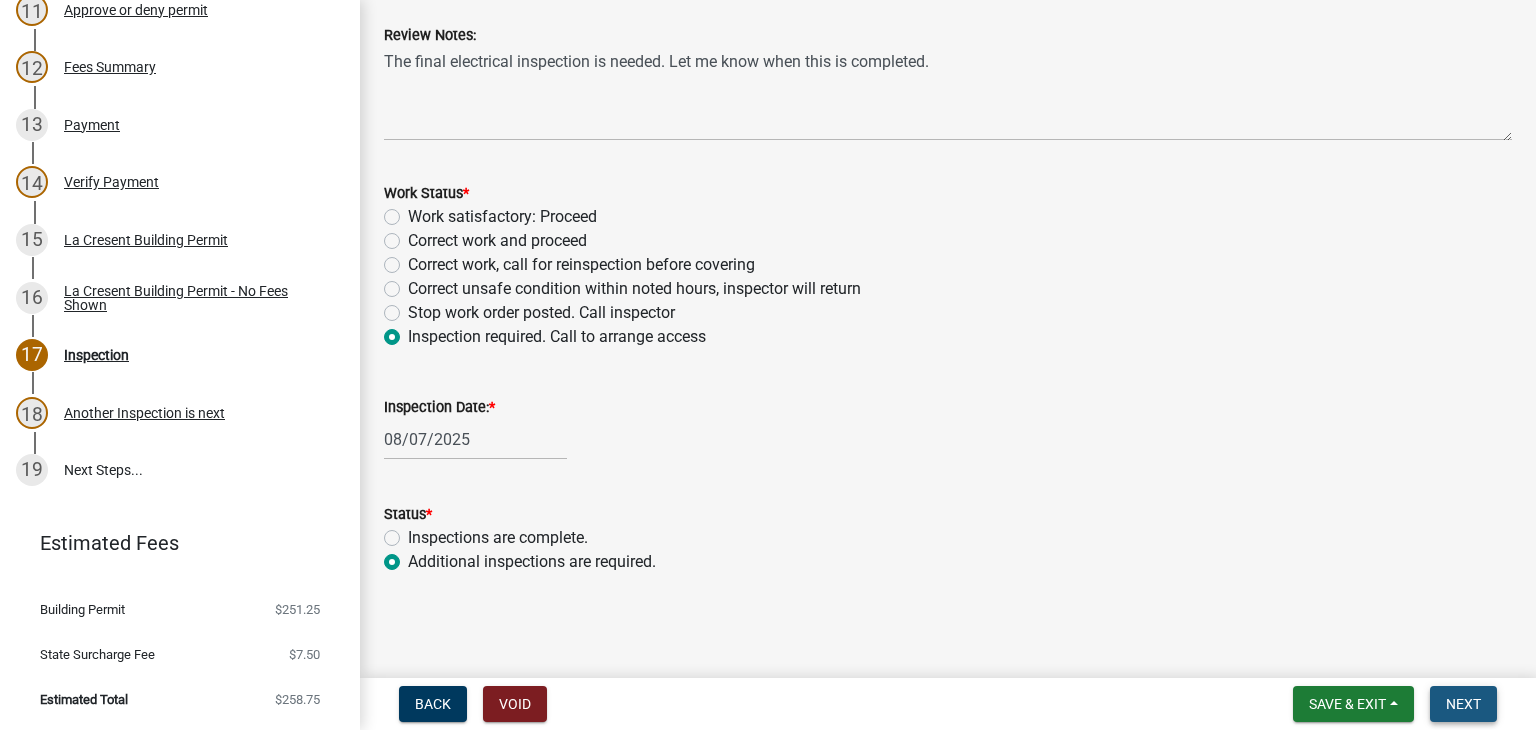 click on "Next" at bounding box center [1463, 704] 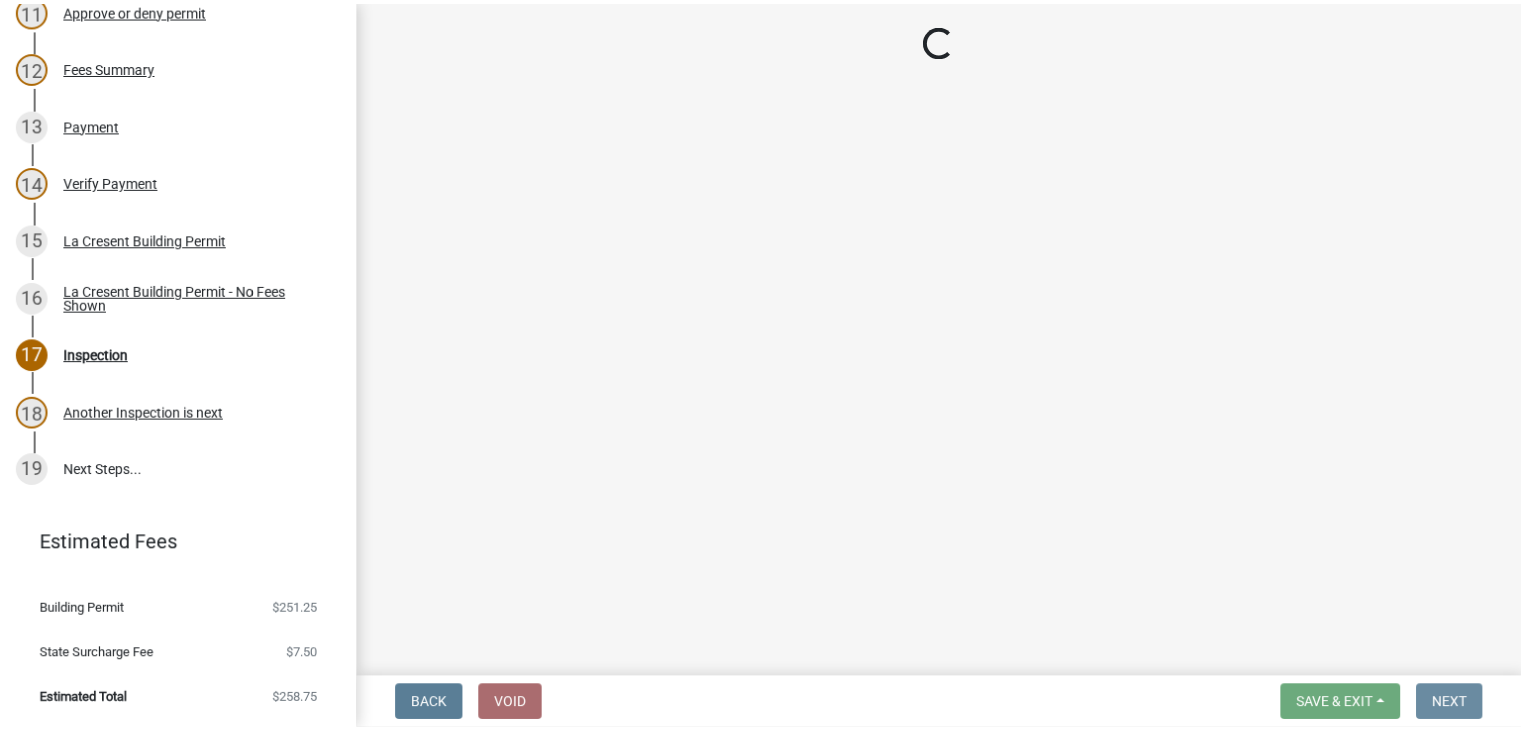 scroll, scrollTop: 0, scrollLeft: 0, axis: both 